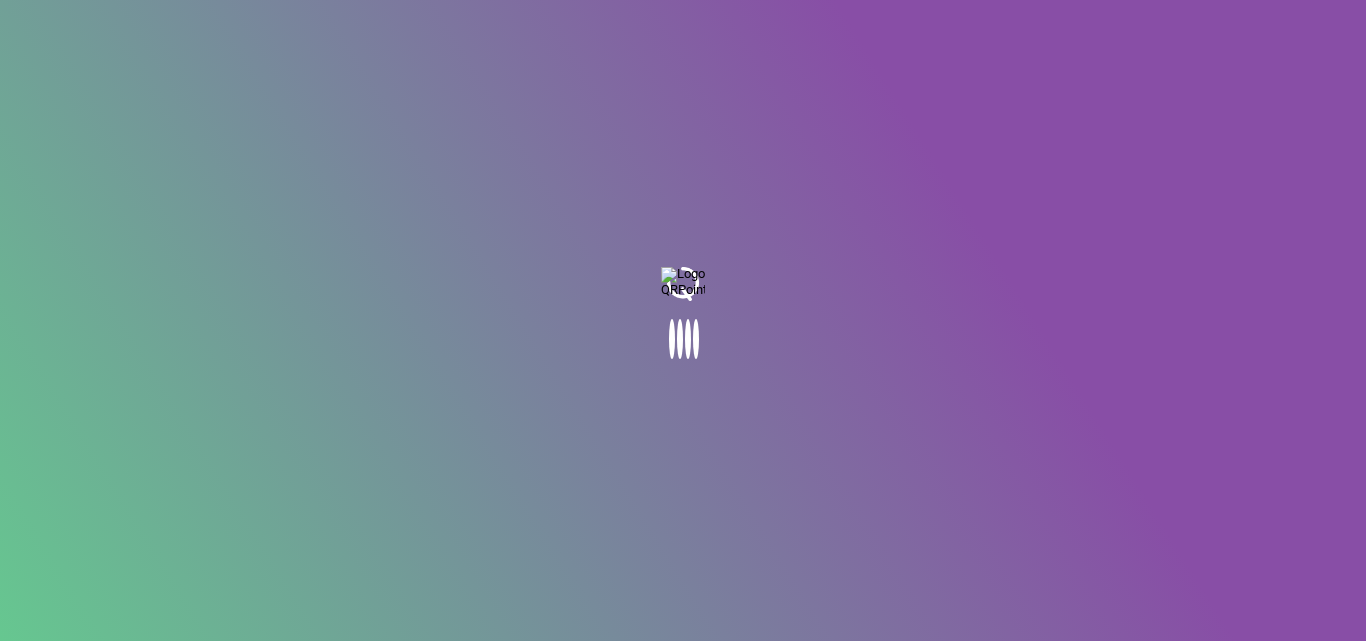 scroll, scrollTop: 0, scrollLeft: 0, axis: both 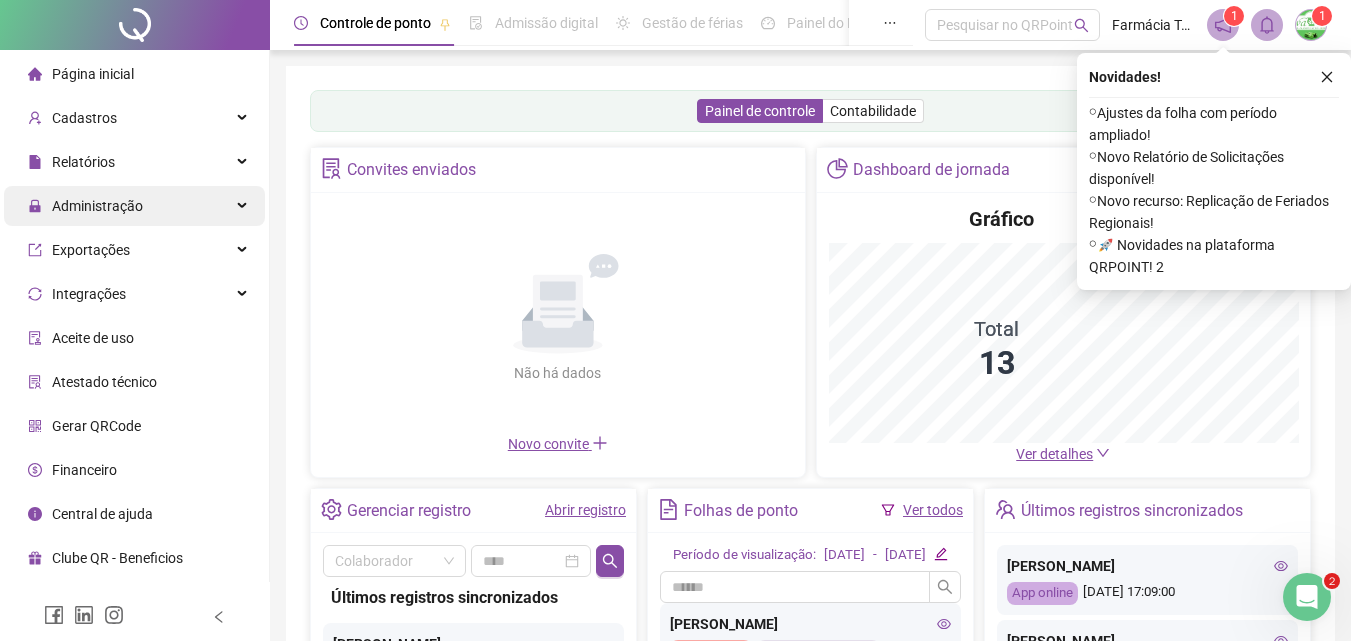 click on "Administração" at bounding box center (97, 206) 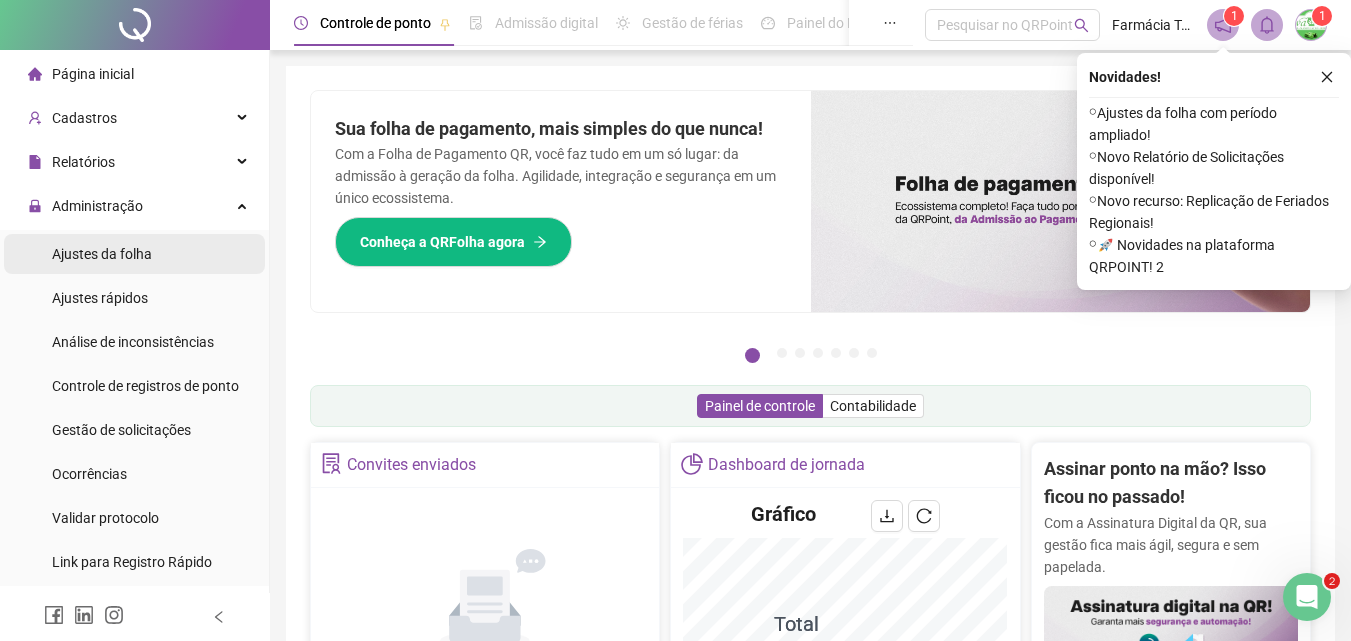 click on "Ajustes da folha" at bounding box center (102, 254) 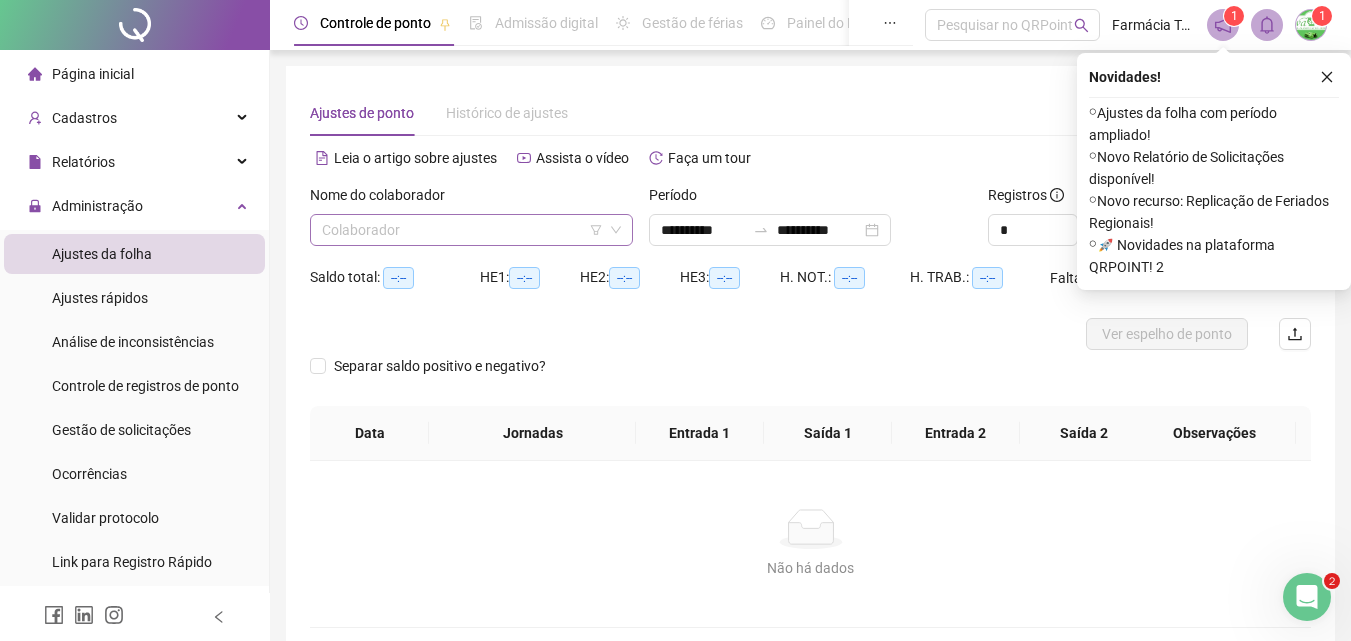 click at bounding box center (465, 230) 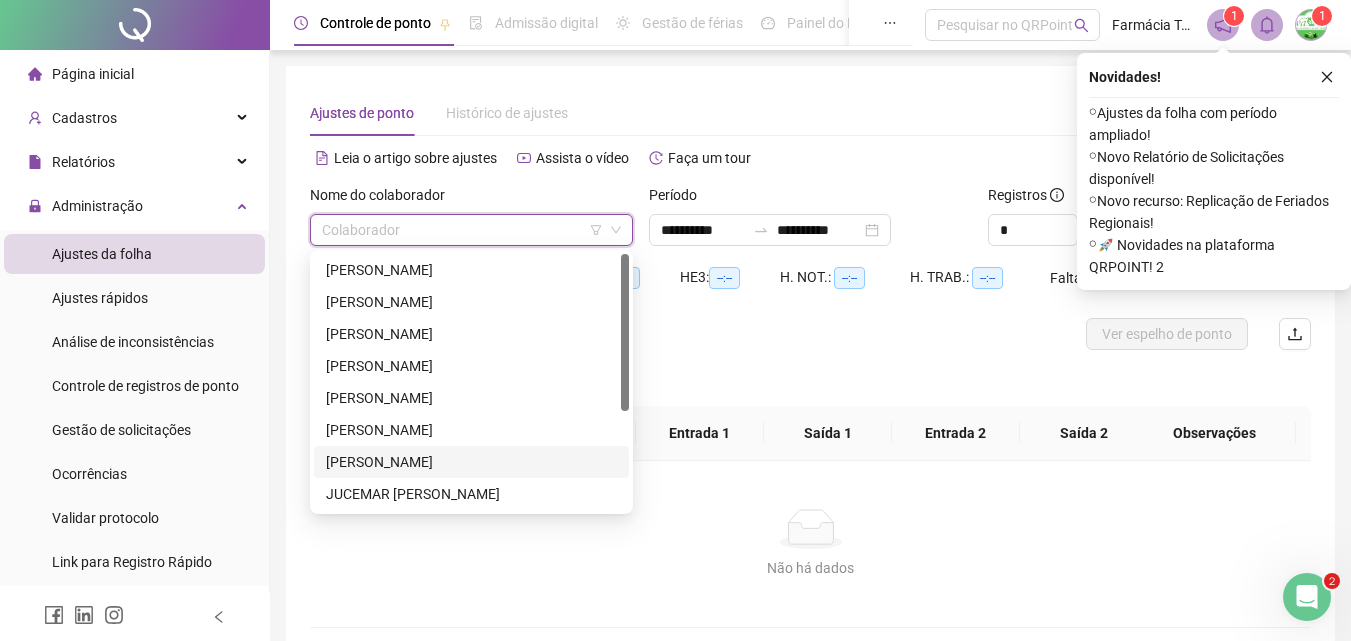 click on "[PERSON_NAME]" at bounding box center (471, 462) 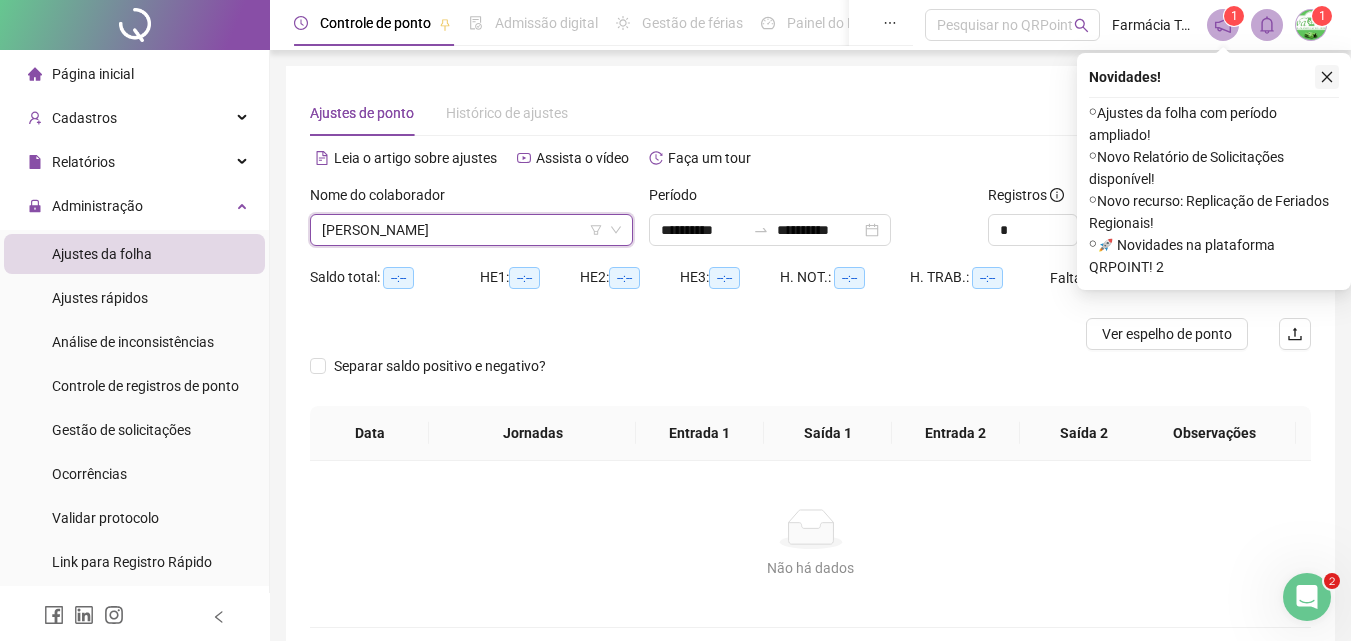 click 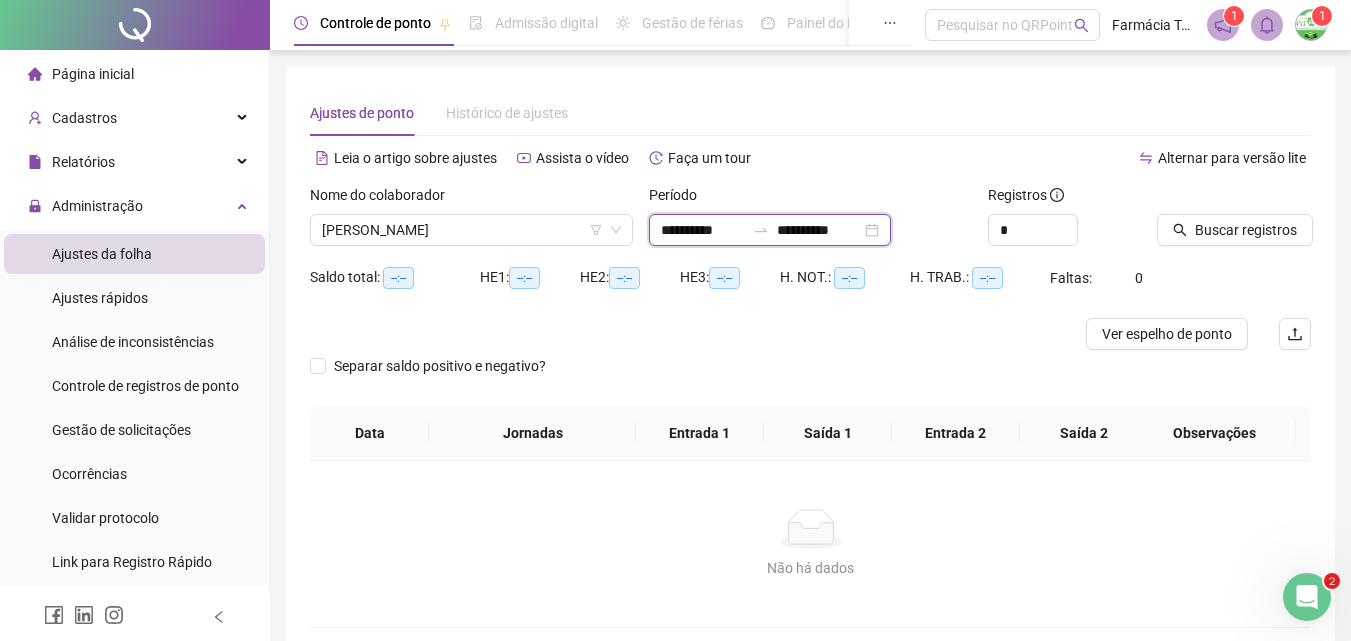 click on "**********" at bounding box center [703, 230] 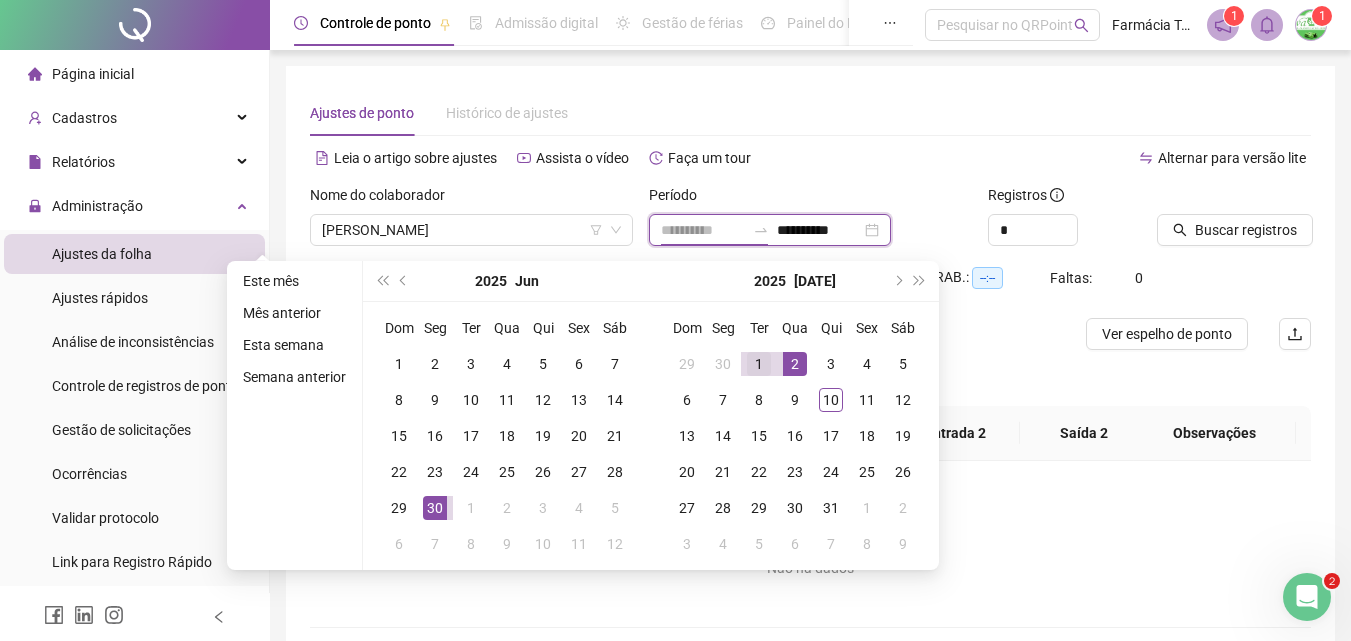 type on "**********" 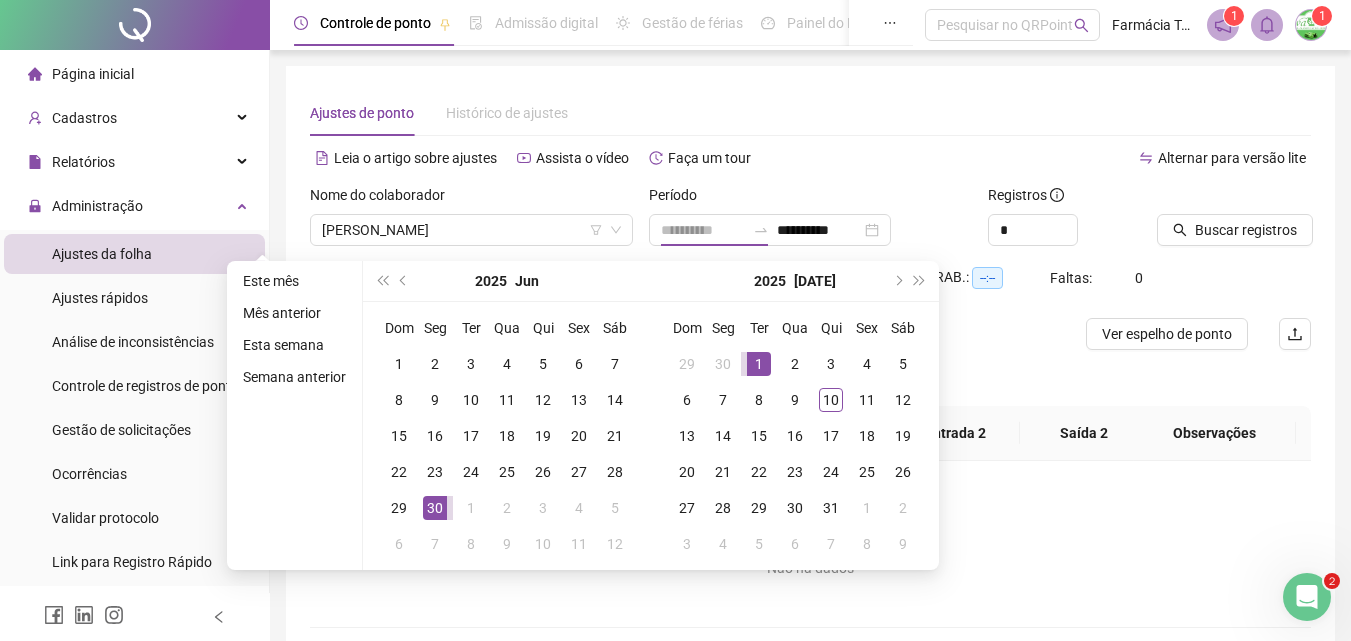 click on "1" at bounding box center [759, 364] 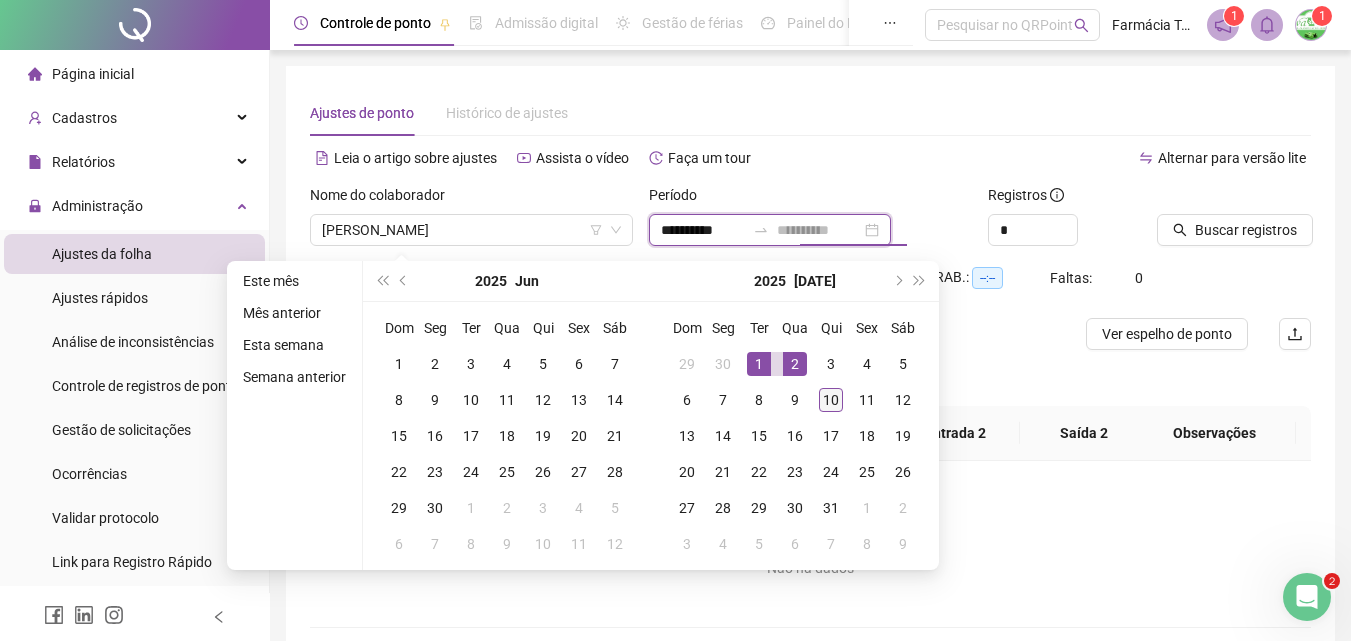 type on "**********" 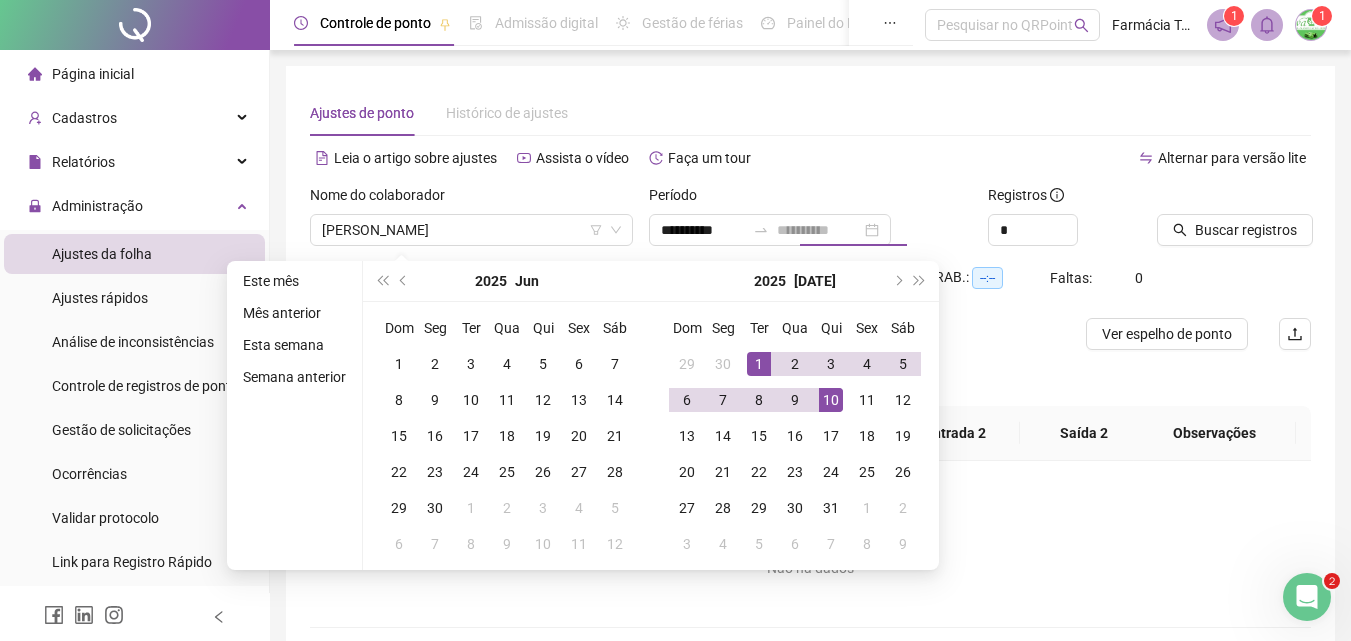 drag, startPoint x: 831, startPoint y: 397, endPoint x: 995, endPoint y: 349, distance: 170.88008 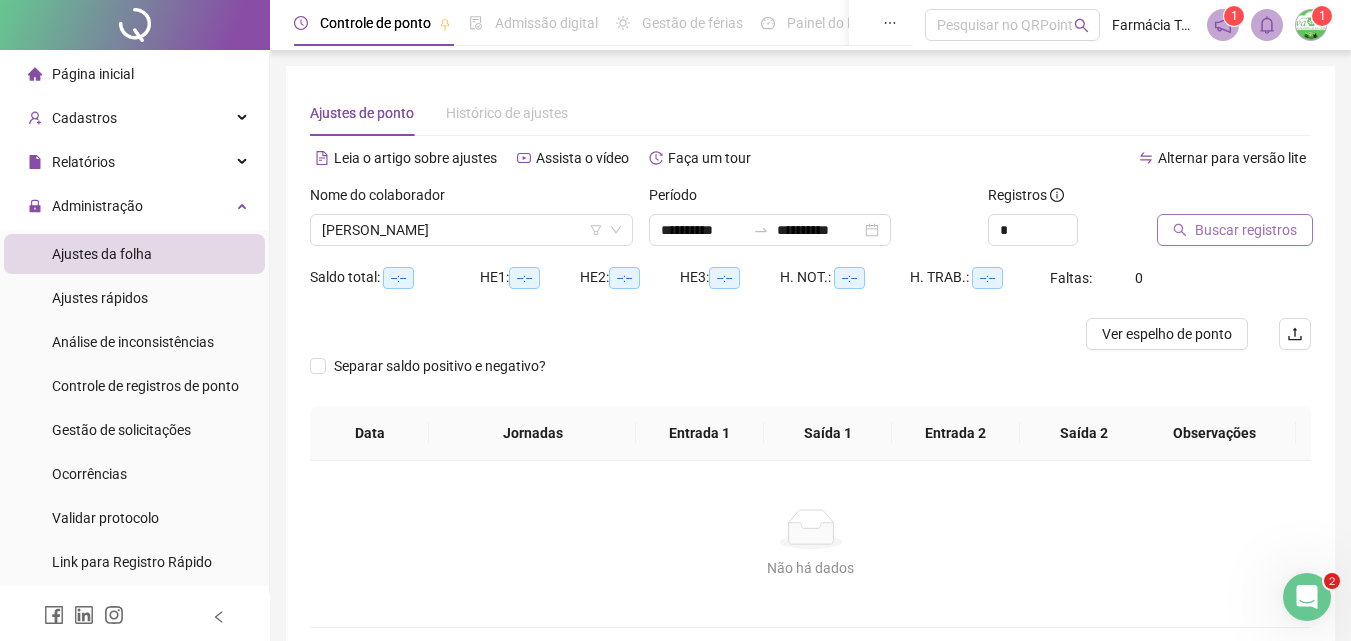 click on "Buscar registros" at bounding box center (1246, 230) 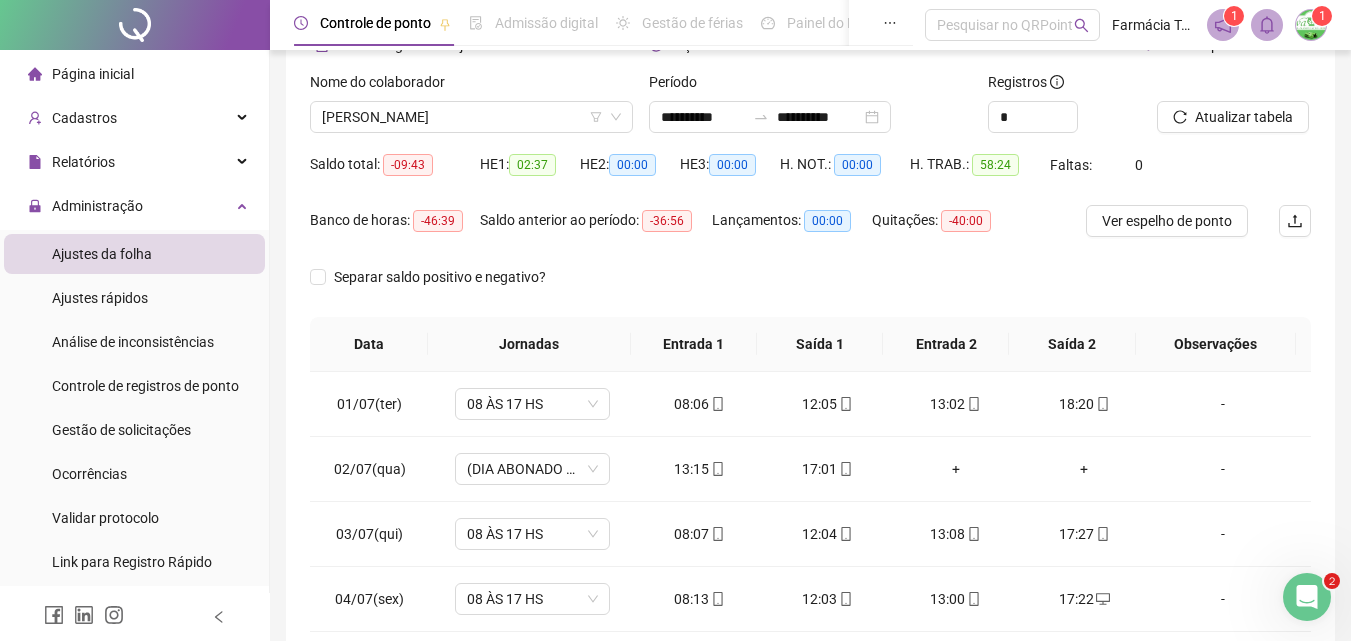 scroll, scrollTop: 300, scrollLeft: 0, axis: vertical 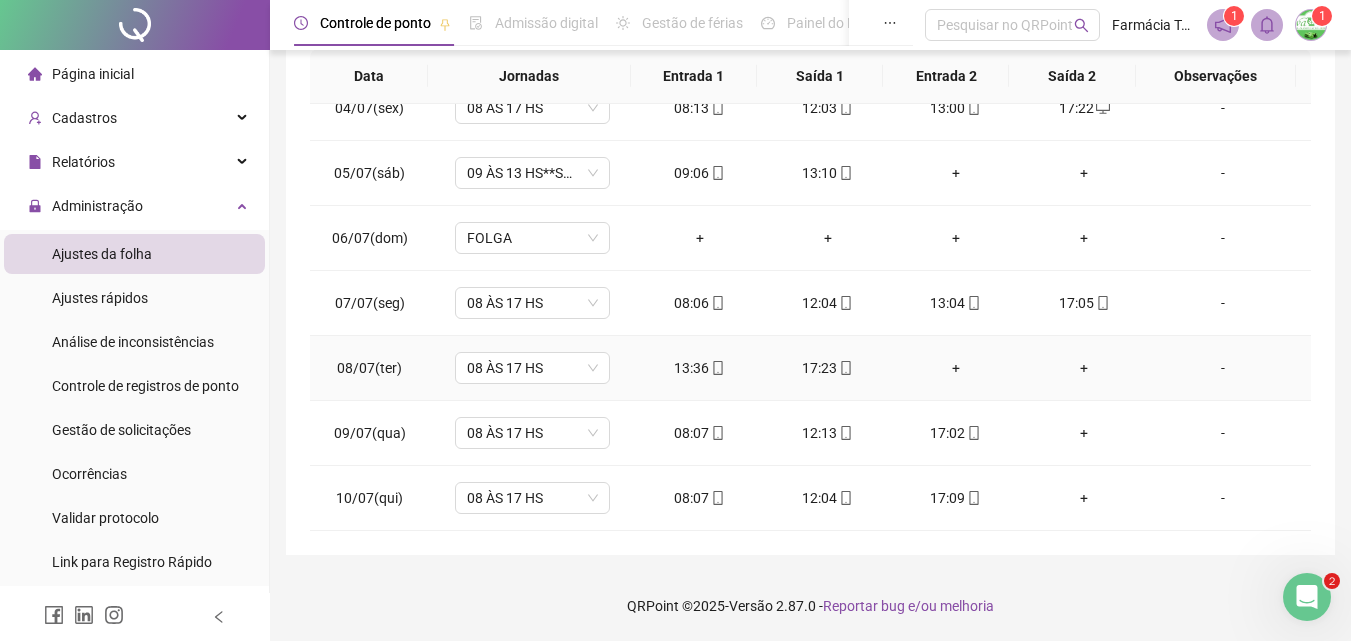 click on "-" at bounding box center (1223, 368) 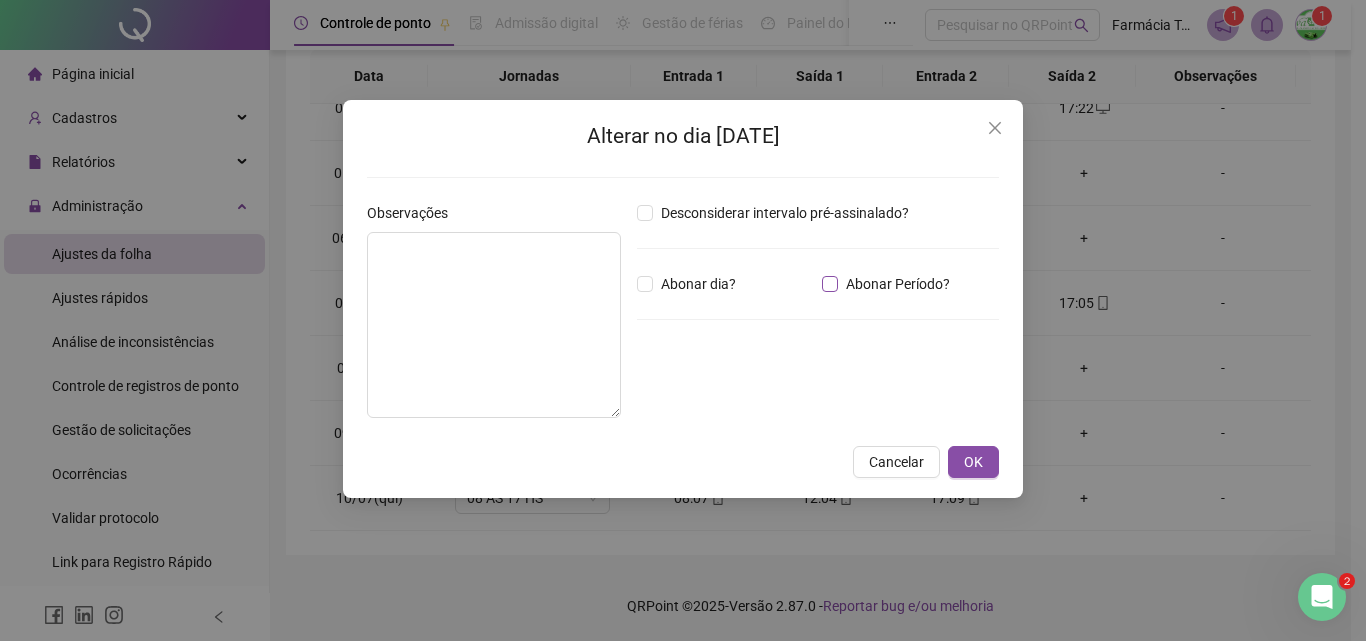 click on "Abonar Período?" at bounding box center (898, 284) 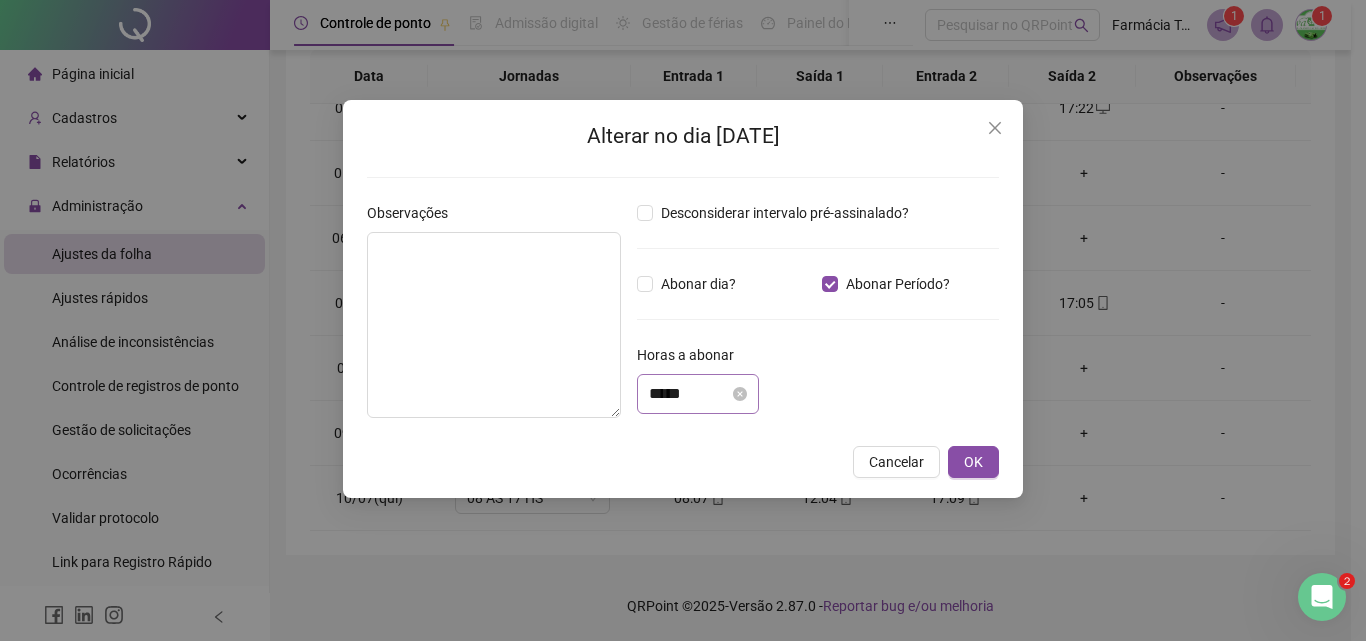 click on "*****" at bounding box center [698, 394] 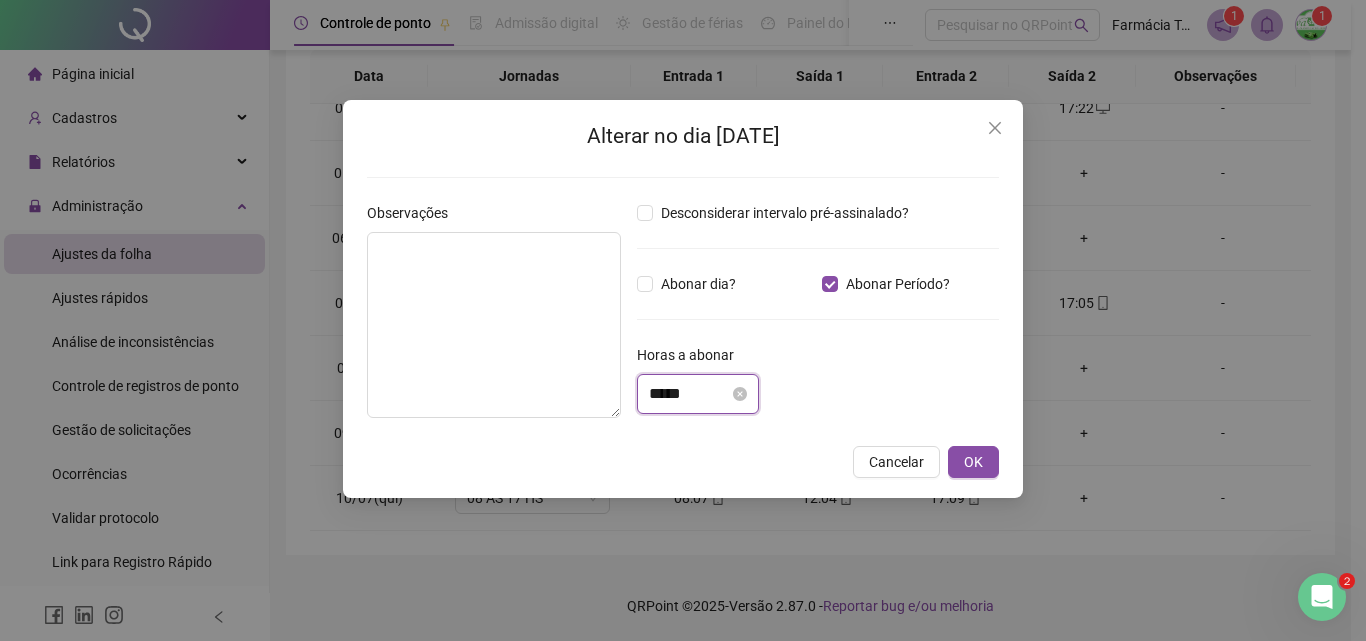 click on "*****" at bounding box center (698, 394) 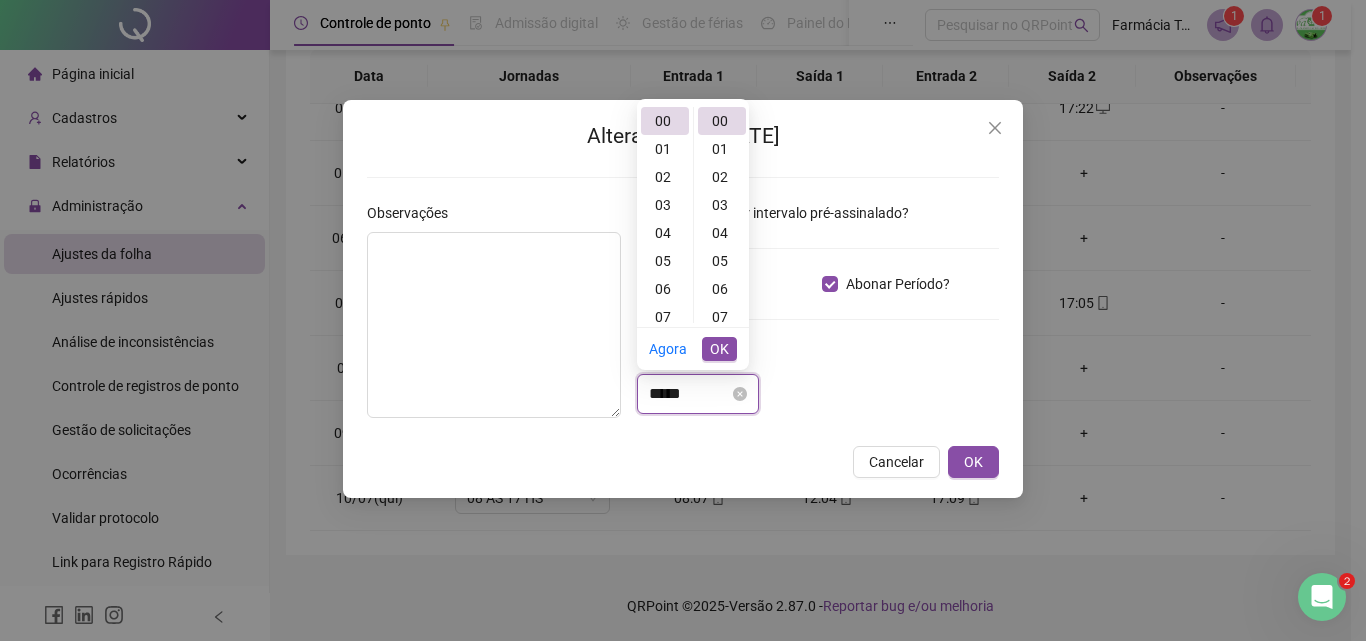 click on "*****" at bounding box center [698, 394] 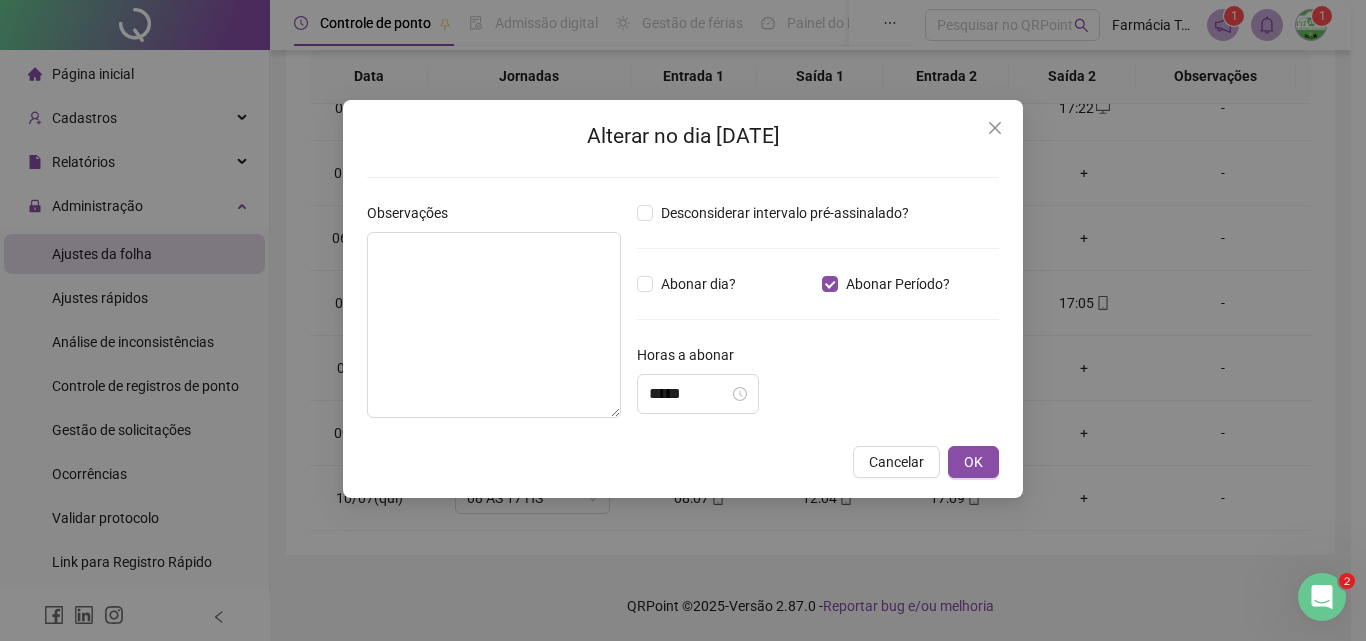 drag, startPoint x: 899, startPoint y: 110, endPoint x: 919, endPoint y: 292, distance: 183.0956 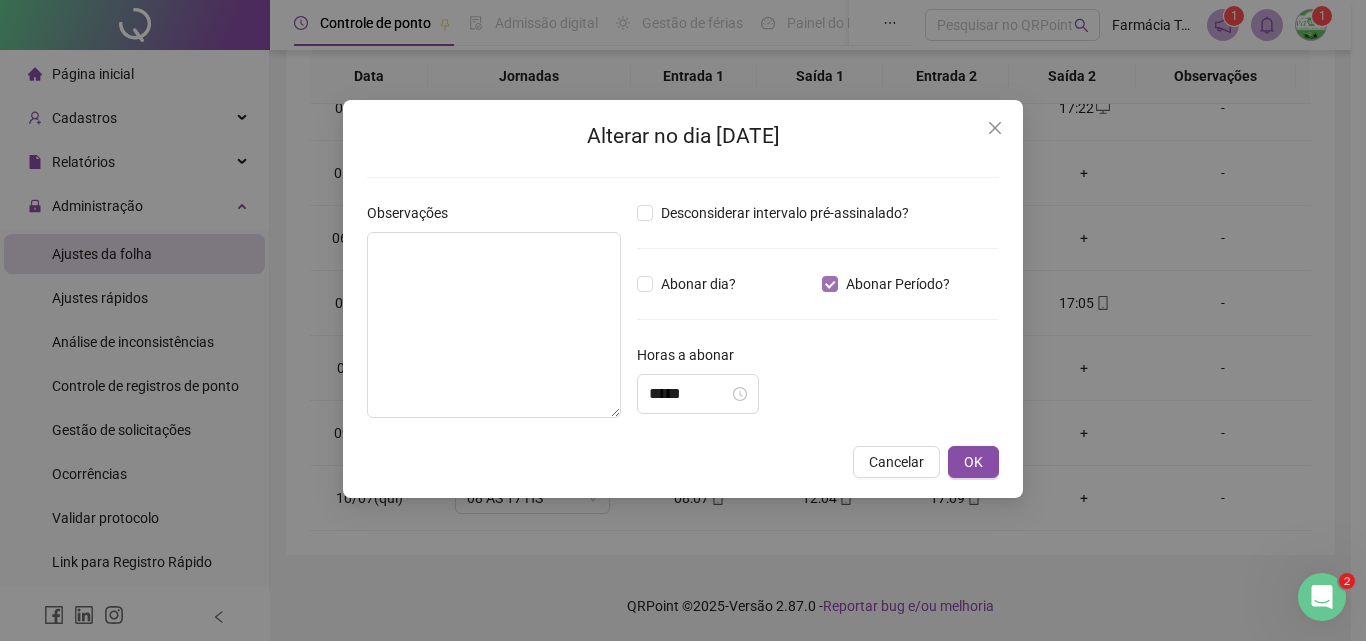 click on "Alterar no dia   [DATE] Observações Desconsiderar intervalo pré-assinalado? Abonar dia? Abonar Período? Horas a abonar ***** Aplicar regime de compensação Cancelar OK" at bounding box center (683, 299) 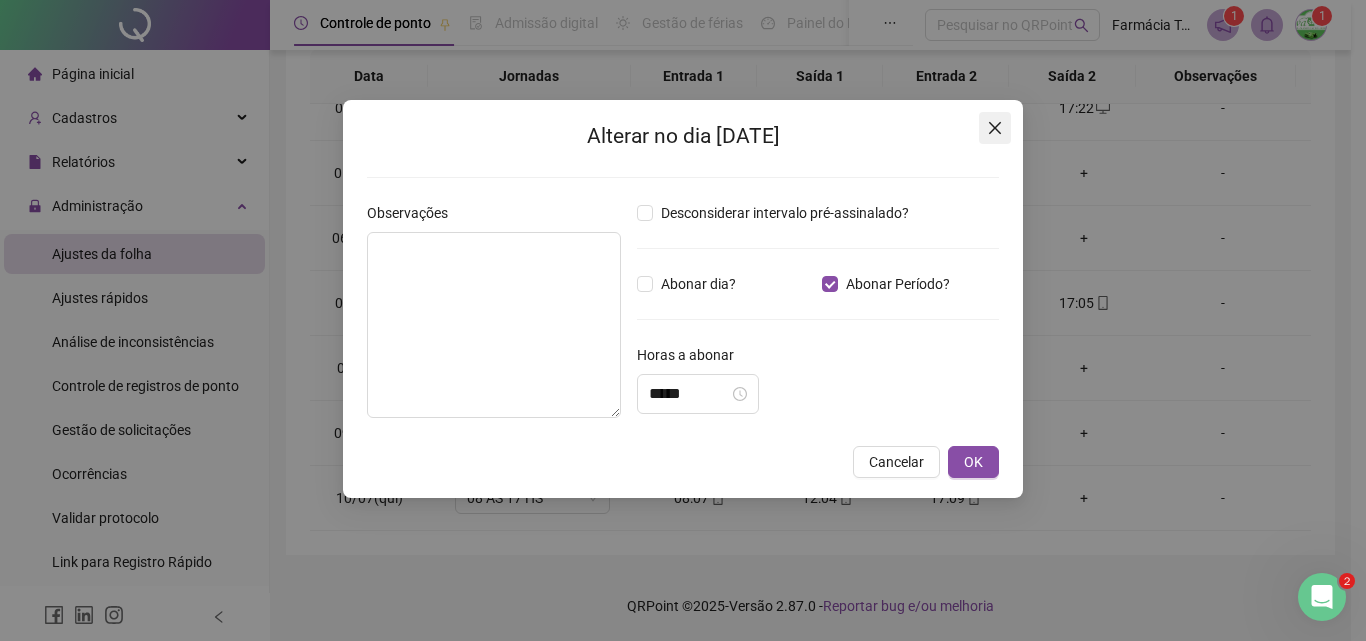 click 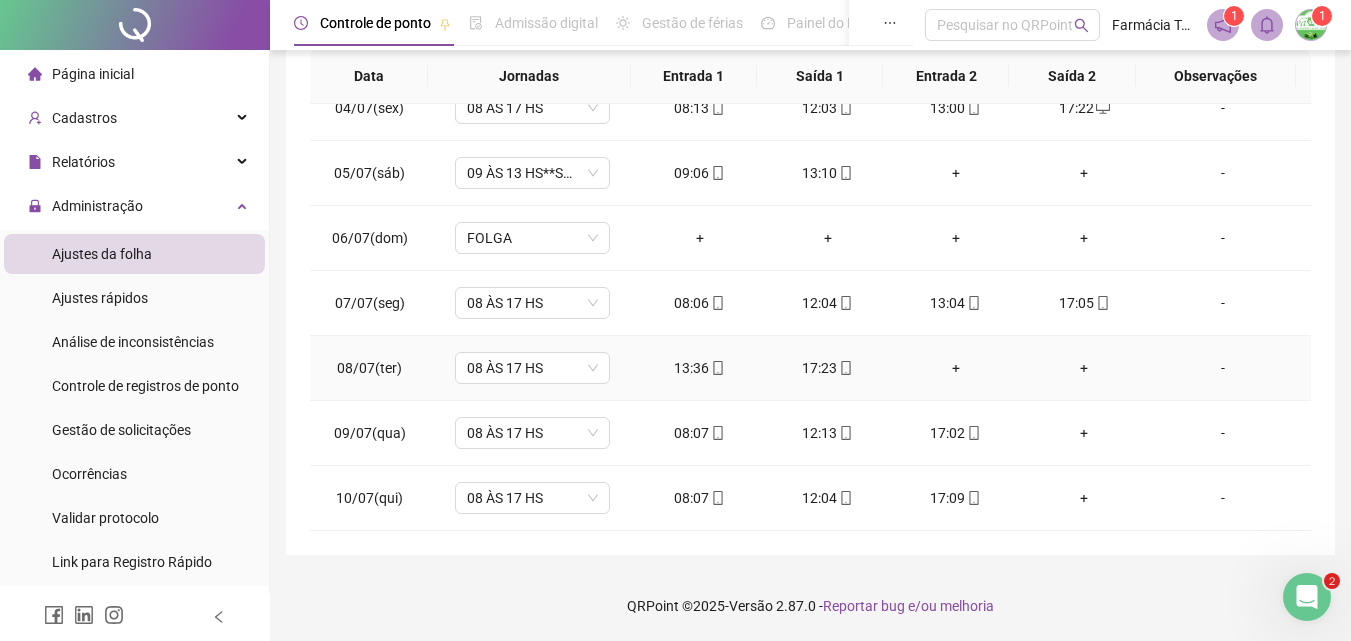 click on "-" at bounding box center [1223, 368] 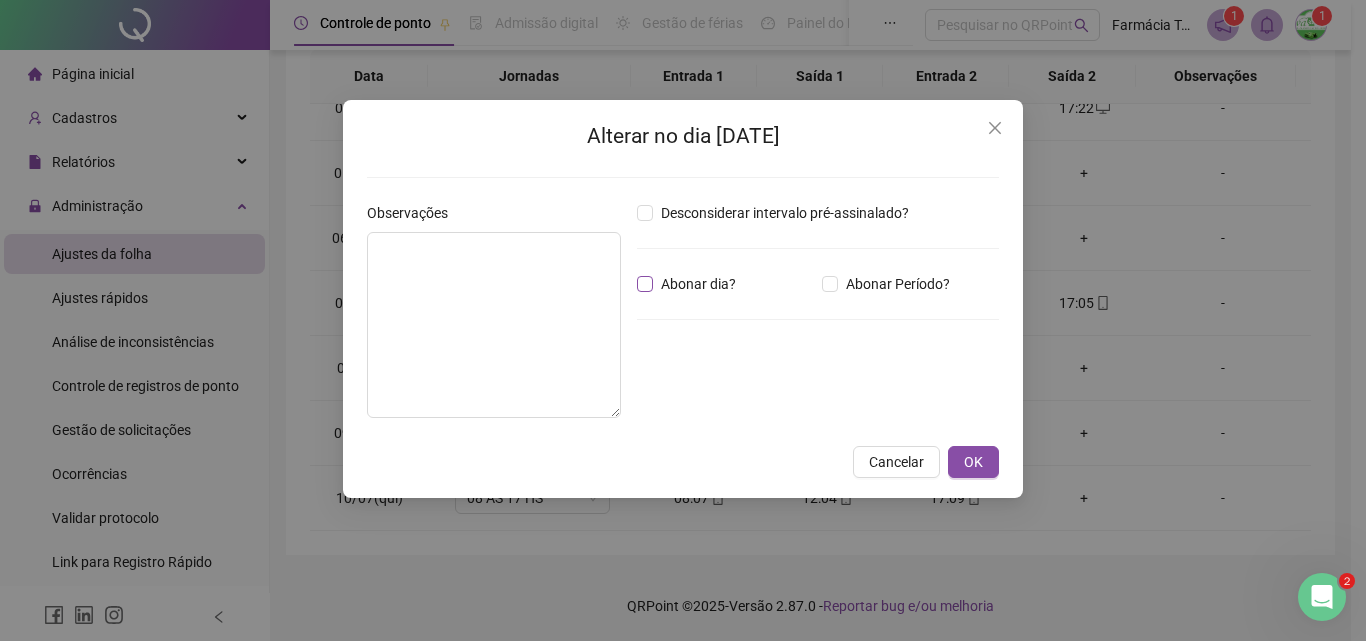 click on "Abonar dia?" at bounding box center [698, 284] 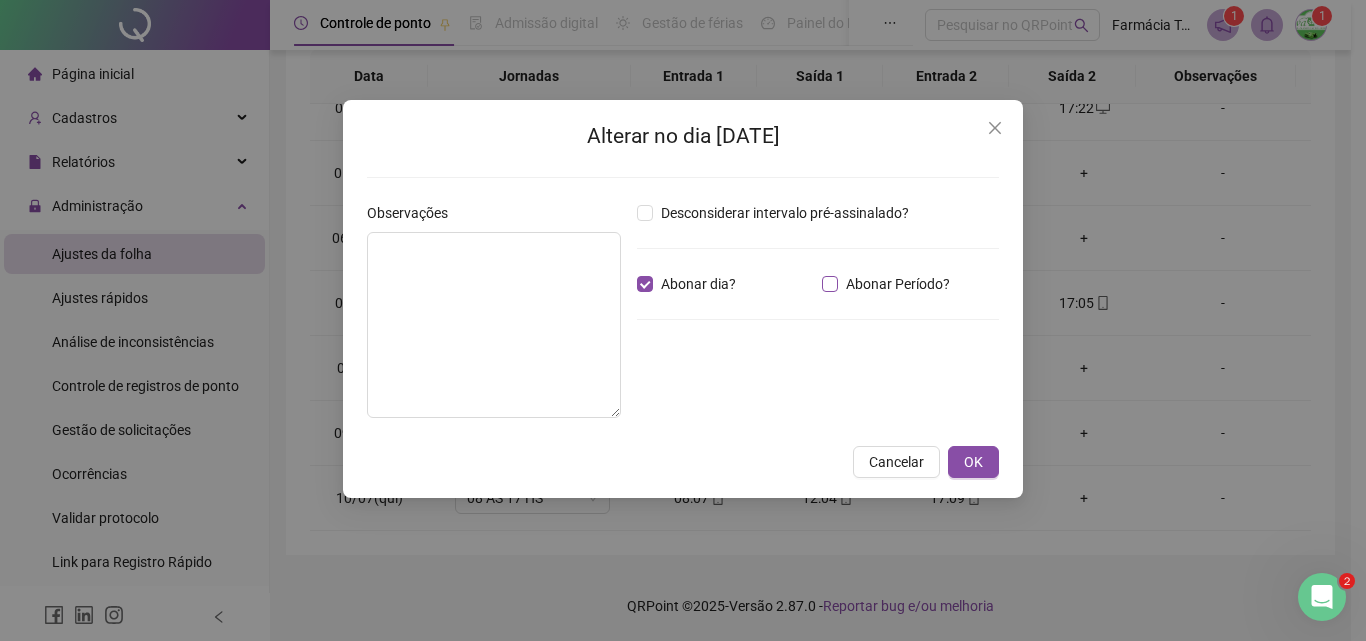 click on "Abonar Período?" at bounding box center [898, 284] 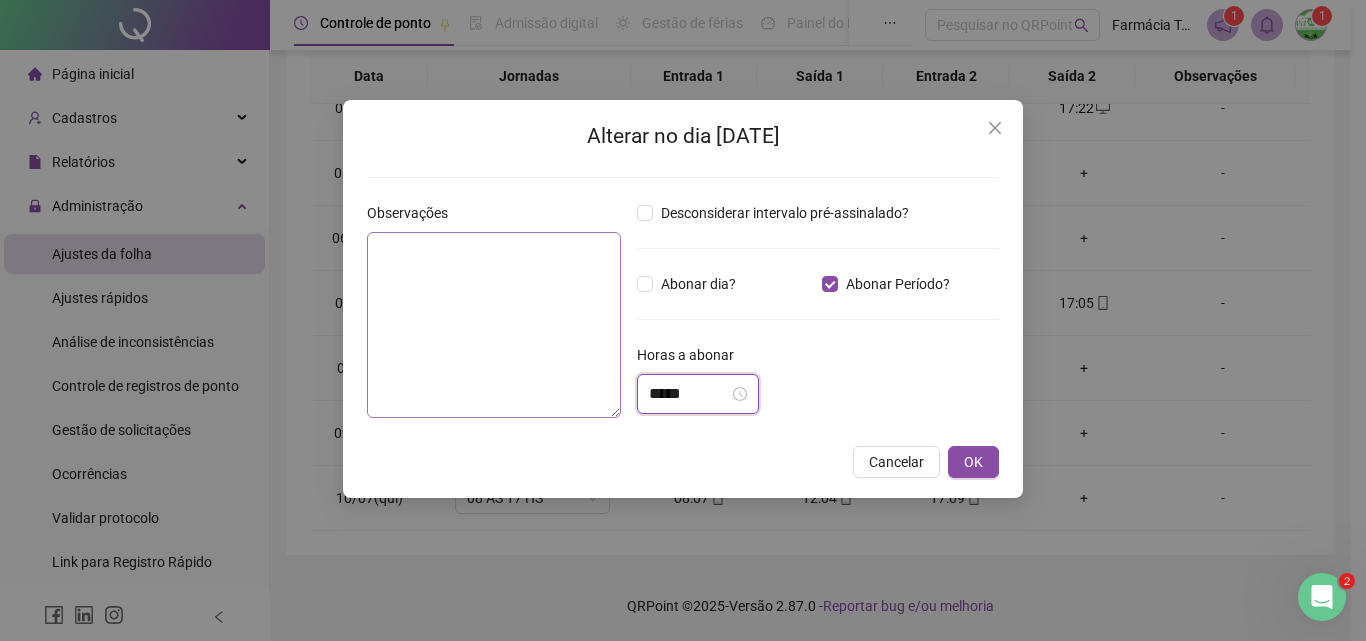 drag, startPoint x: 703, startPoint y: 386, endPoint x: 579, endPoint y: 377, distance: 124.32619 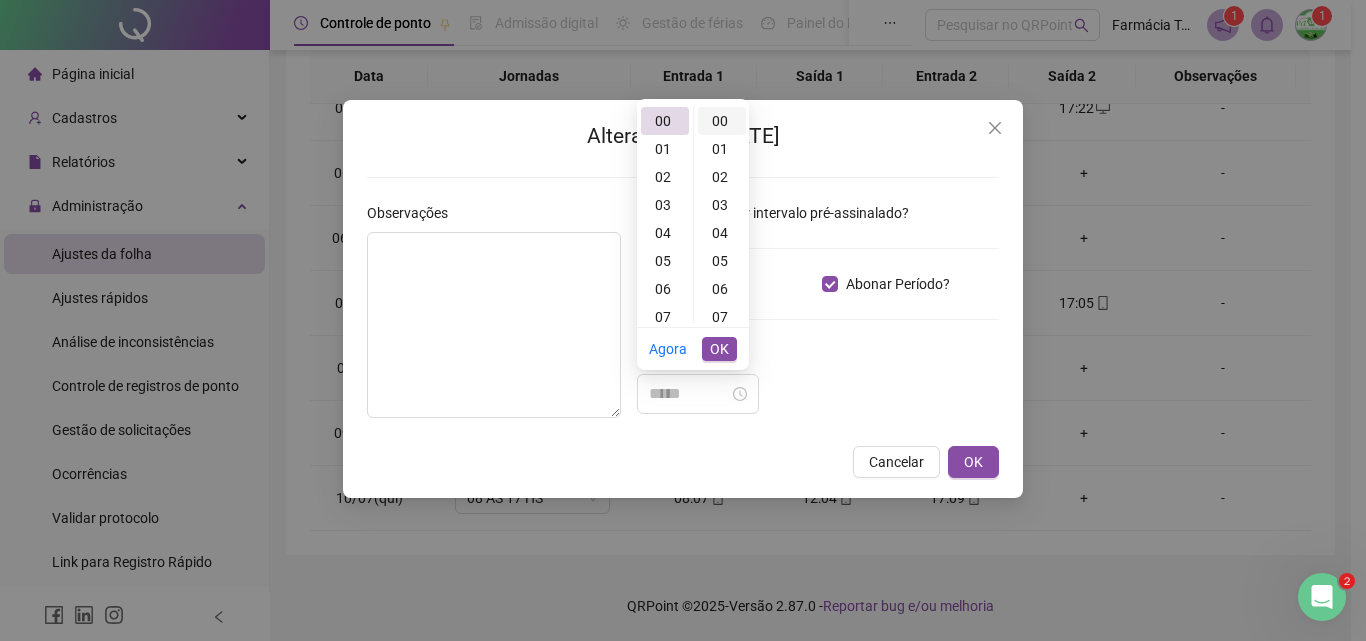 click on "00" at bounding box center [722, 121] 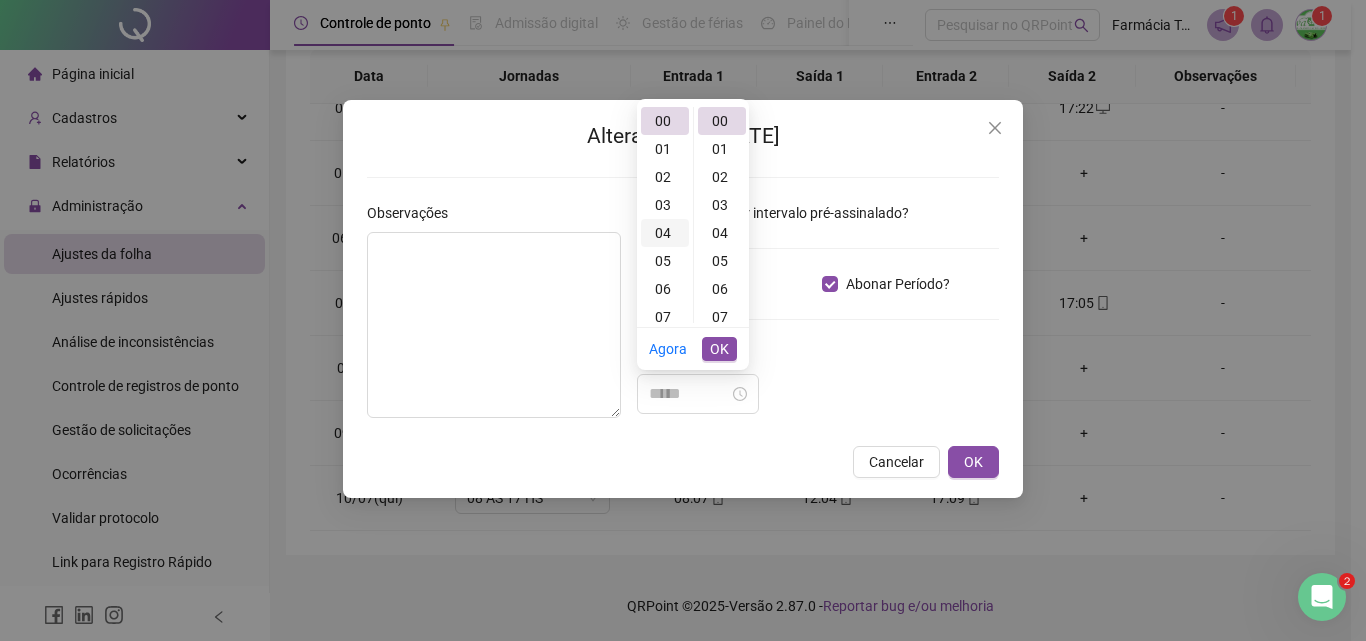click on "04" at bounding box center [665, 233] 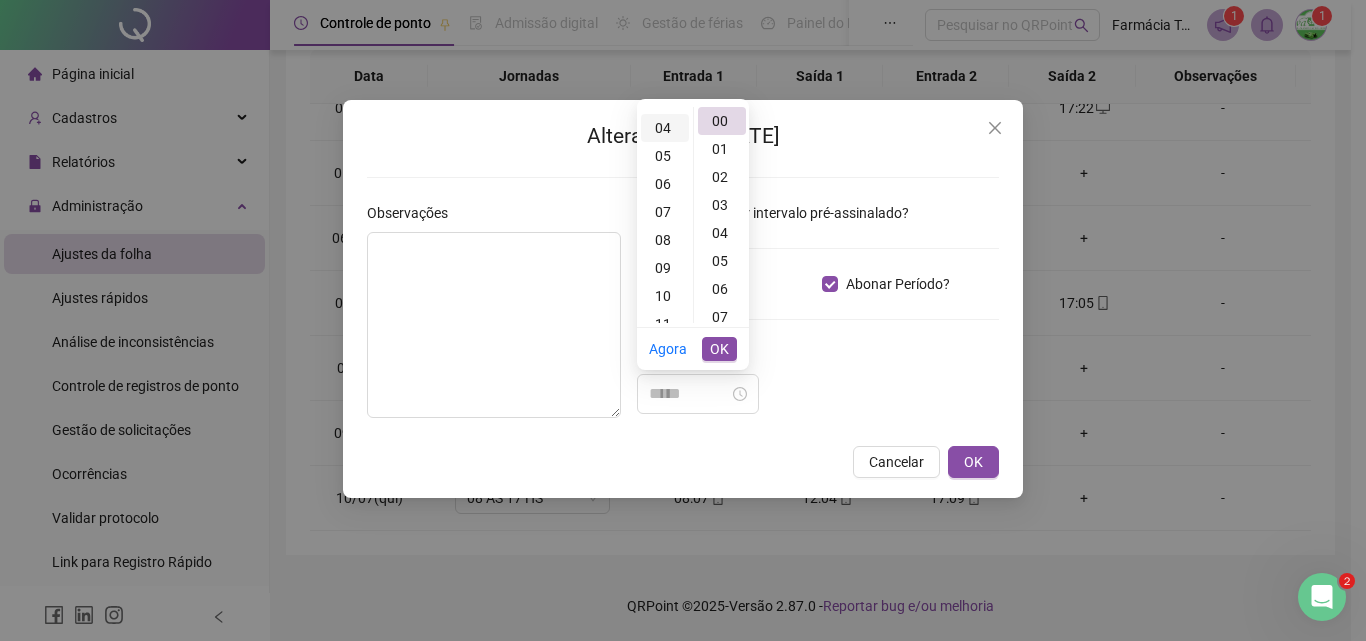 scroll, scrollTop: 112, scrollLeft: 0, axis: vertical 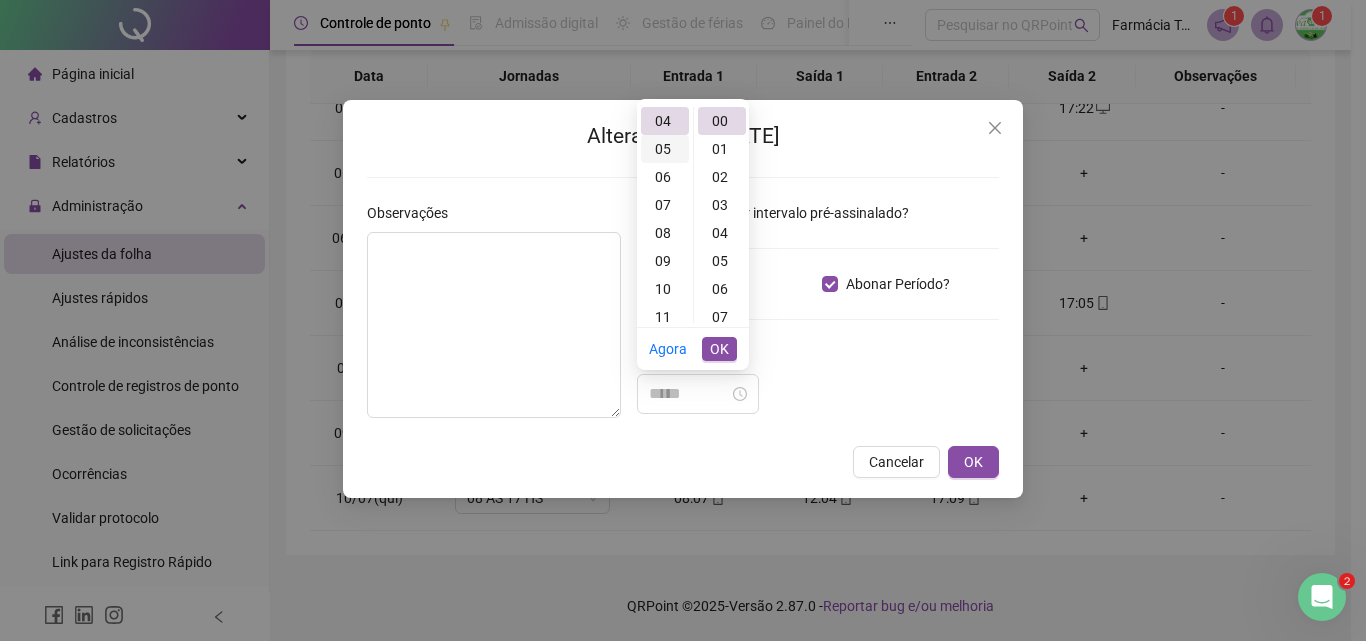 click on "05" at bounding box center (665, 149) 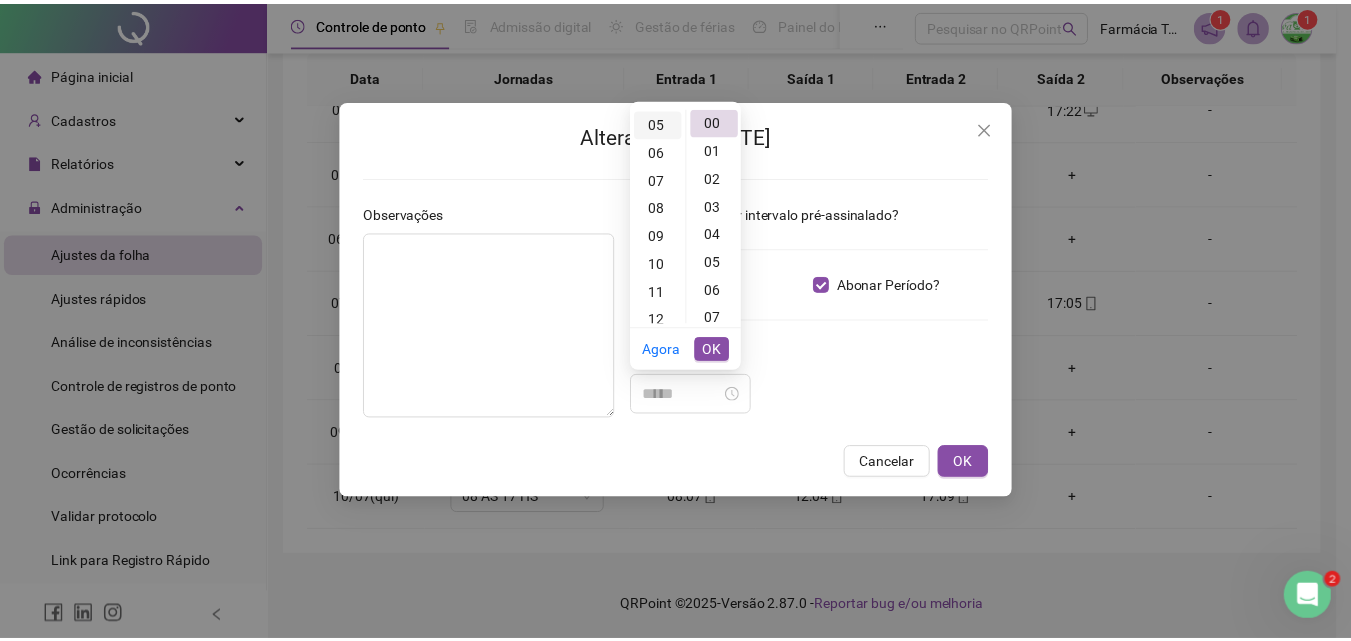 scroll, scrollTop: 140, scrollLeft: 0, axis: vertical 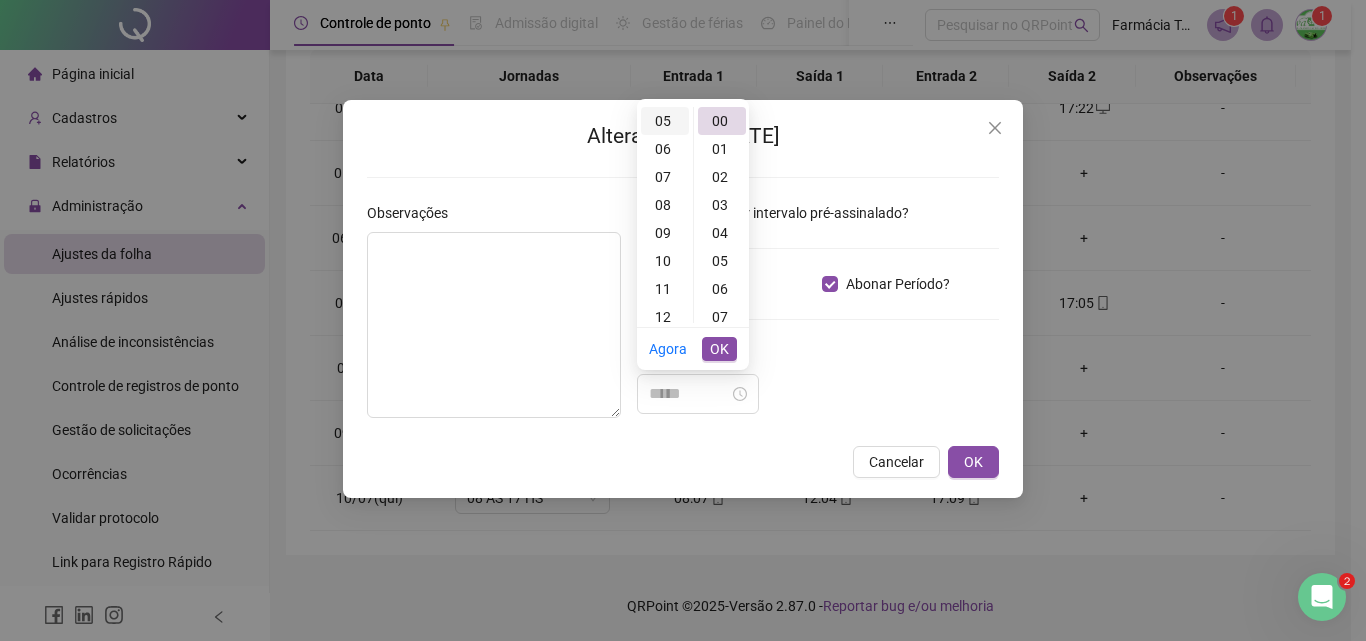 click on "05" at bounding box center (665, 121) 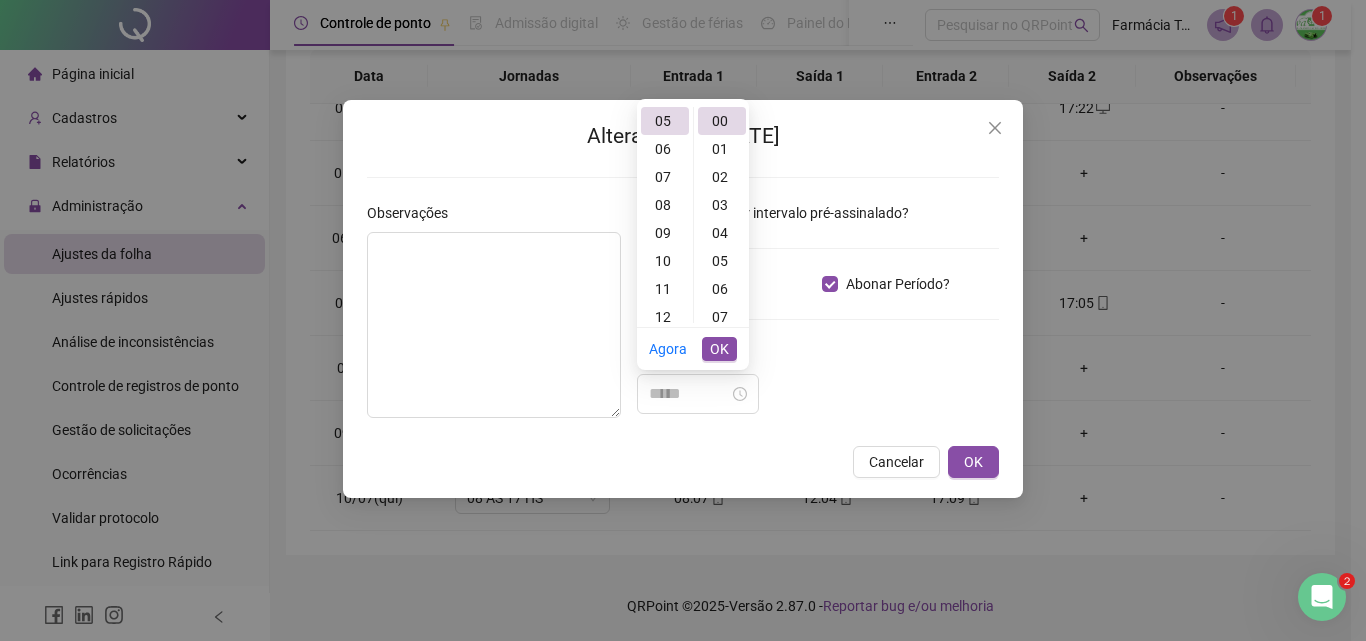 type on "*****" 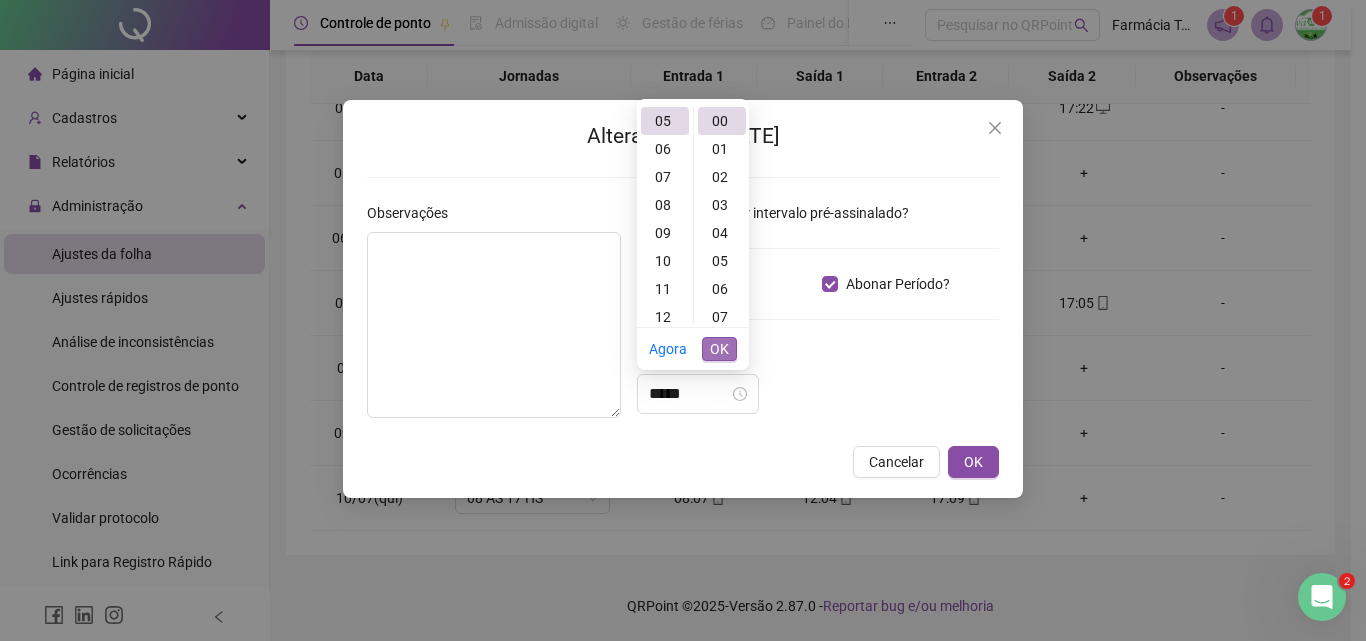 click on "OK" at bounding box center (719, 349) 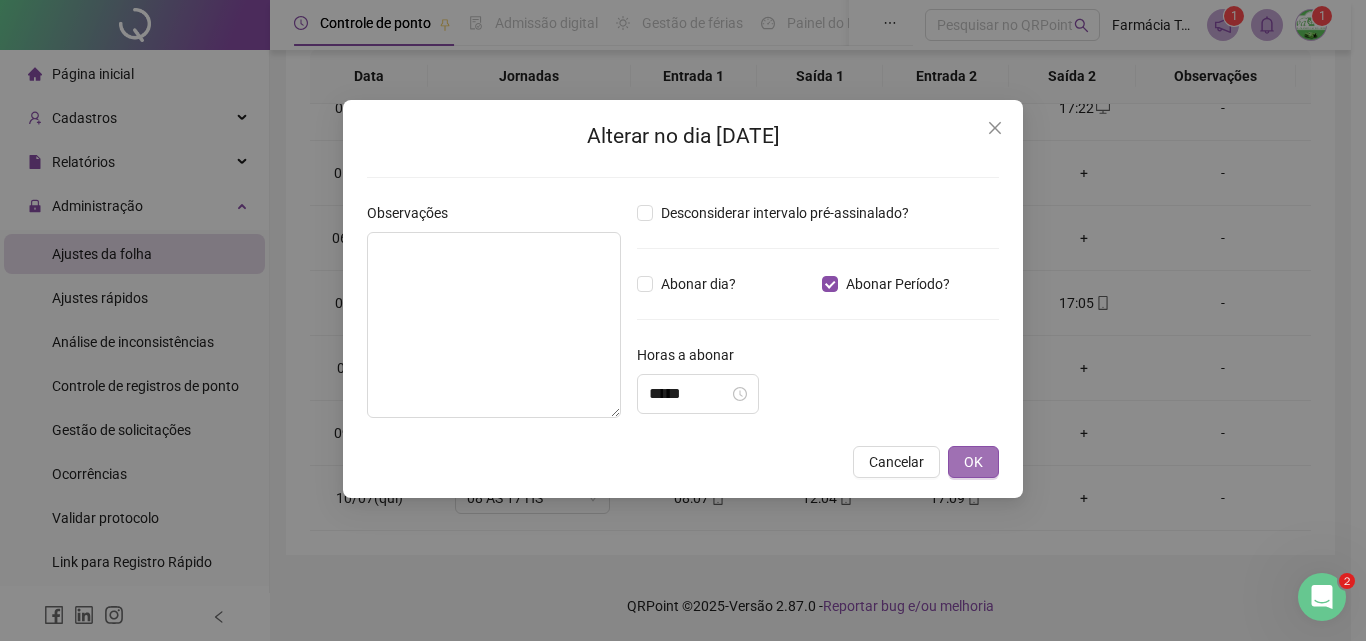 click on "OK" at bounding box center (973, 462) 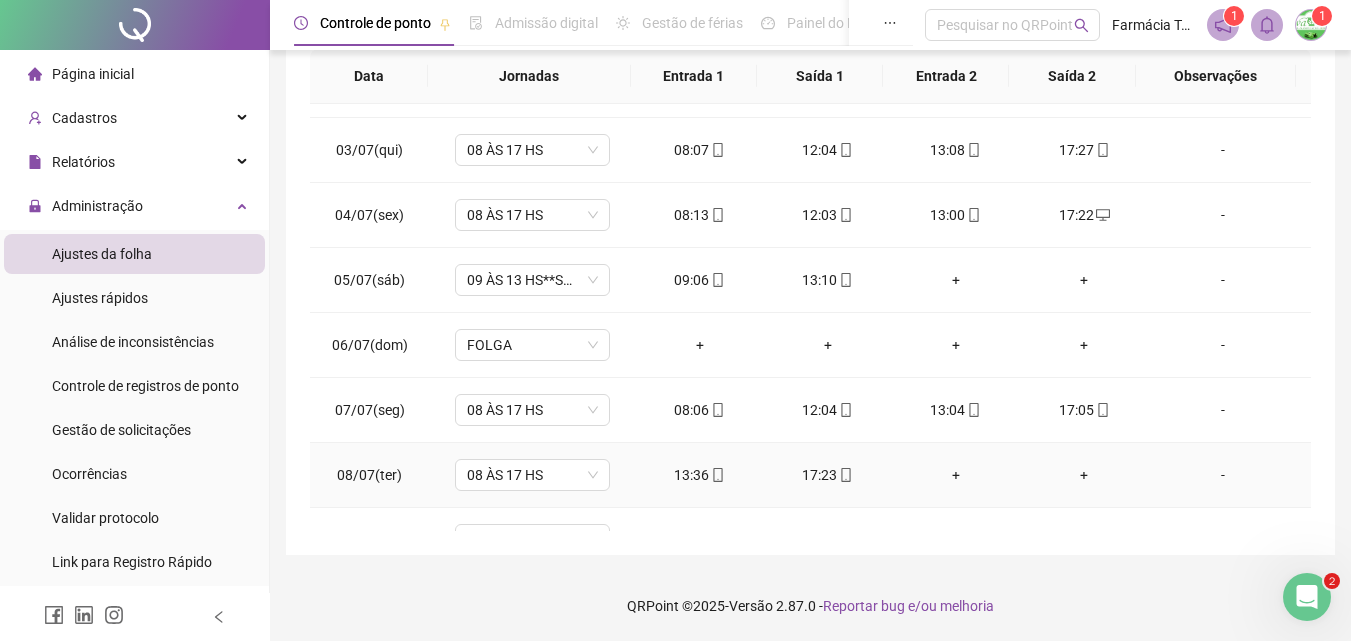 scroll, scrollTop: 0, scrollLeft: 0, axis: both 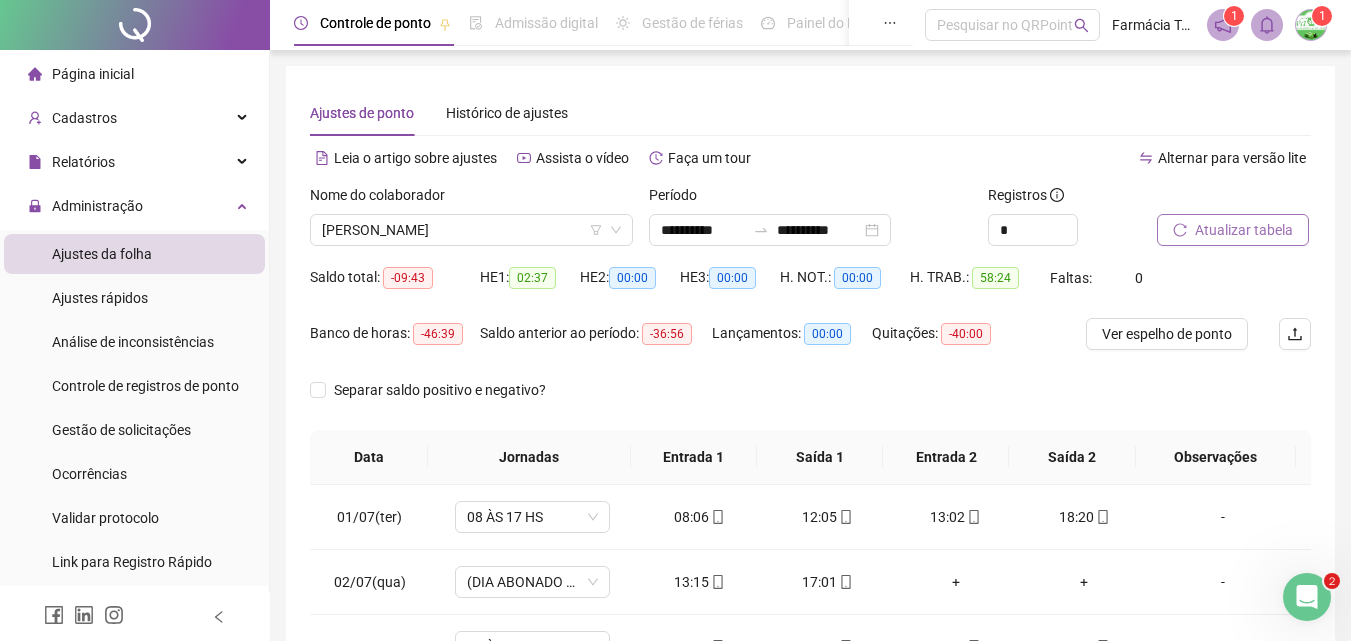 click on "Atualizar tabela" at bounding box center [1244, 230] 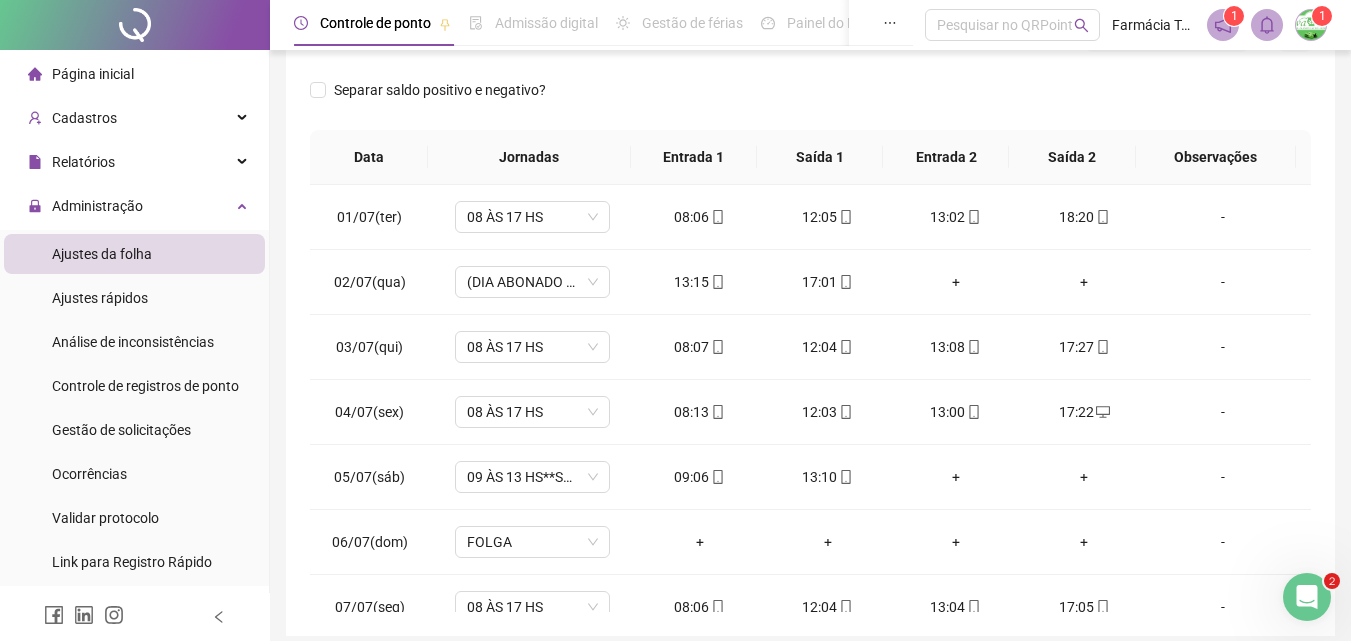 scroll, scrollTop: 381, scrollLeft: 0, axis: vertical 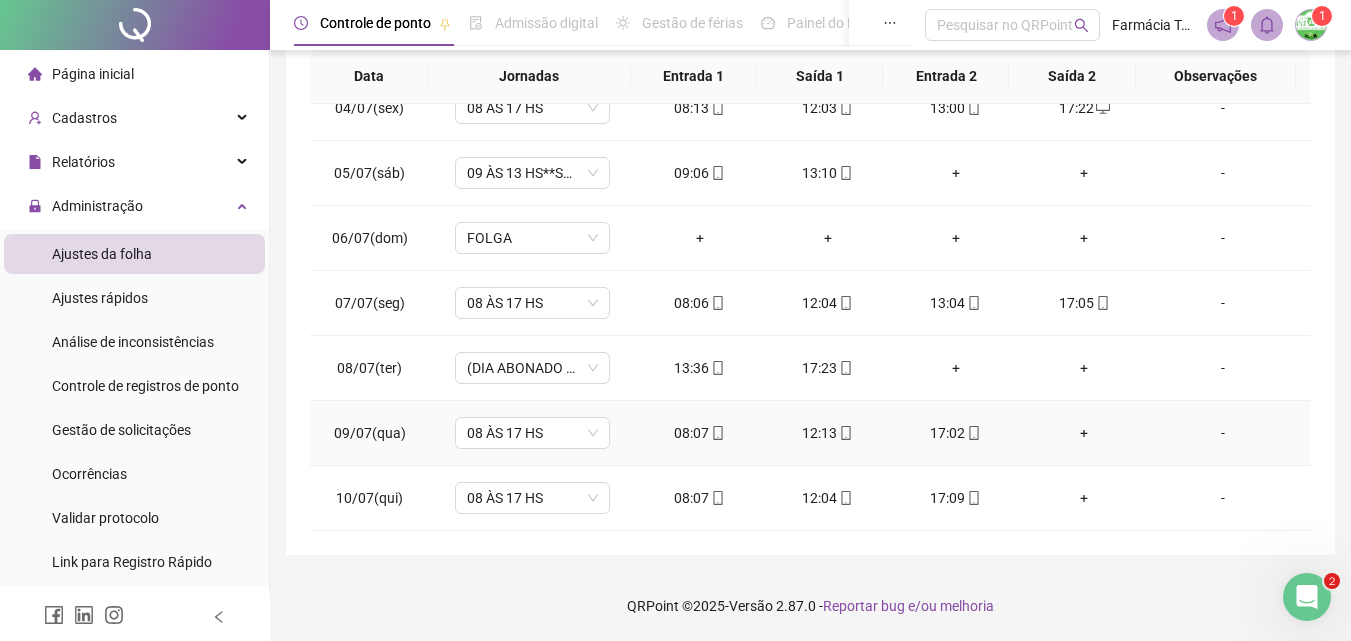 click on "+" at bounding box center (1084, 433) 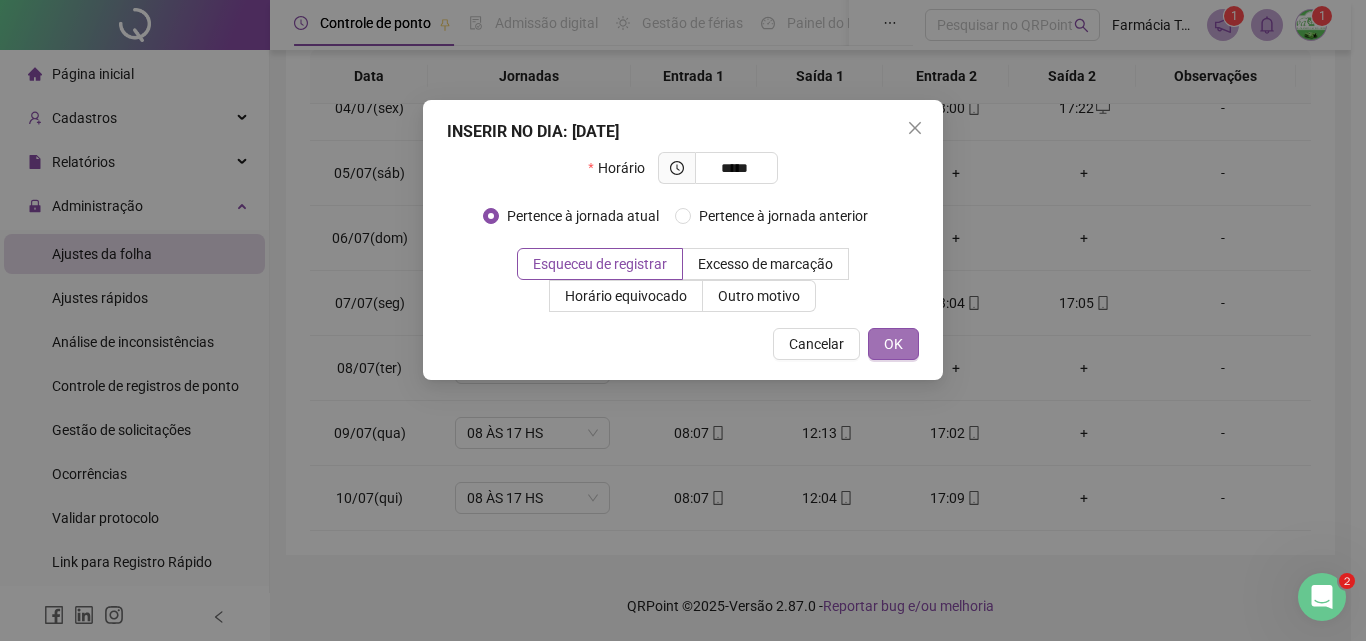 type on "*****" 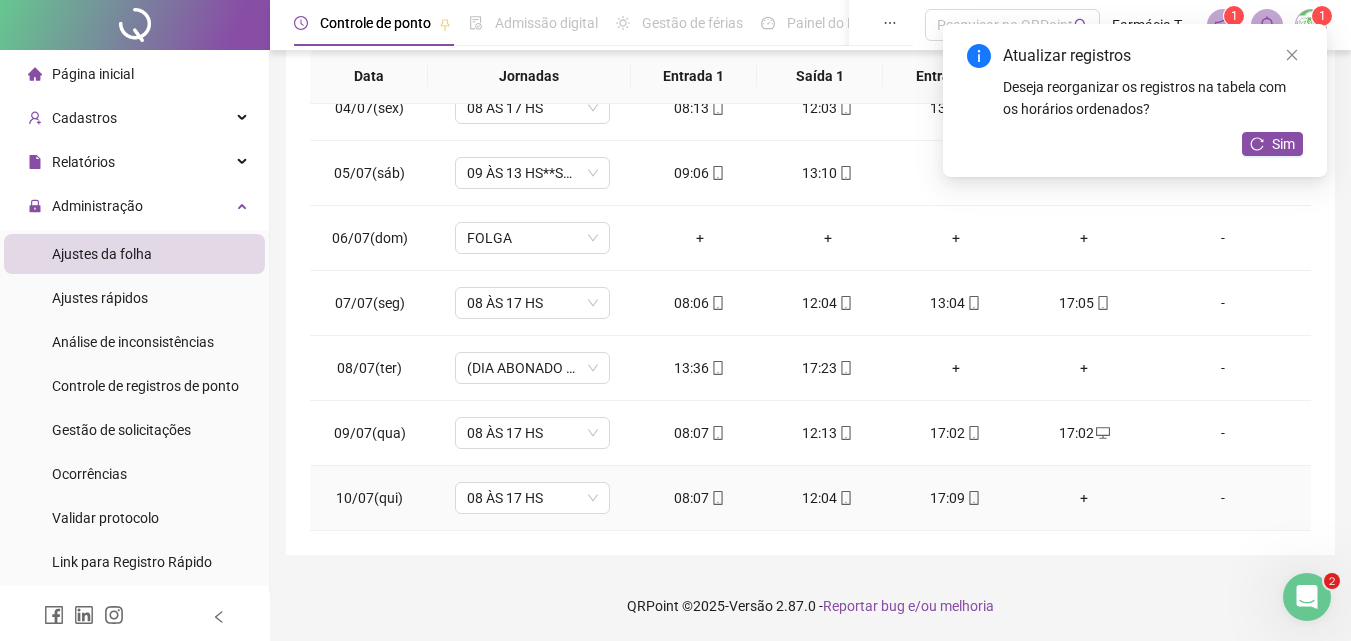 click on "+" at bounding box center (1084, 498) 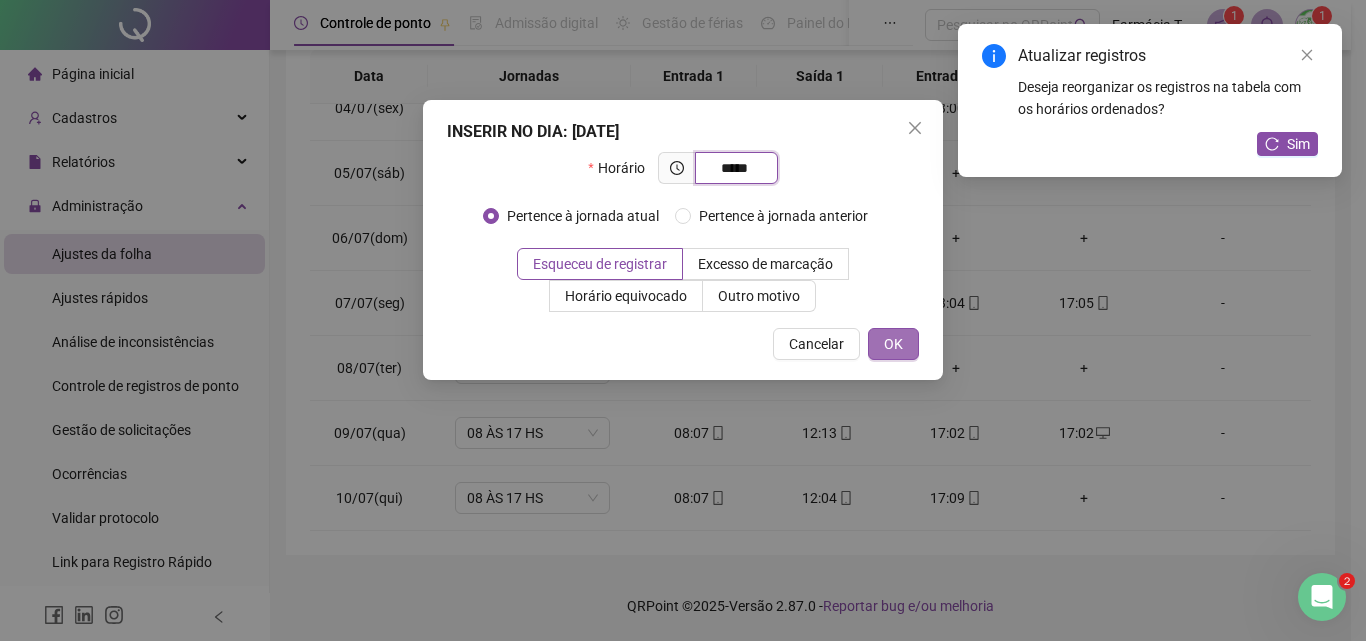 type on "*****" 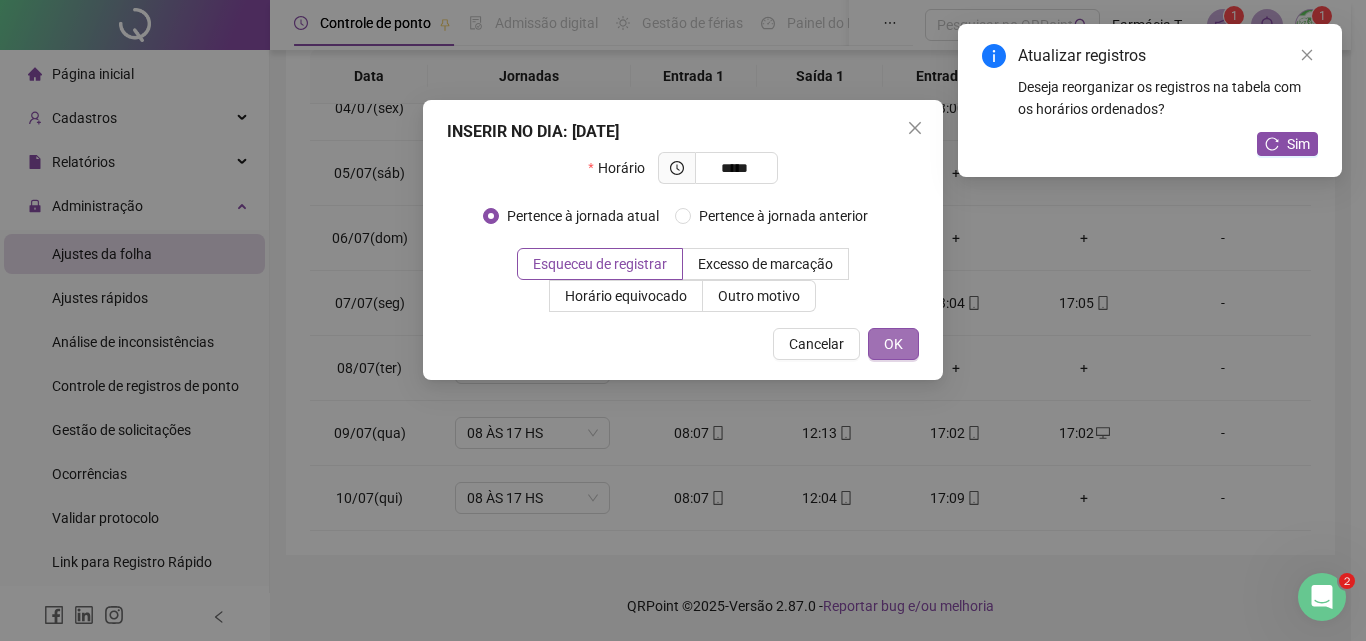 click on "OK" at bounding box center (893, 344) 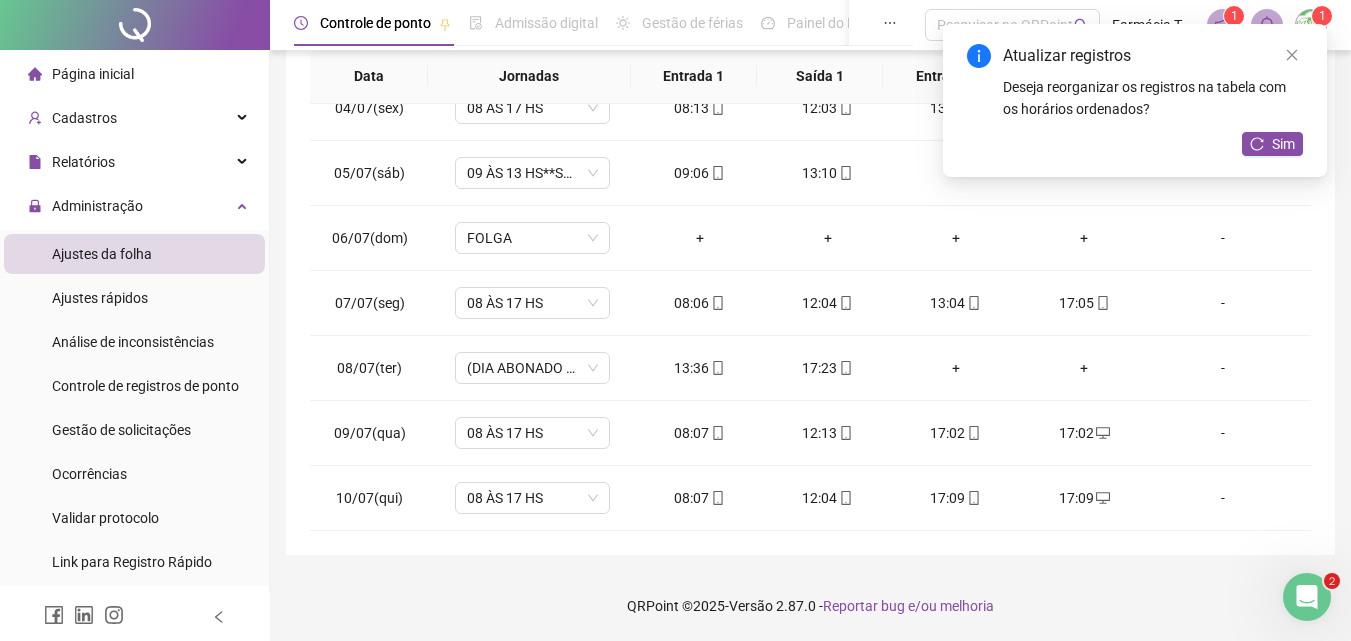 click 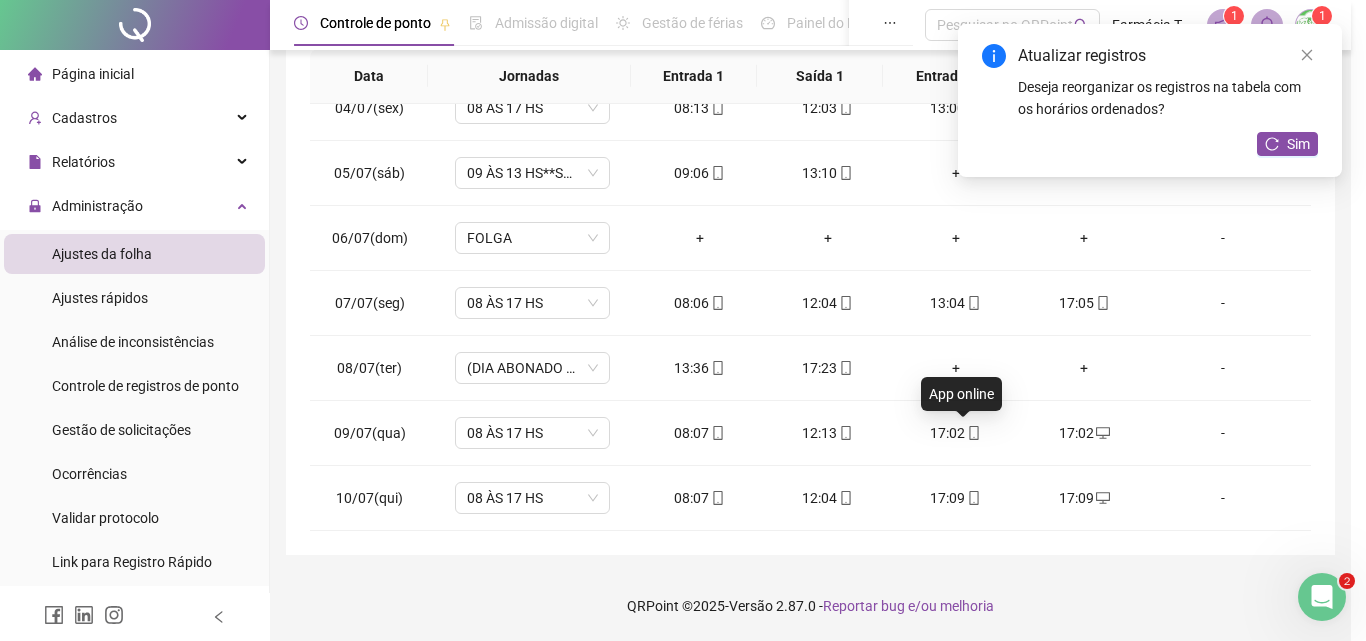 type on "**********" 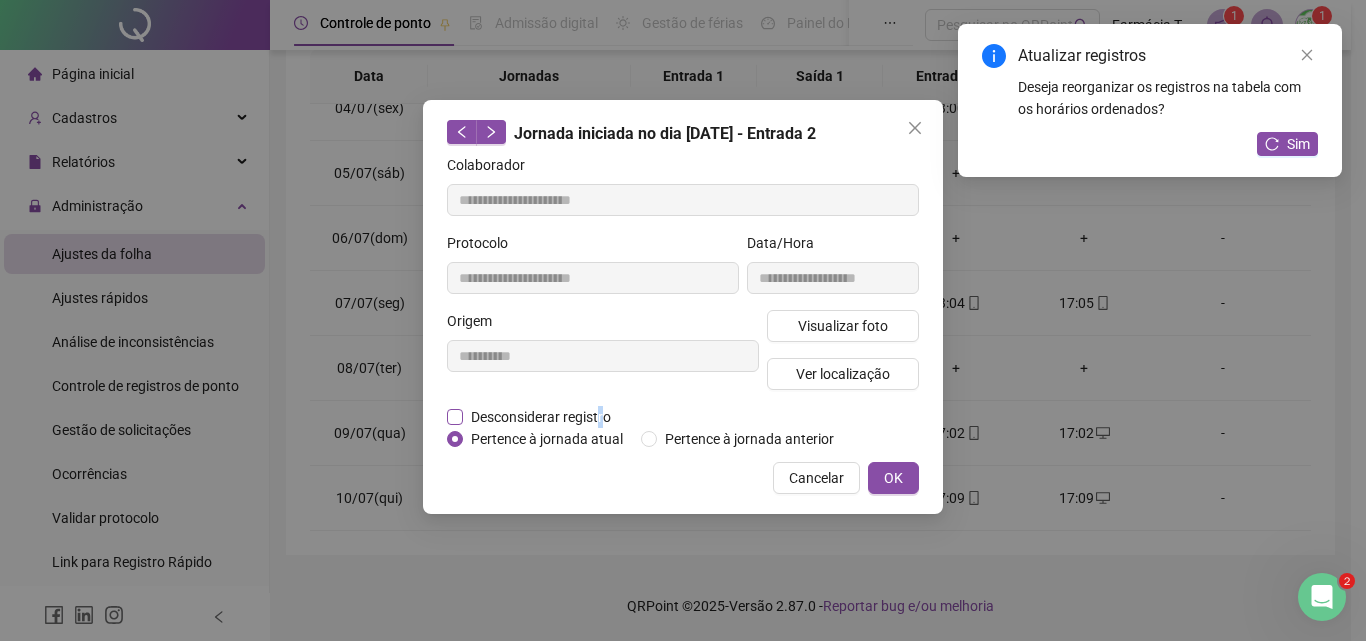 click on "Desconsiderar registro" at bounding box center [541, 417] 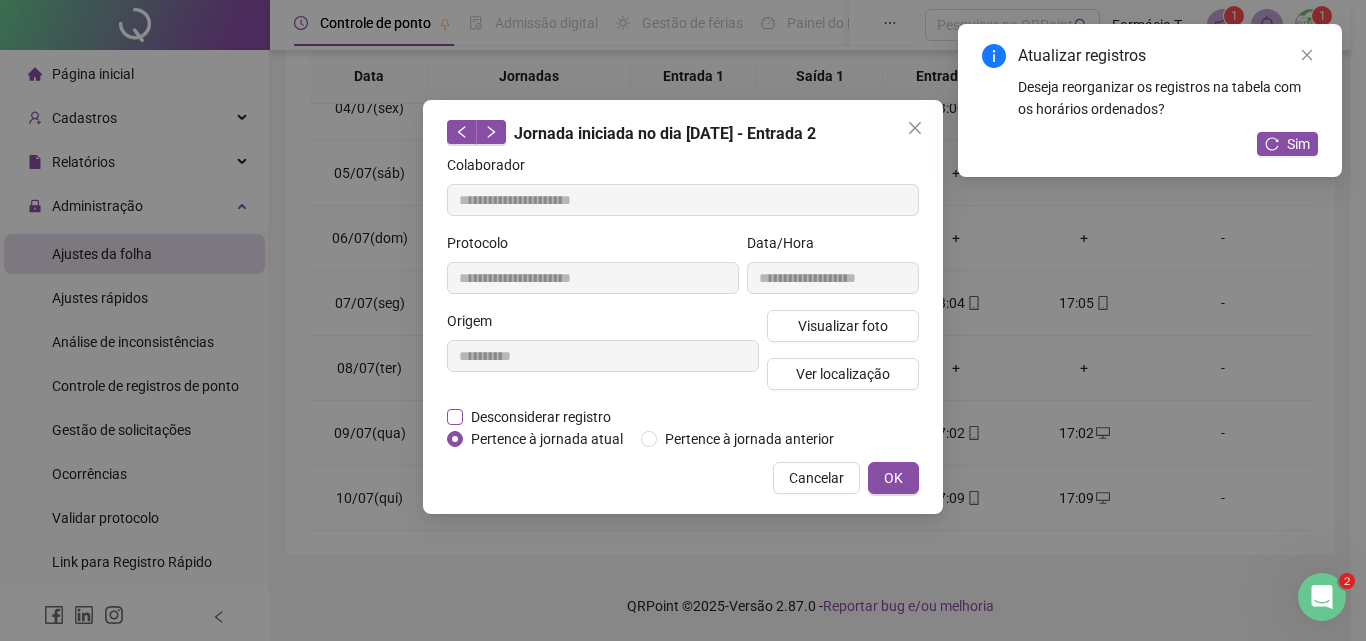 click on "Desconsiderar registro" at bounding box center (541, 417) 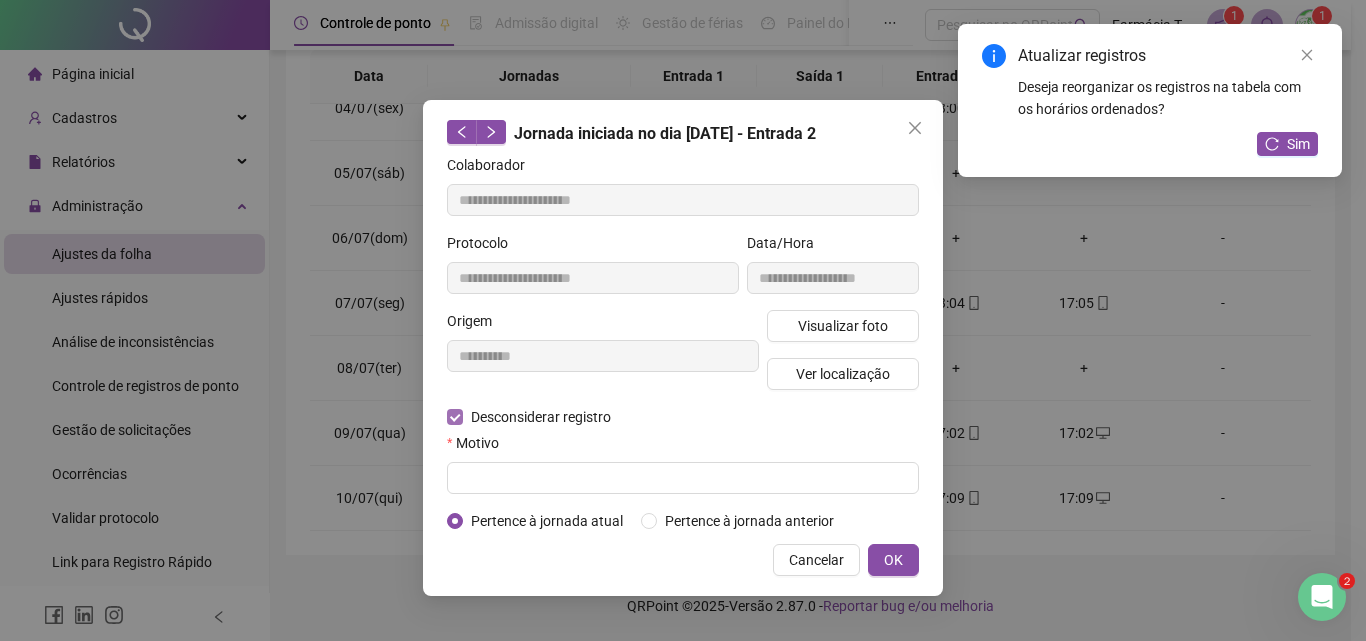 click on "Motivo" at bounding box center [683, 447] 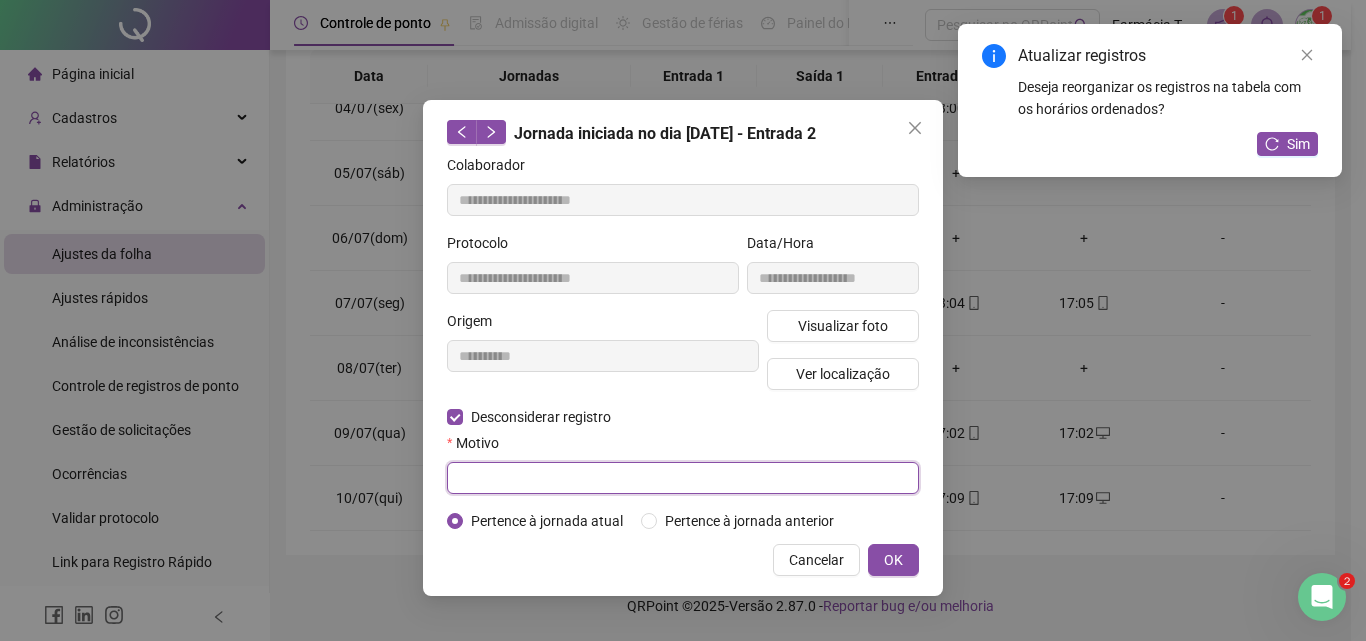click at bounding box center (683, 478) 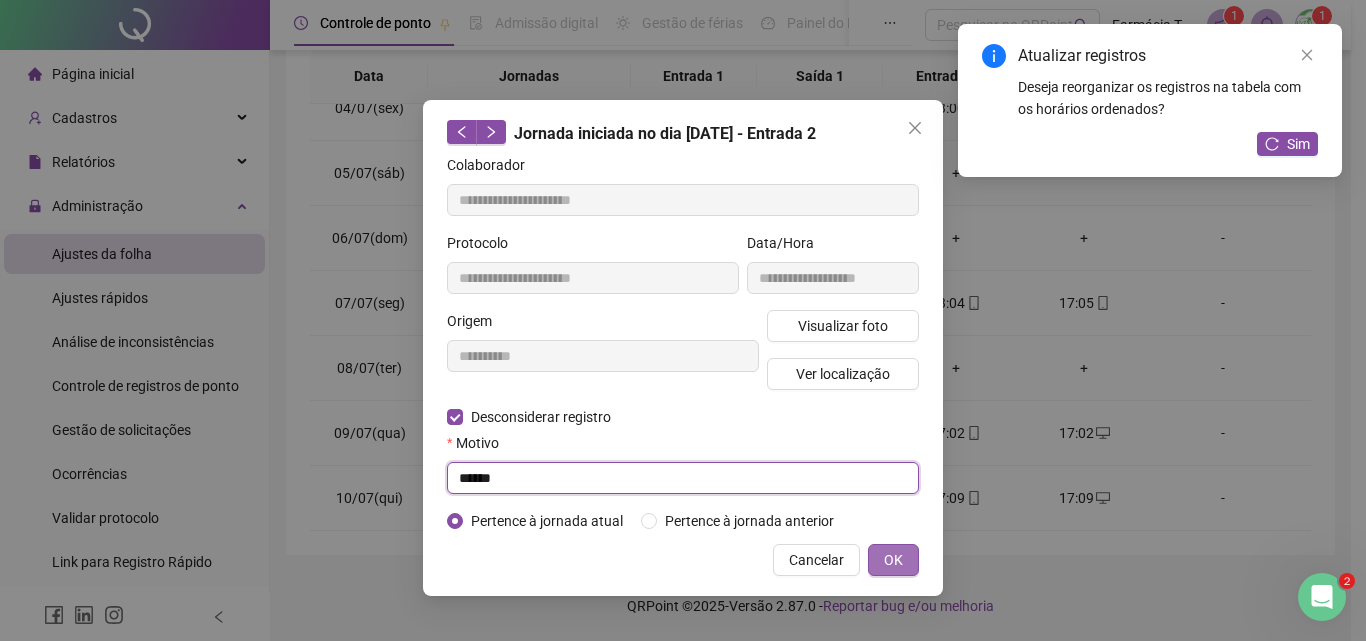 type on "******" 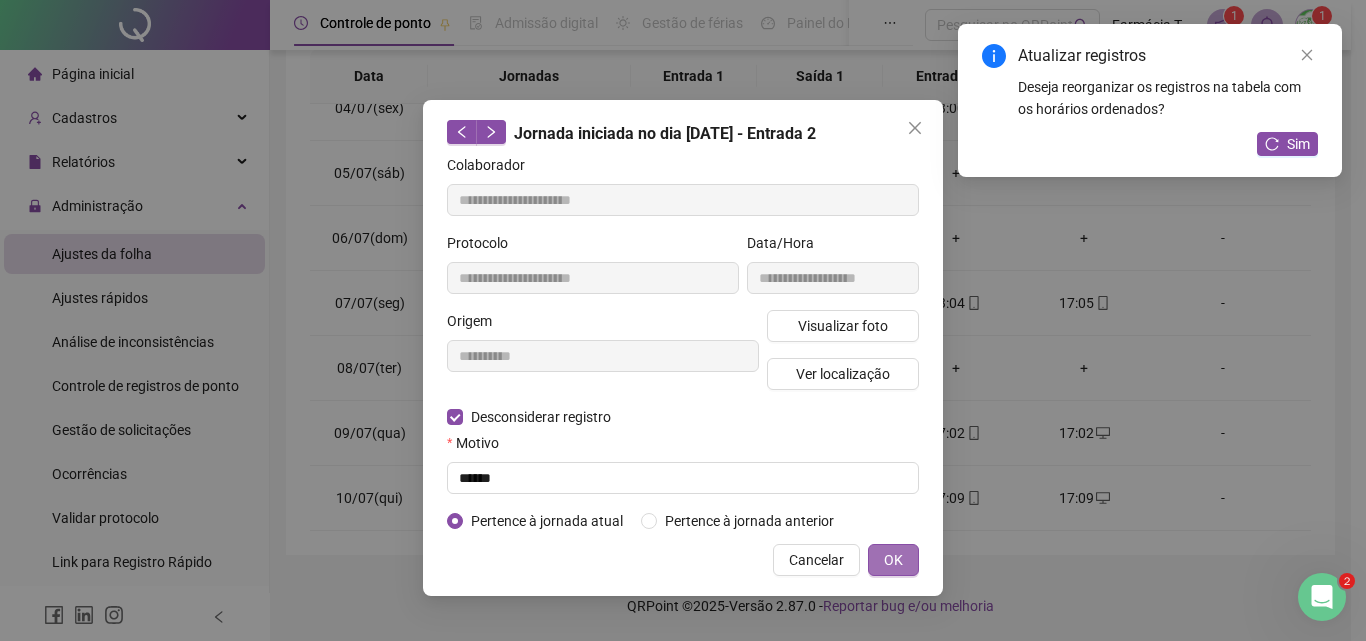 click on "OK" at bounding box center (893, 560) 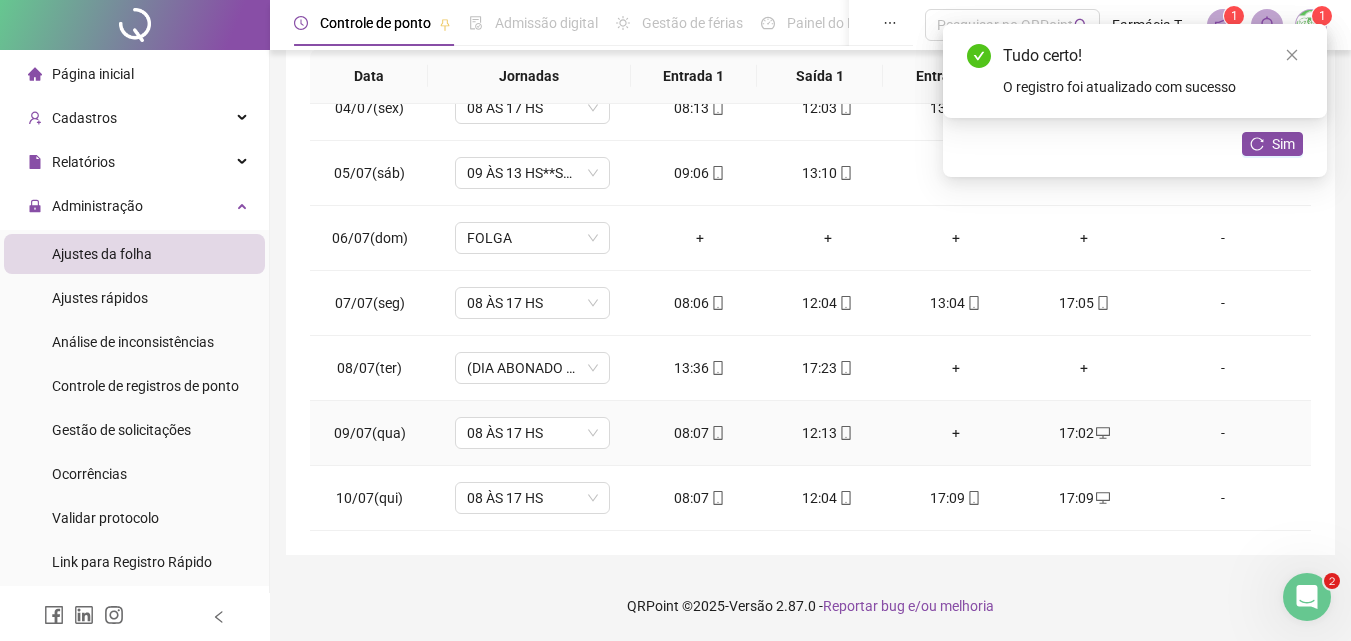 click on "+" at bounding box center (956, 433) 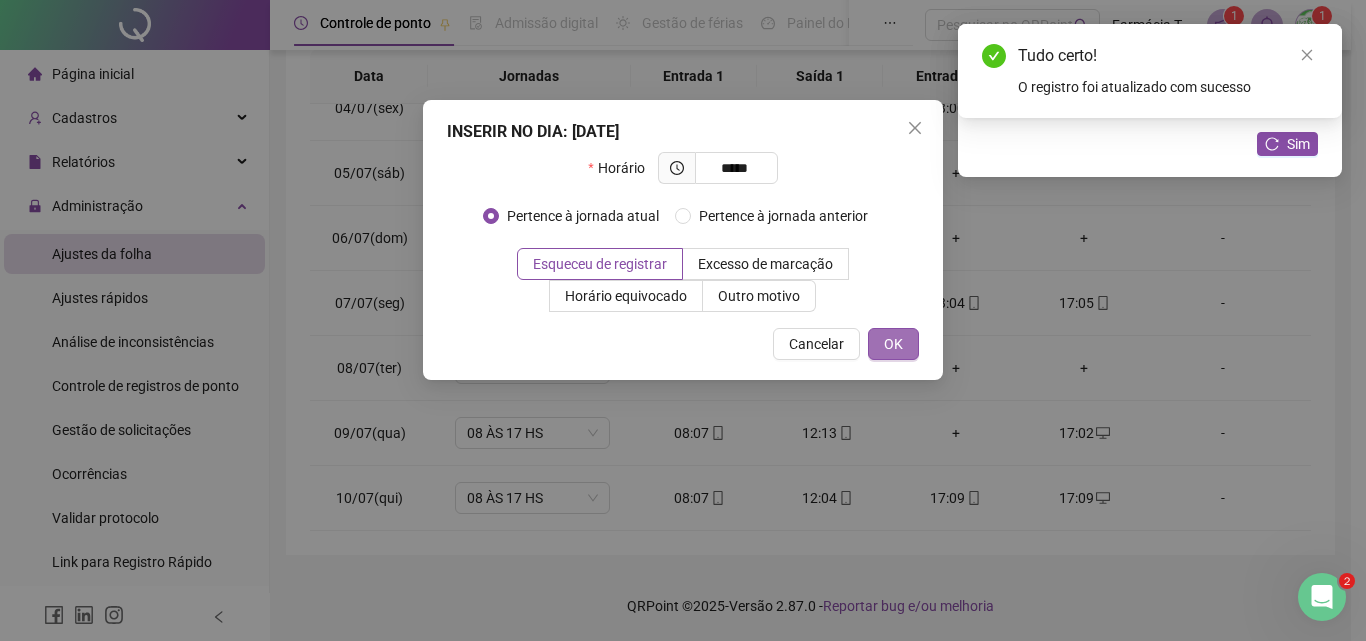 type on "*****" 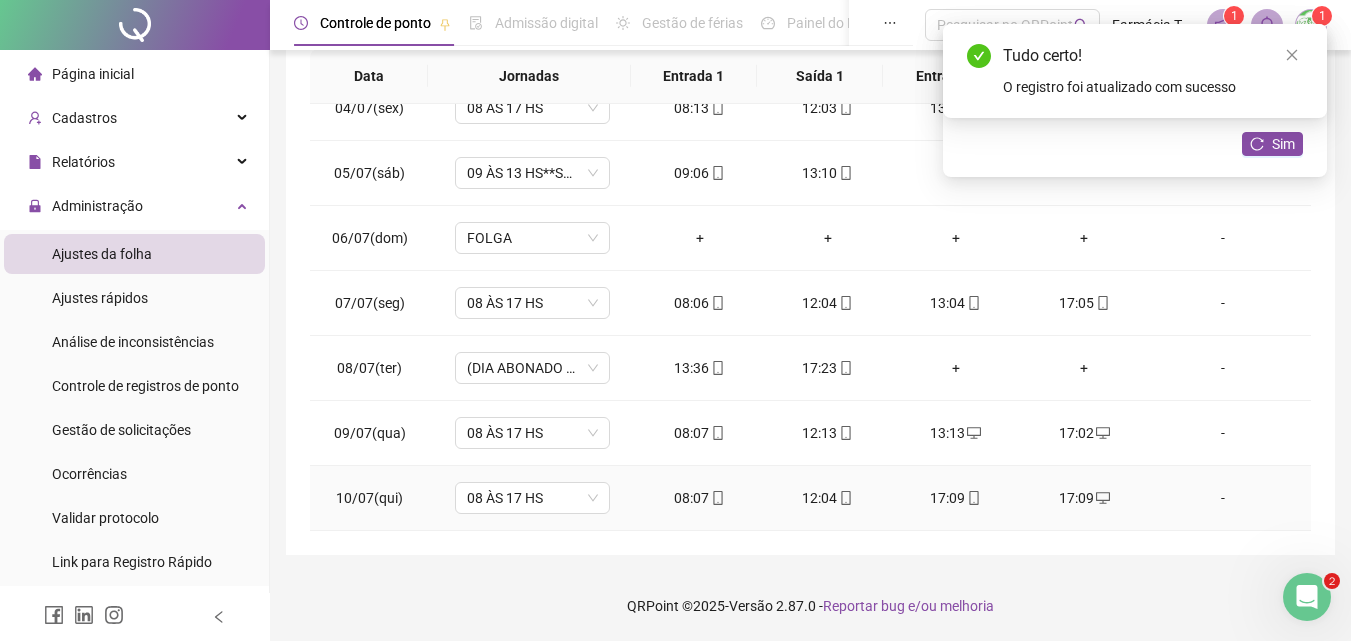 click on "17:09" at bounding box center (956, 498) 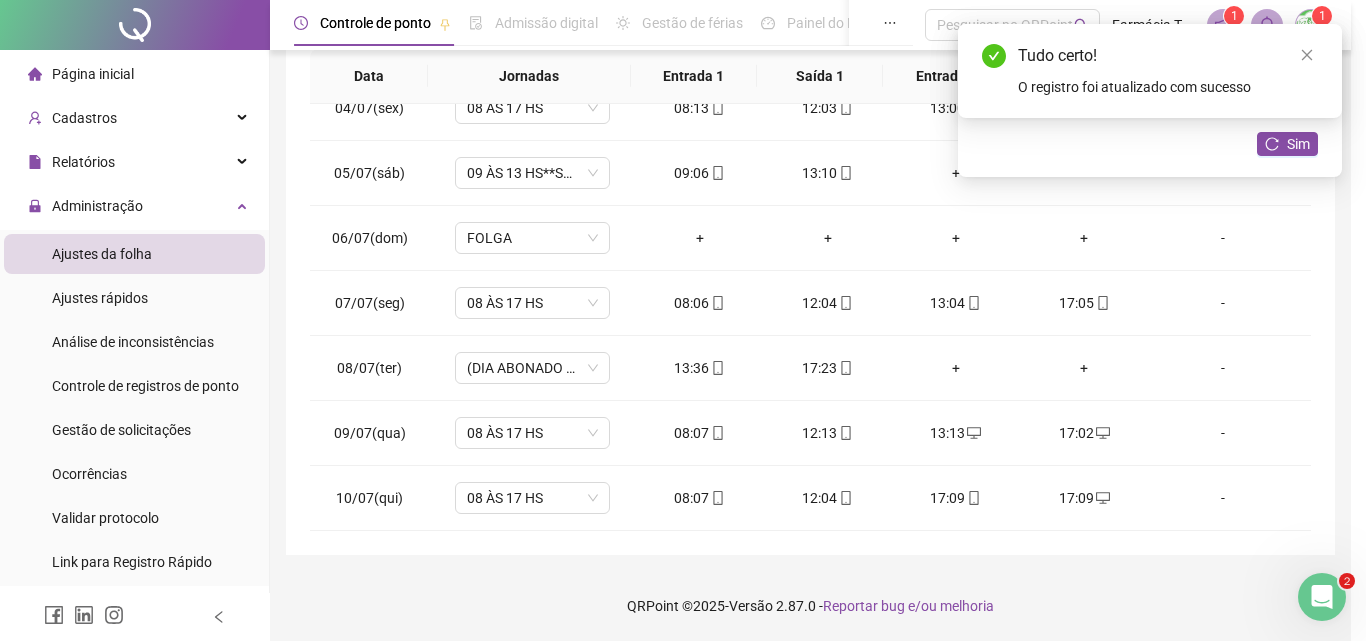 type on "**********" 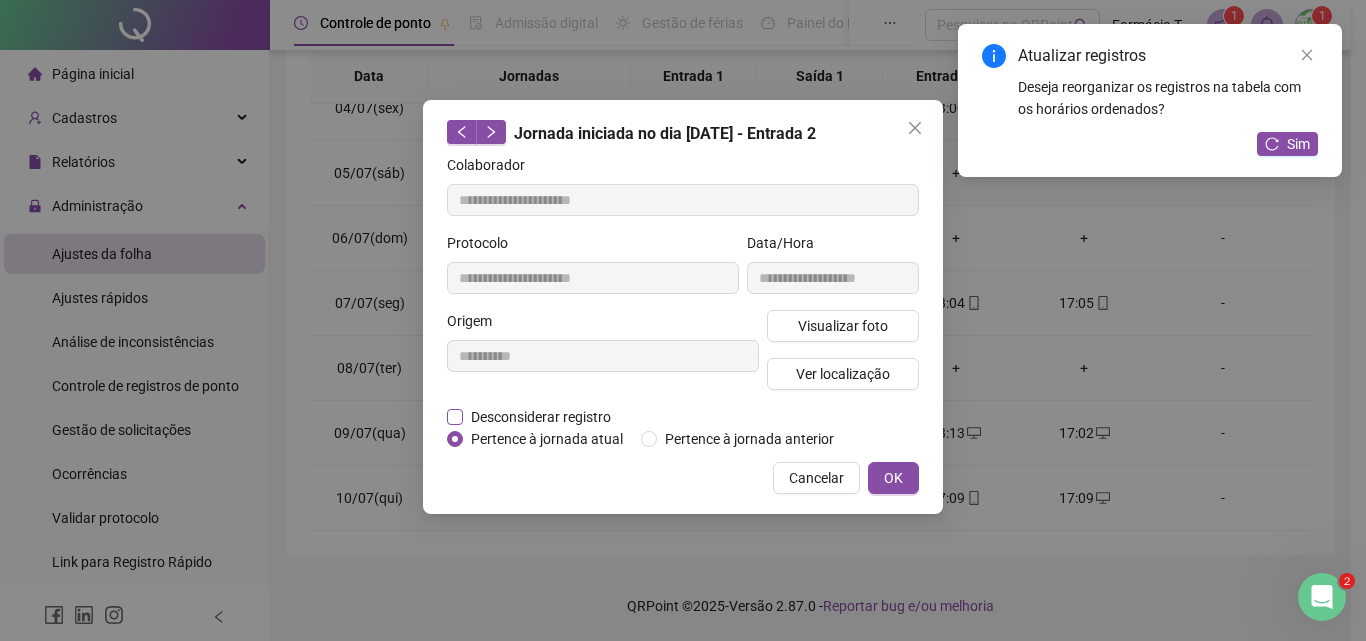 click on "Desconsiderar registro" at bounding box center (541, 417) 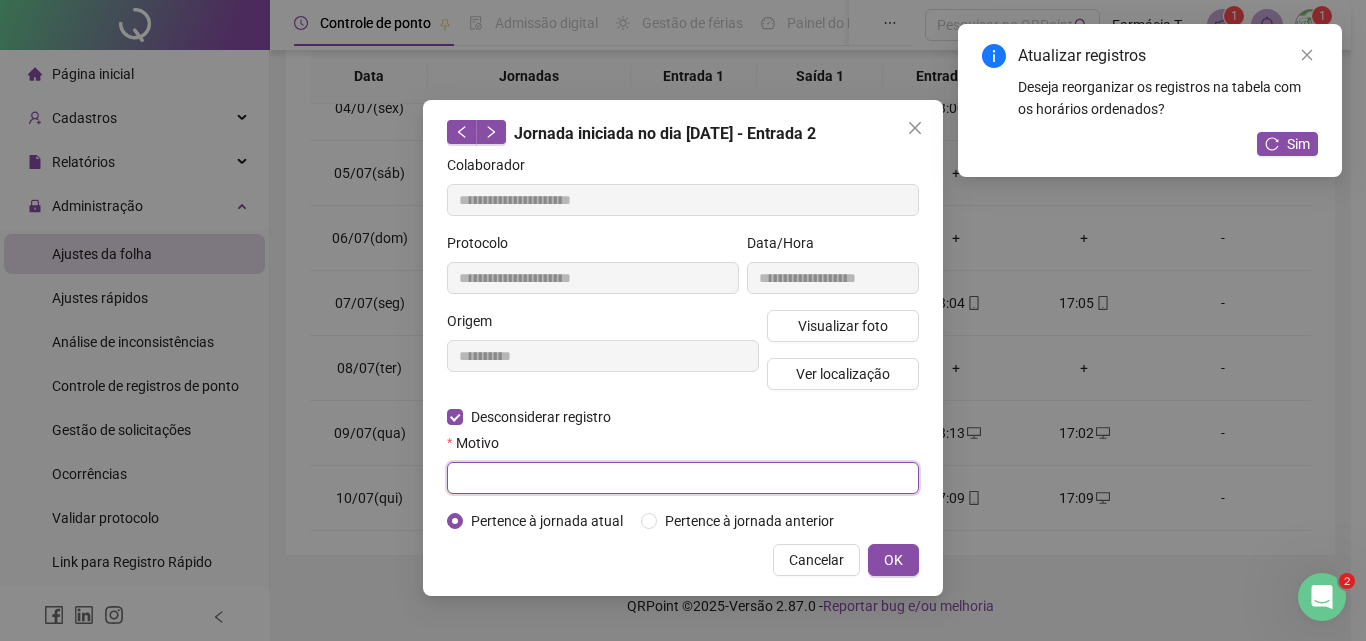 click at bounding box center [683, 478] 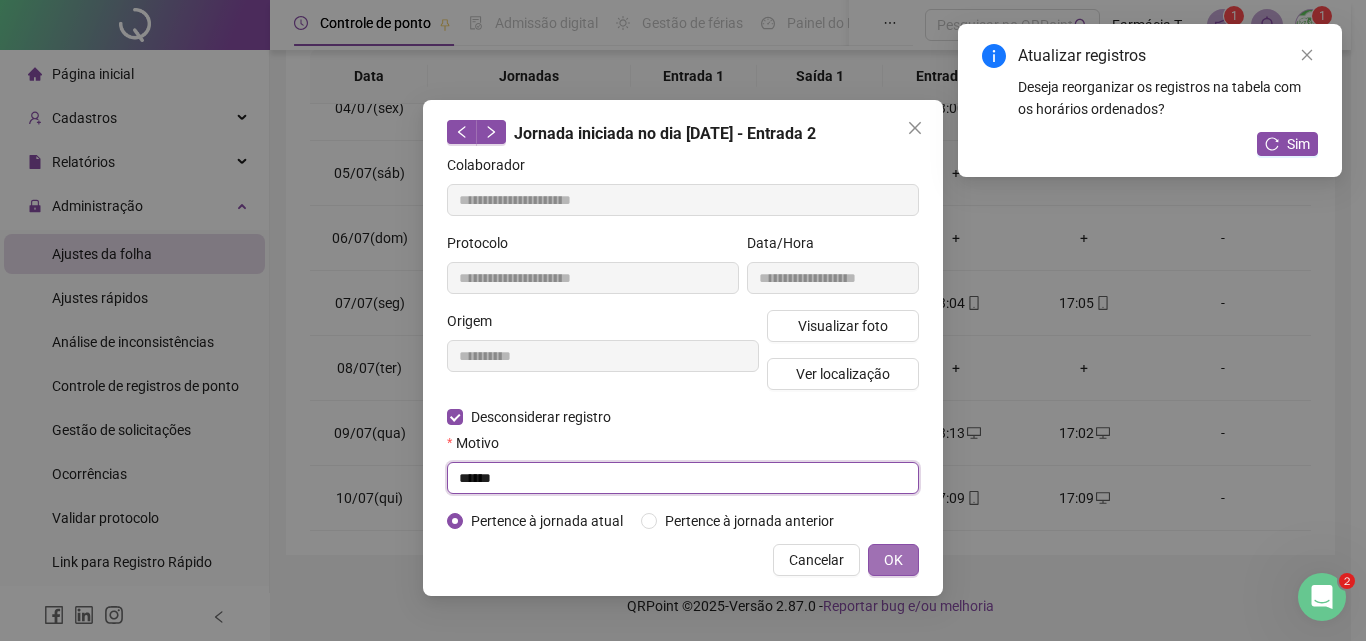 type on "******" 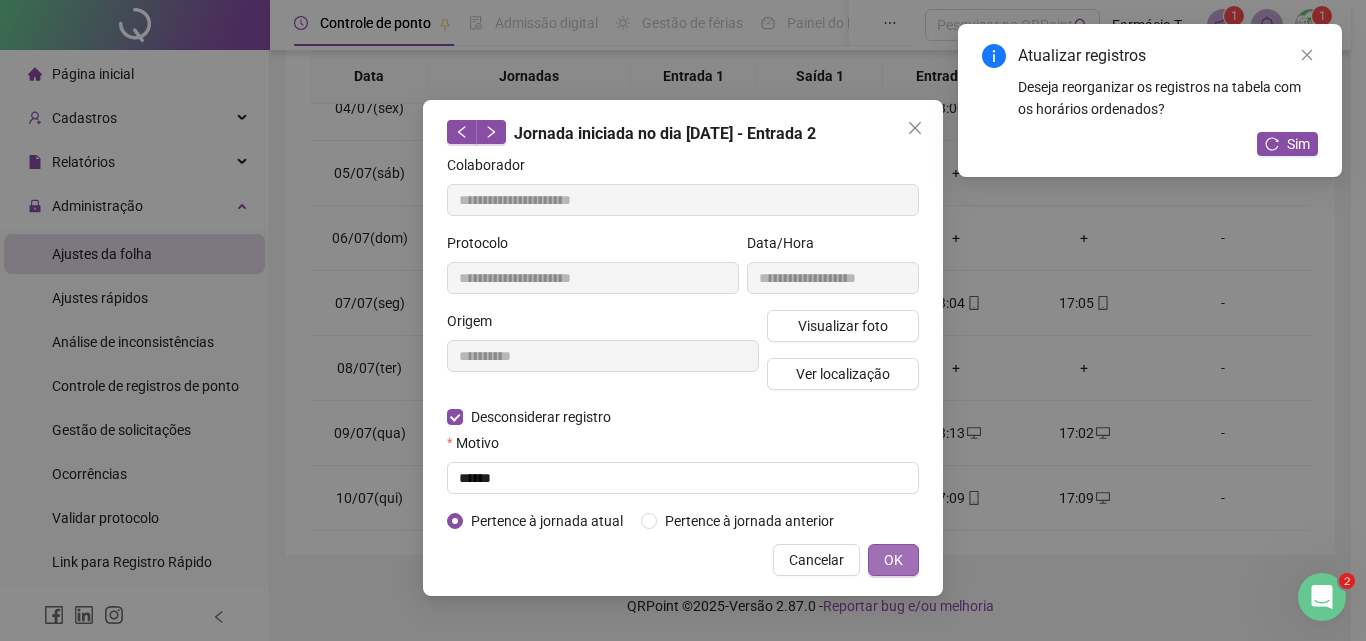 click on "OK" at bounding box center (893, 560) 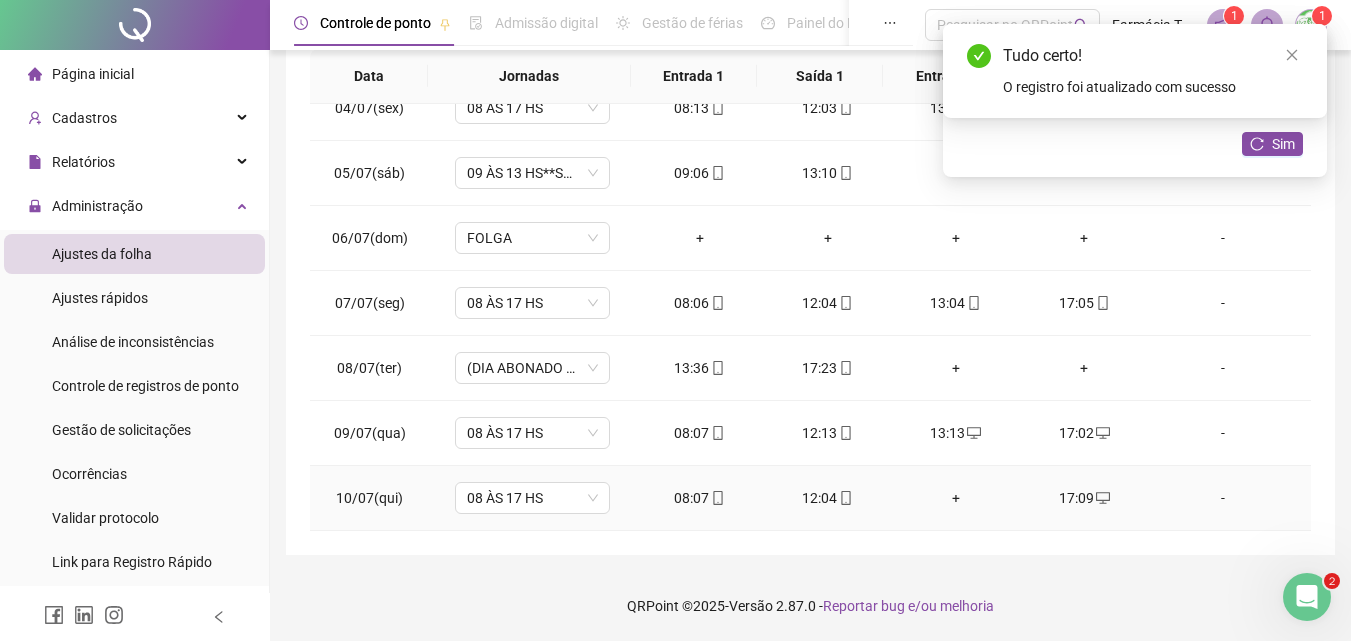 click on "+" at bounding box center [956, 498] 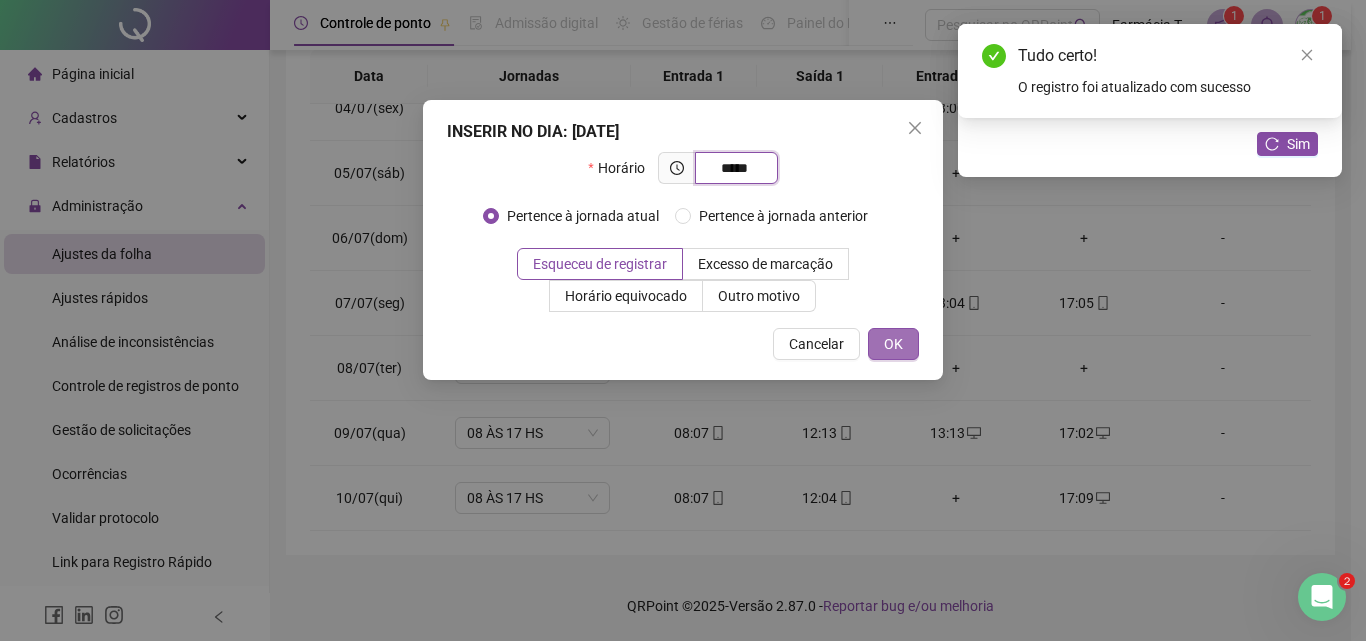 type on "*****" 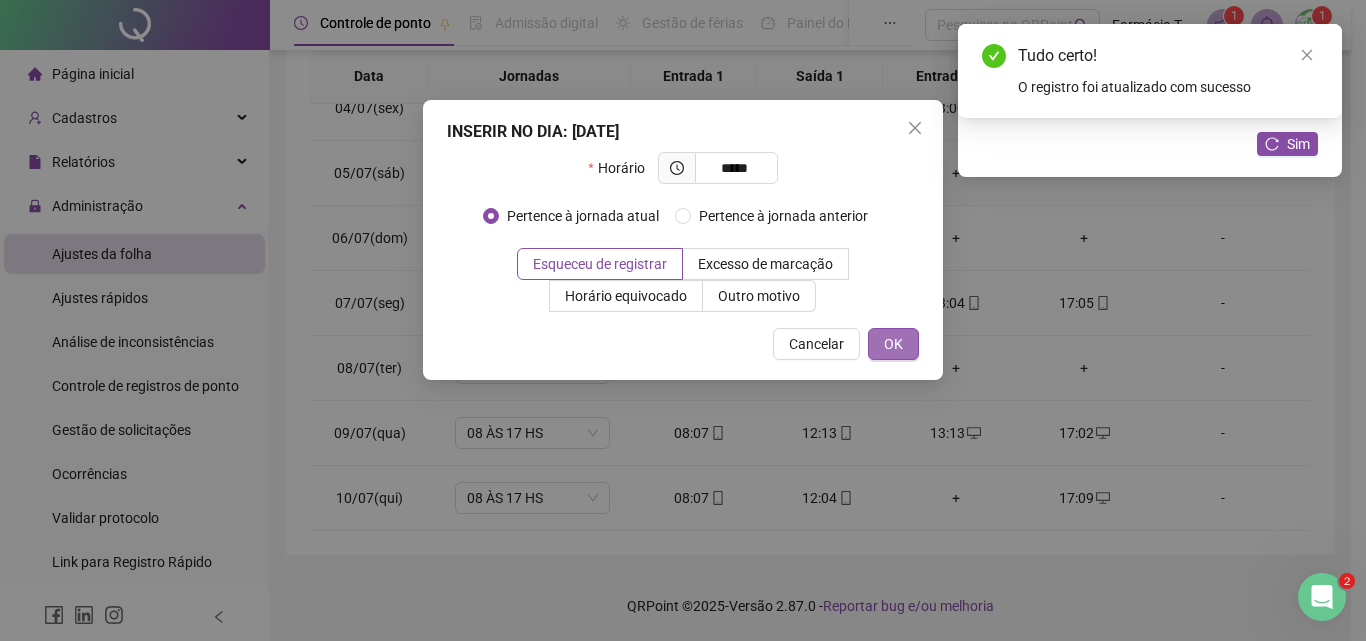 click on "OK" at bounding box center [893, 344] 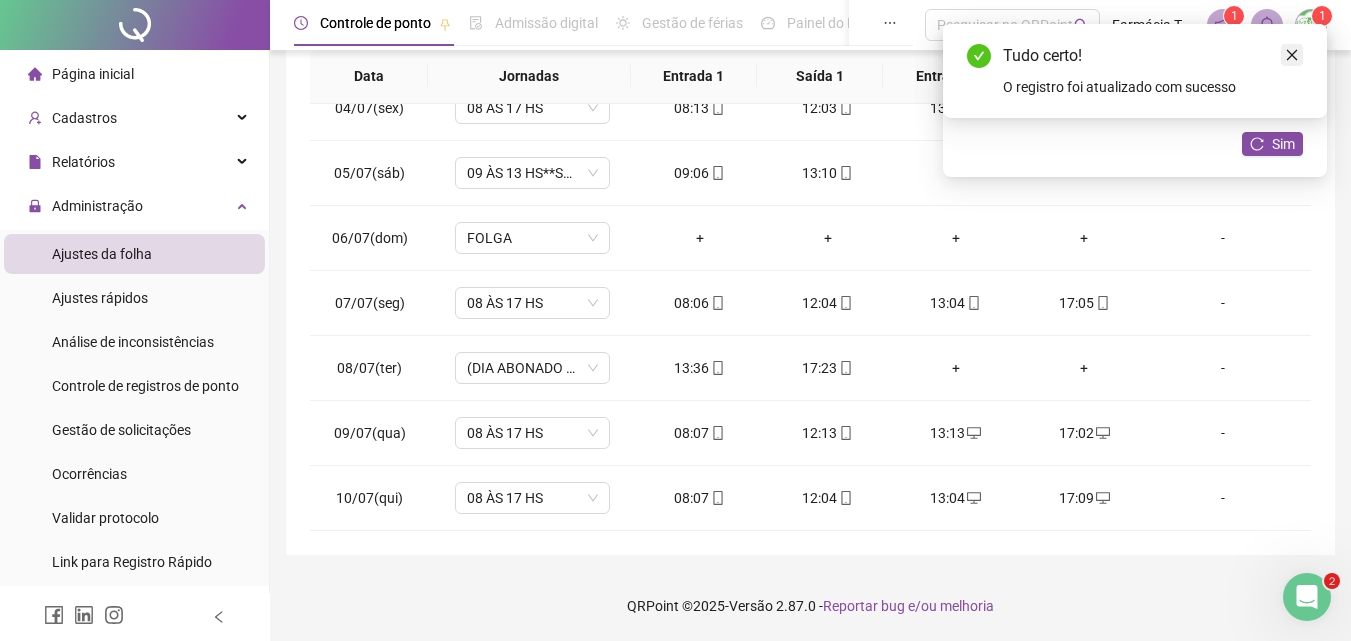 click at bounding box center (1292, 55) 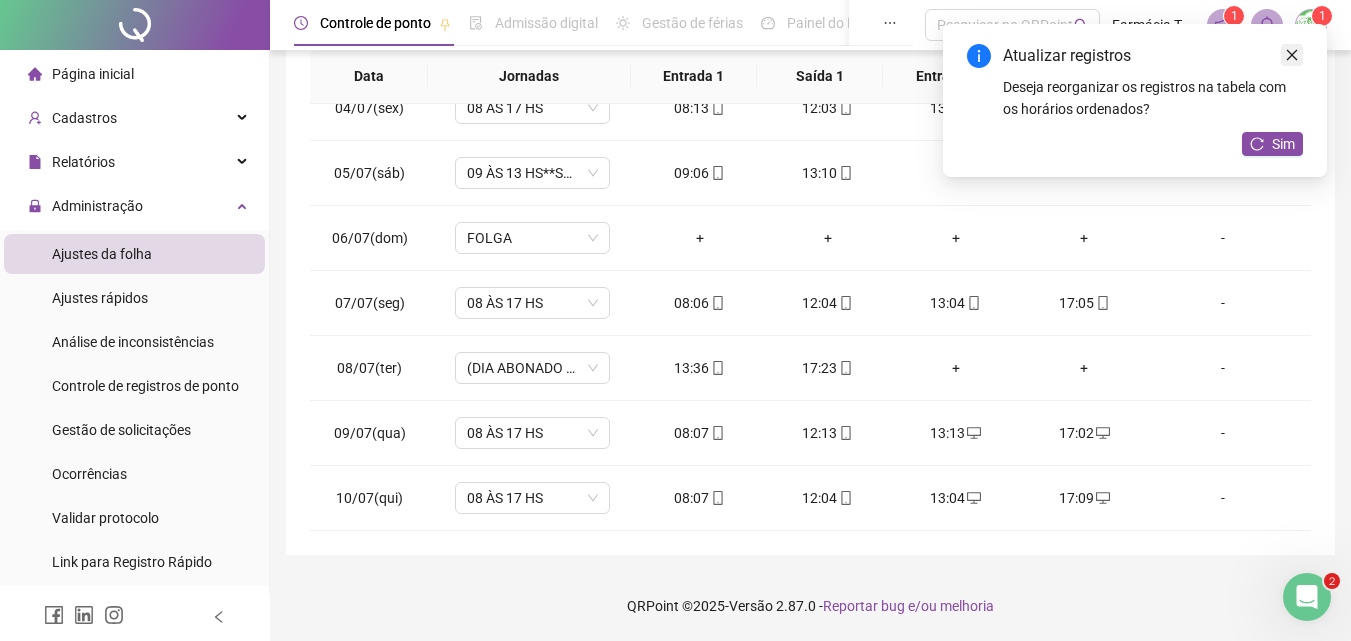 click at bounding box center [1292, 55] 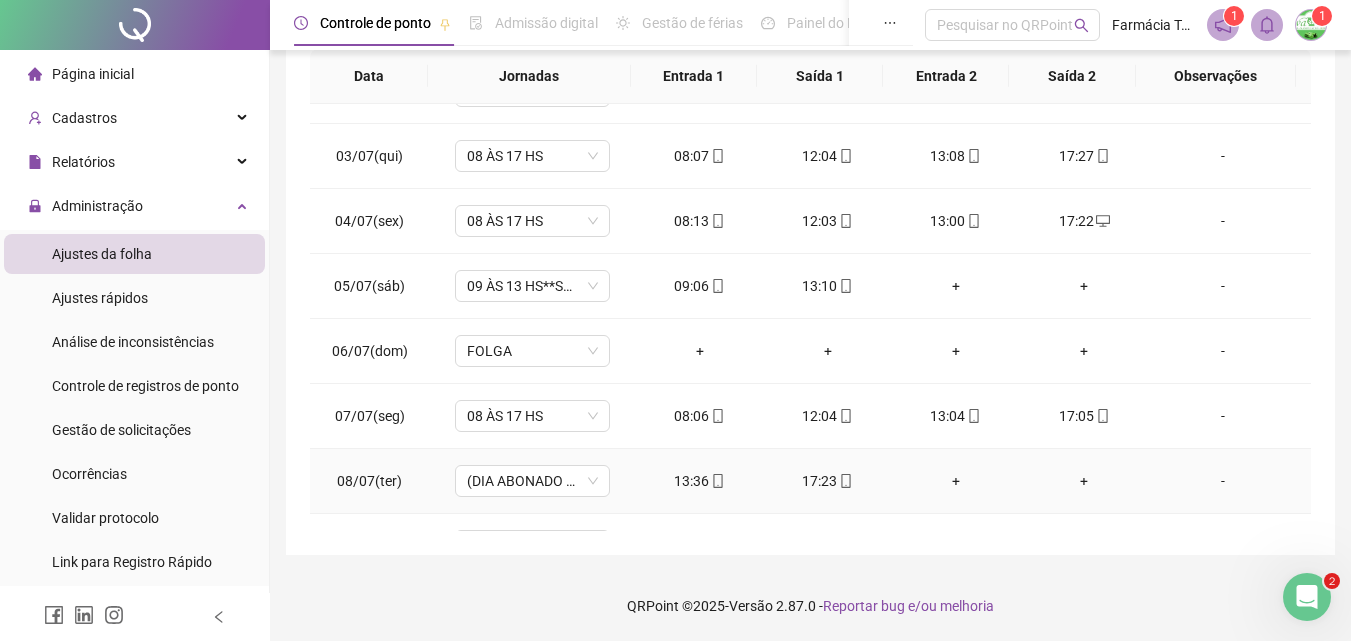 scroll, scrollTop: 0, scrollLeft: 0, axis: both 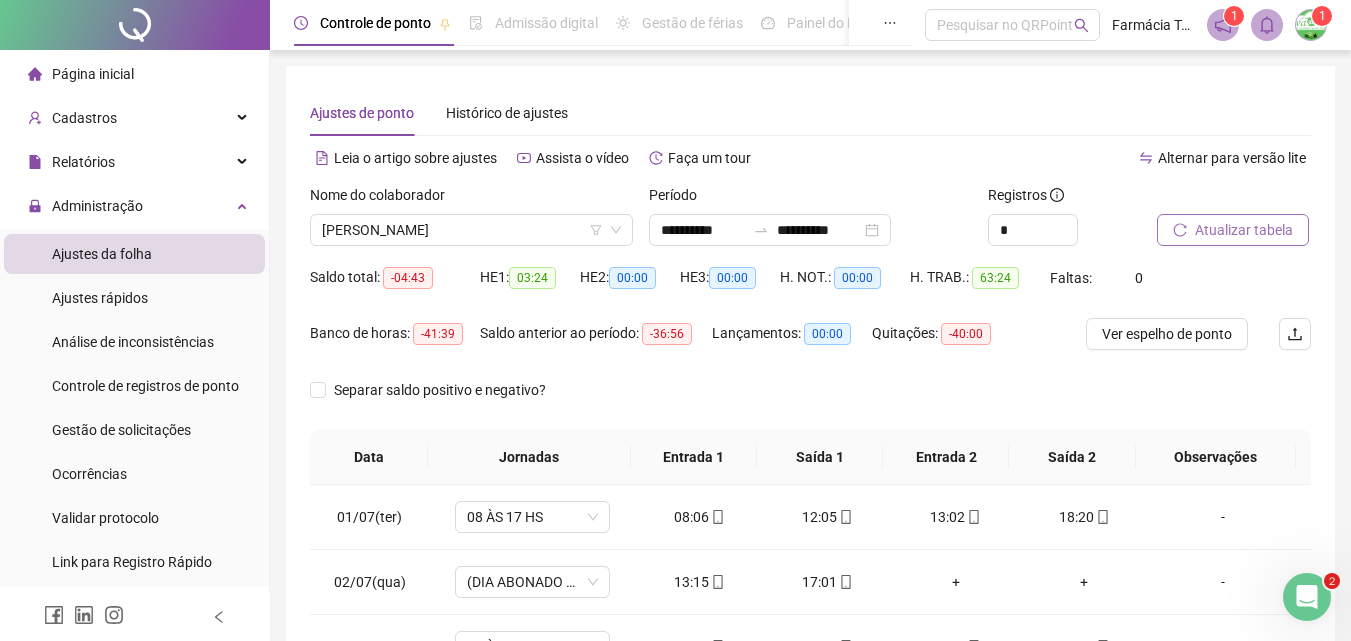 click on "Atualizar tabela" at bounding box center [1233, 230] 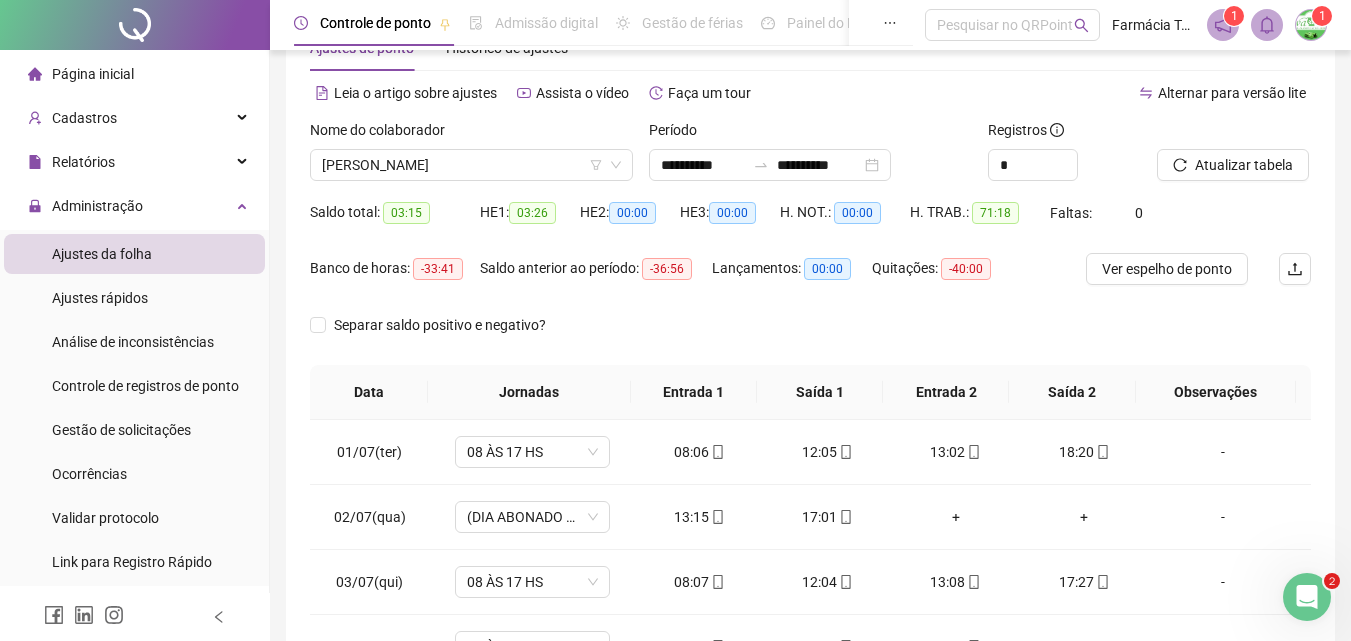 scroll, scrollTop: 100, scrollLeft: 0, axis: vertical 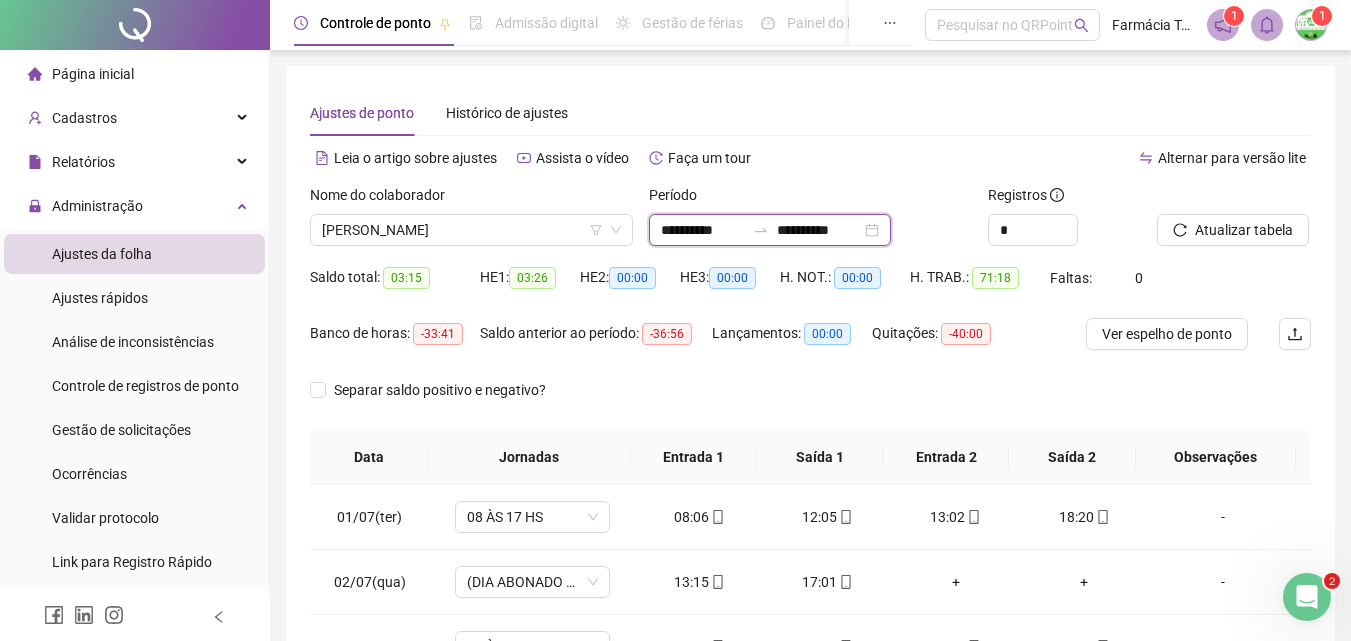 click on "**********" at bounding box center [703, 230] 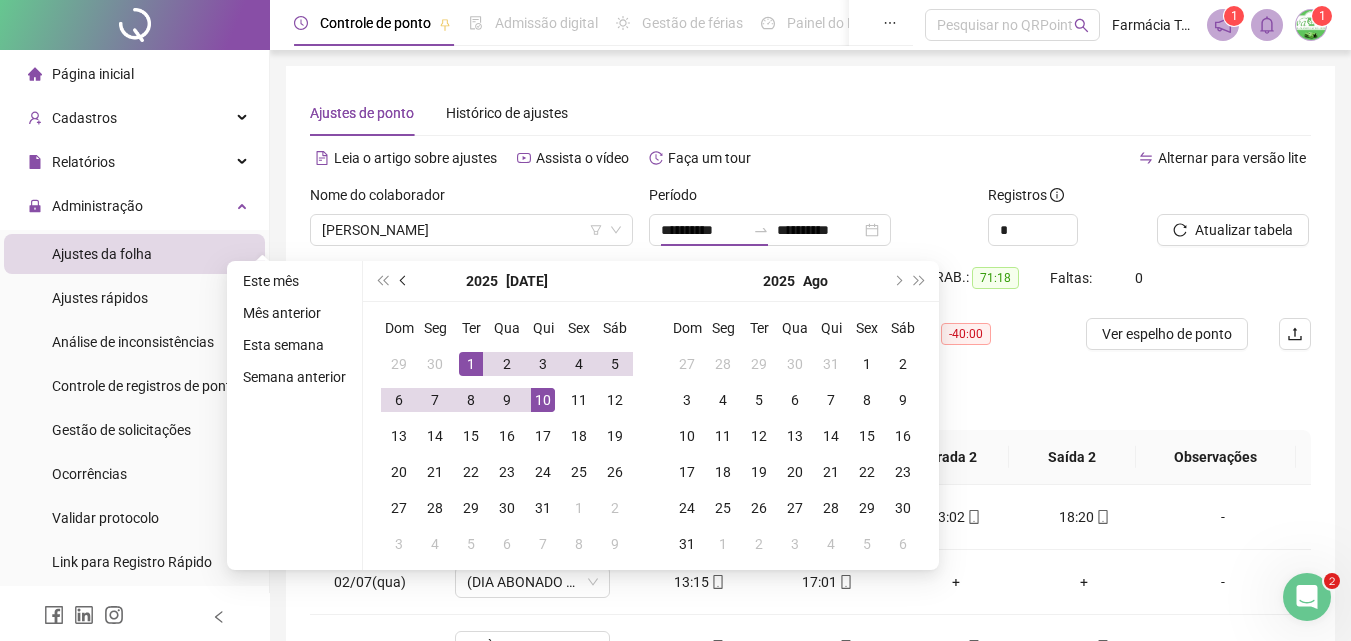 click at bounding box center [405, 281] 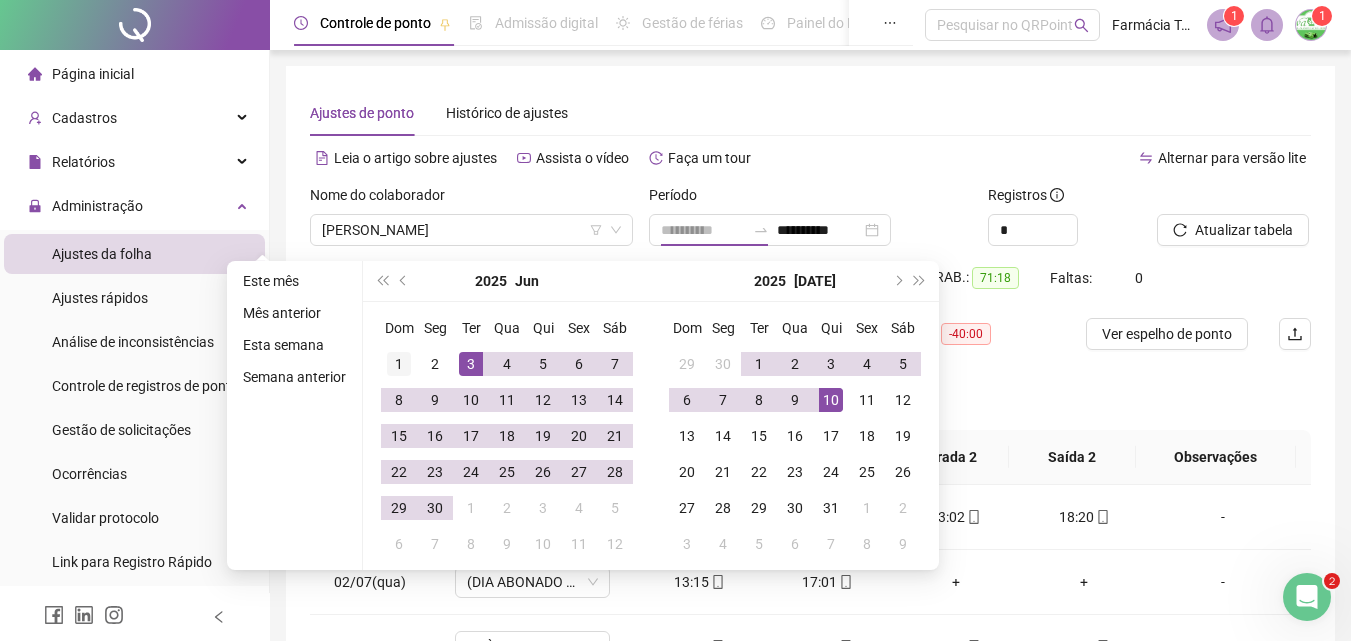 type on "**********" 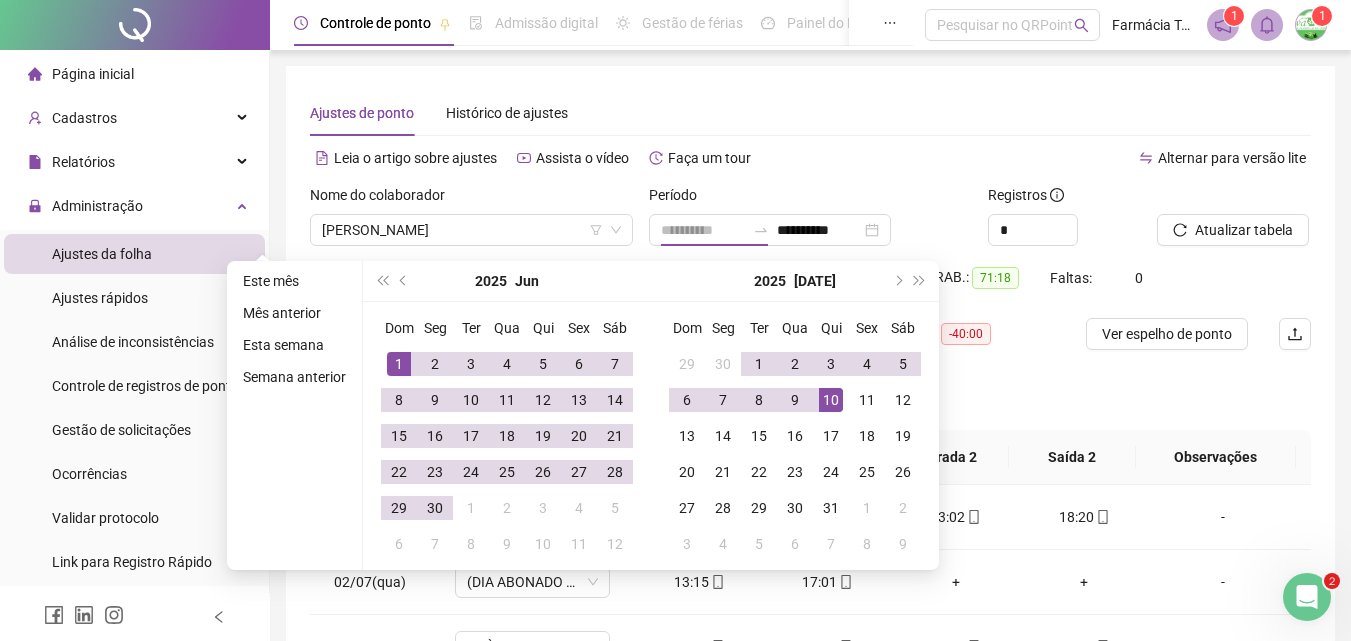 click on "1" at bounding box center [399, 364] 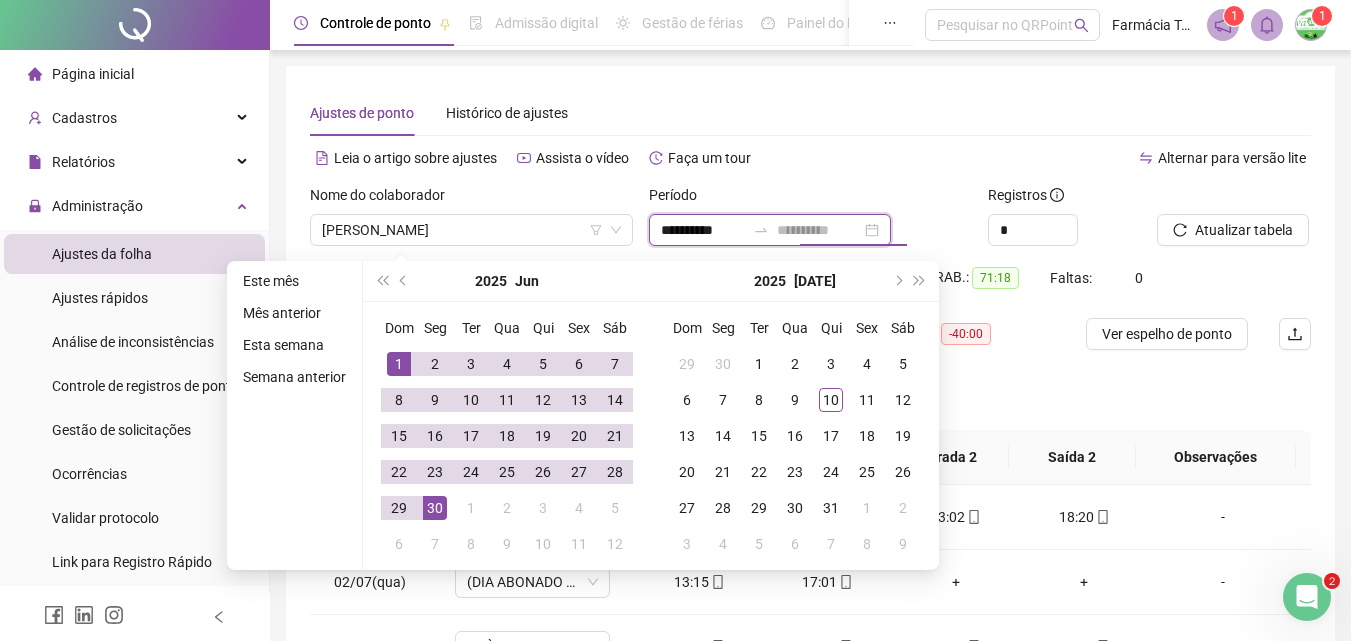 type on "**********" 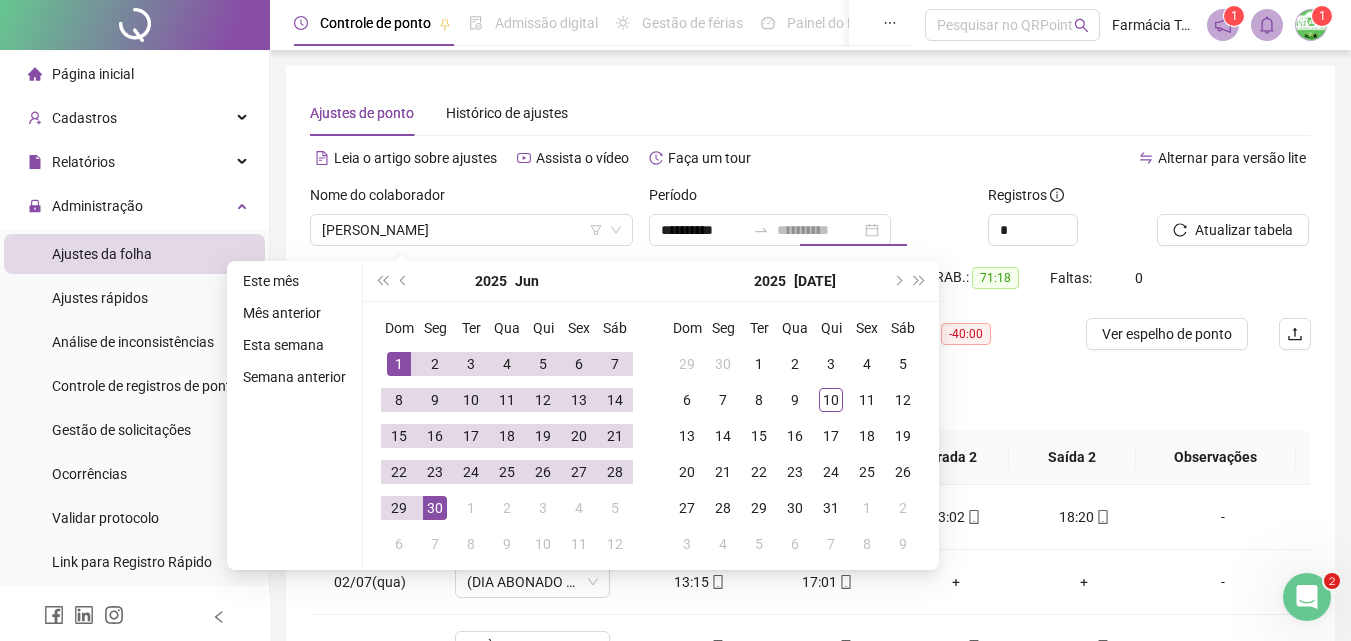 click on "30" at bounding box center [435, 508] 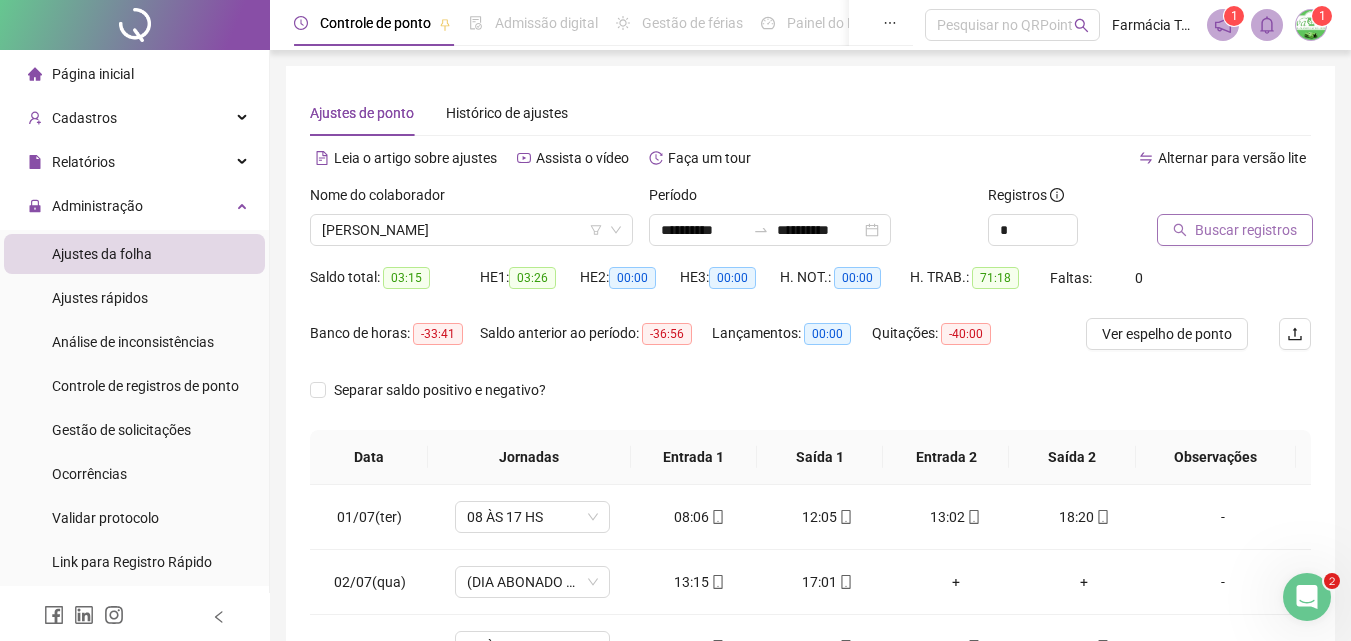 click on "Buscar registros" at bounding box center (1246, 230) 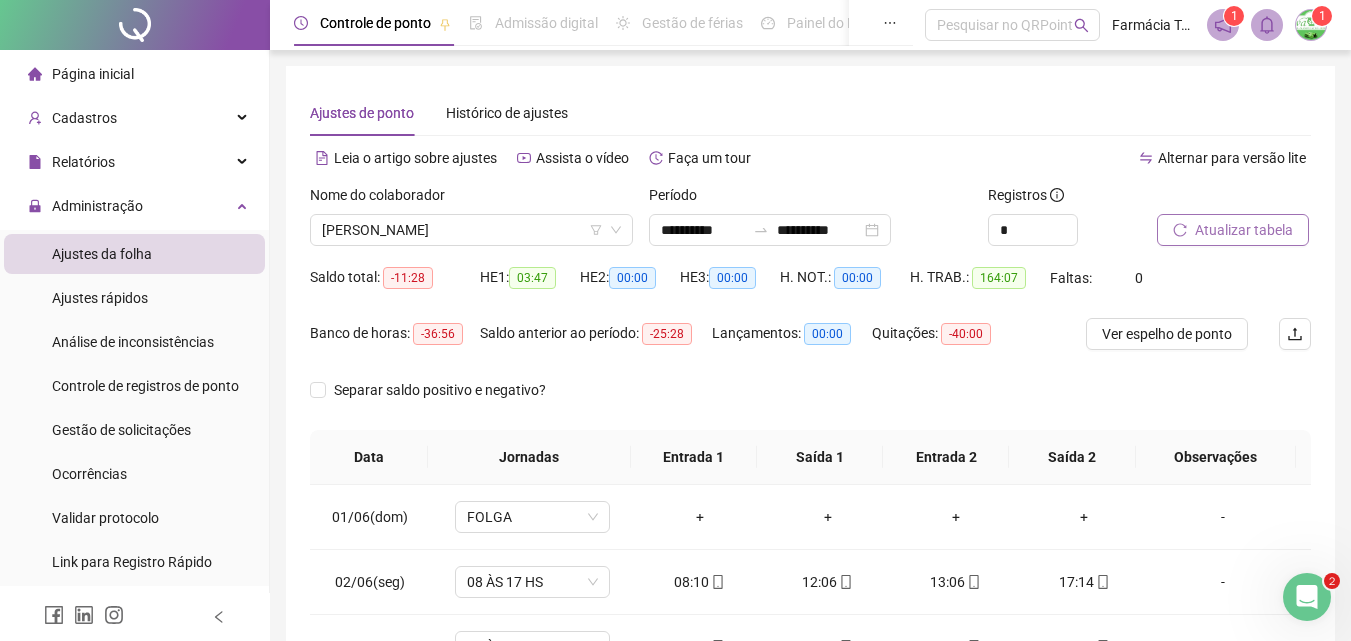 scroll, scrollTop: 381, scrollLeft: 0, axis: vertical 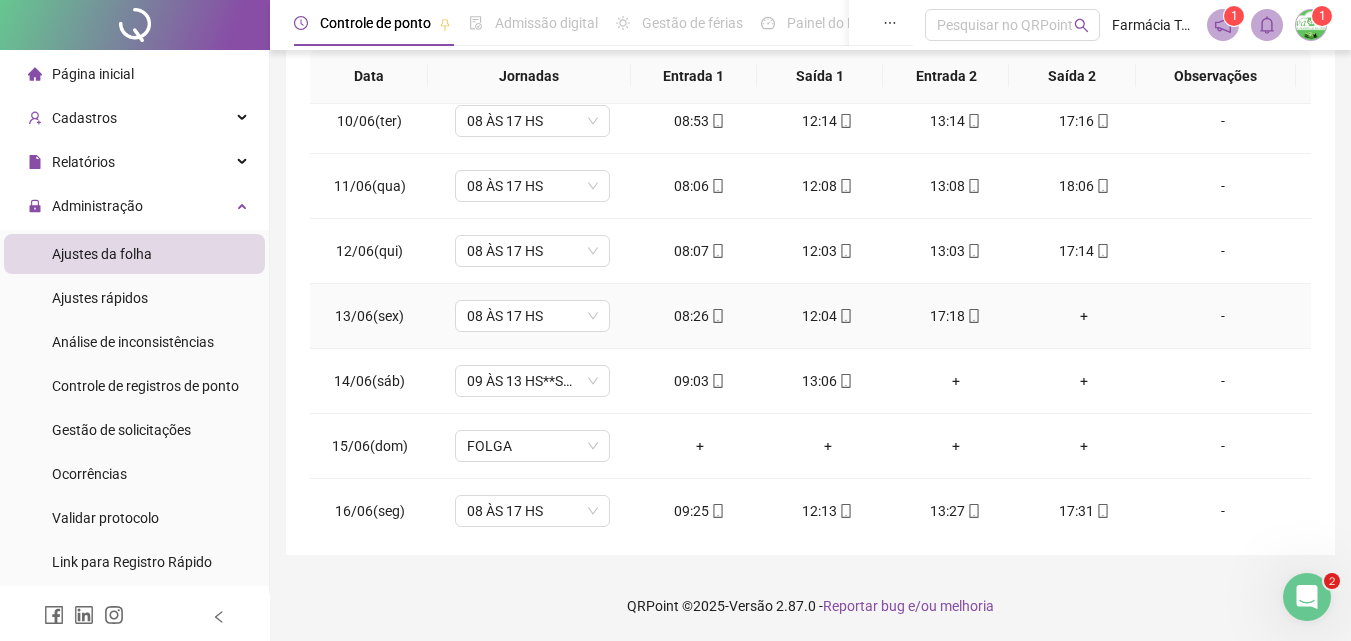 click on "+" at bounding box center (1084, 316) 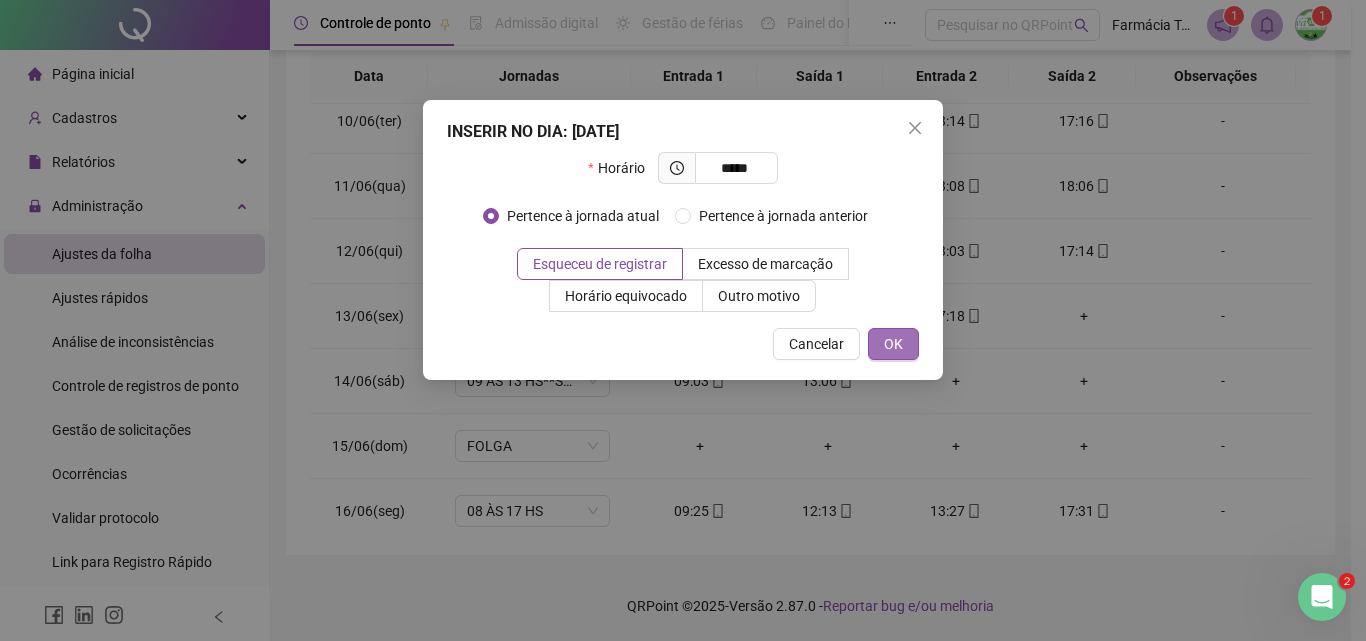 type on "*****" 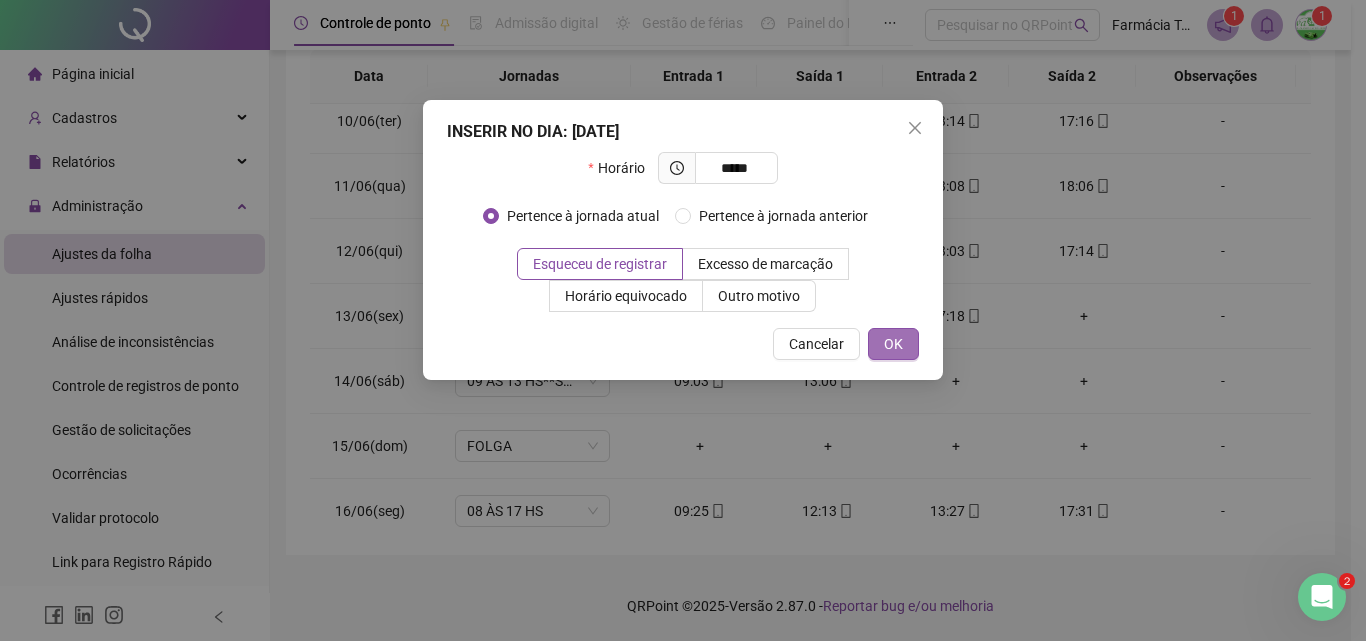 click on "OK" at bounding box center (893, 344) 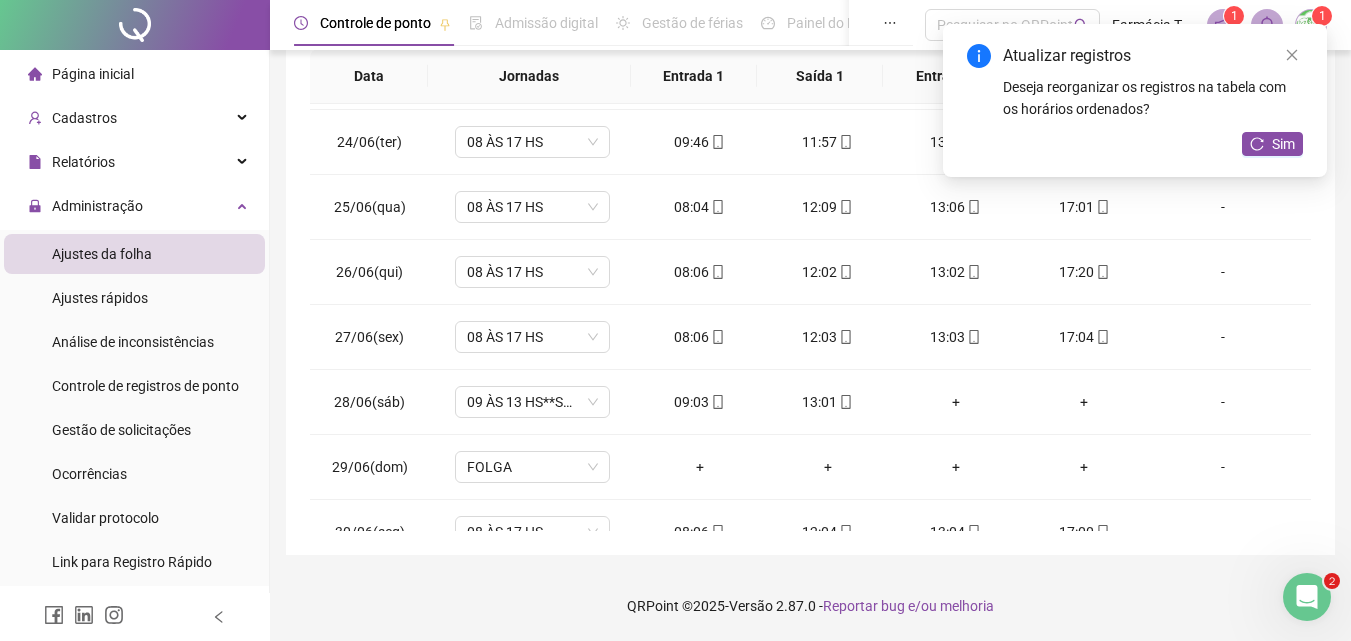 scroll, scrollTop: 1523, scrollLeft: 0, axis: vertical 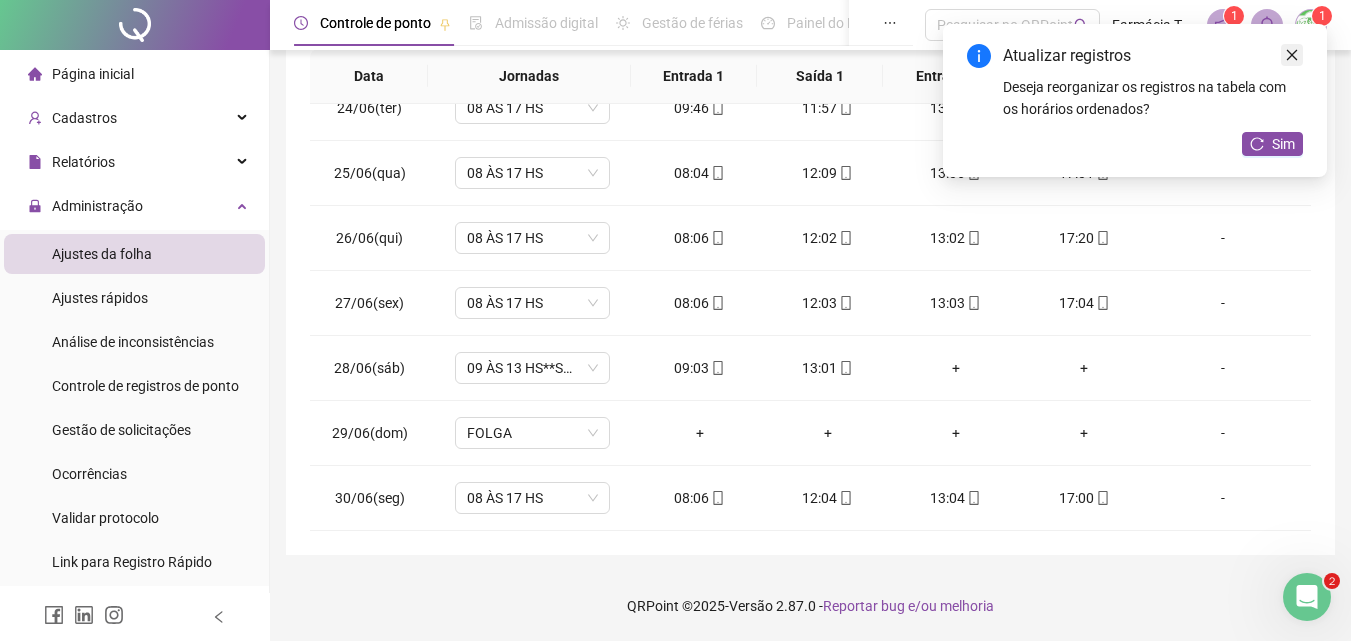 click at bounding box center [1292, 55] 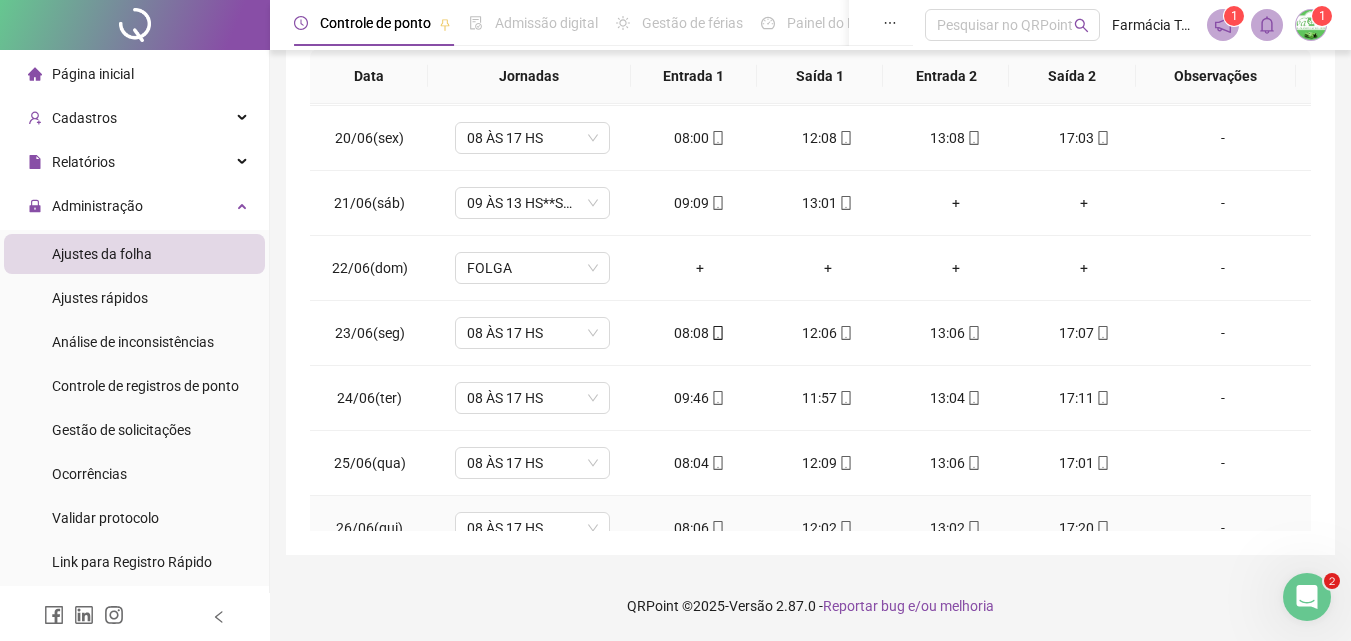 scroll, scrollTop: 923, scrollLeft: 0, axis: vertical 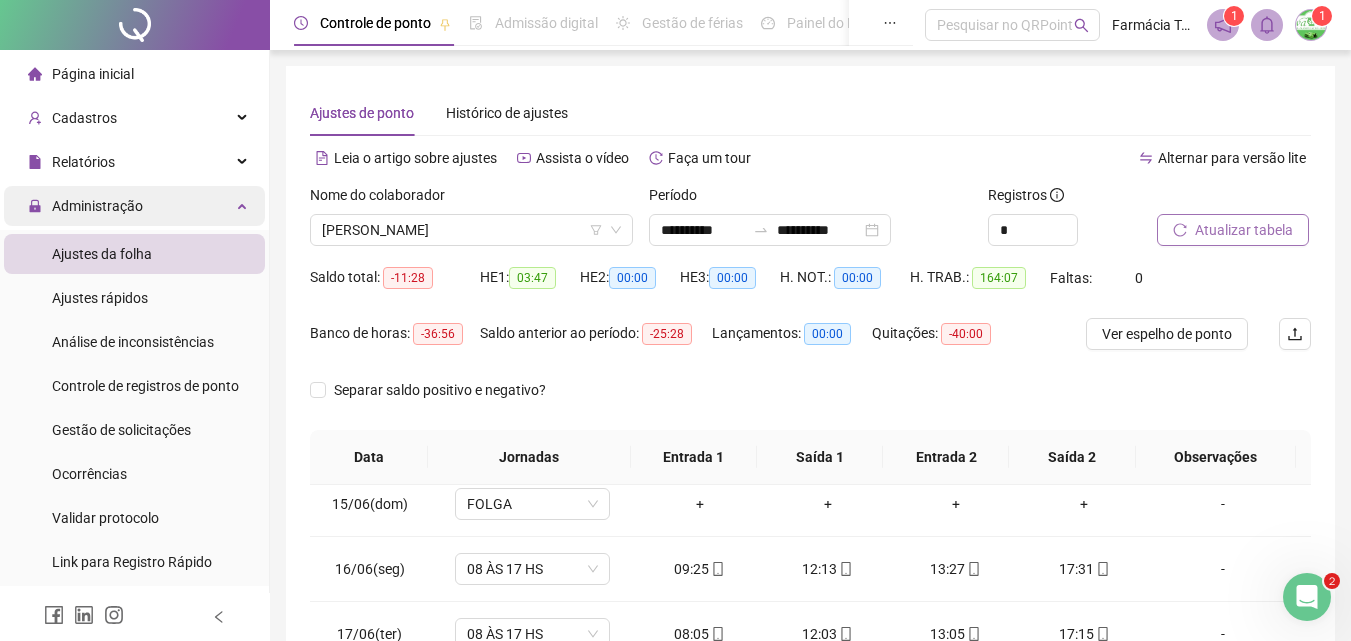 click on "Administração" at bounding box center (134, 206) 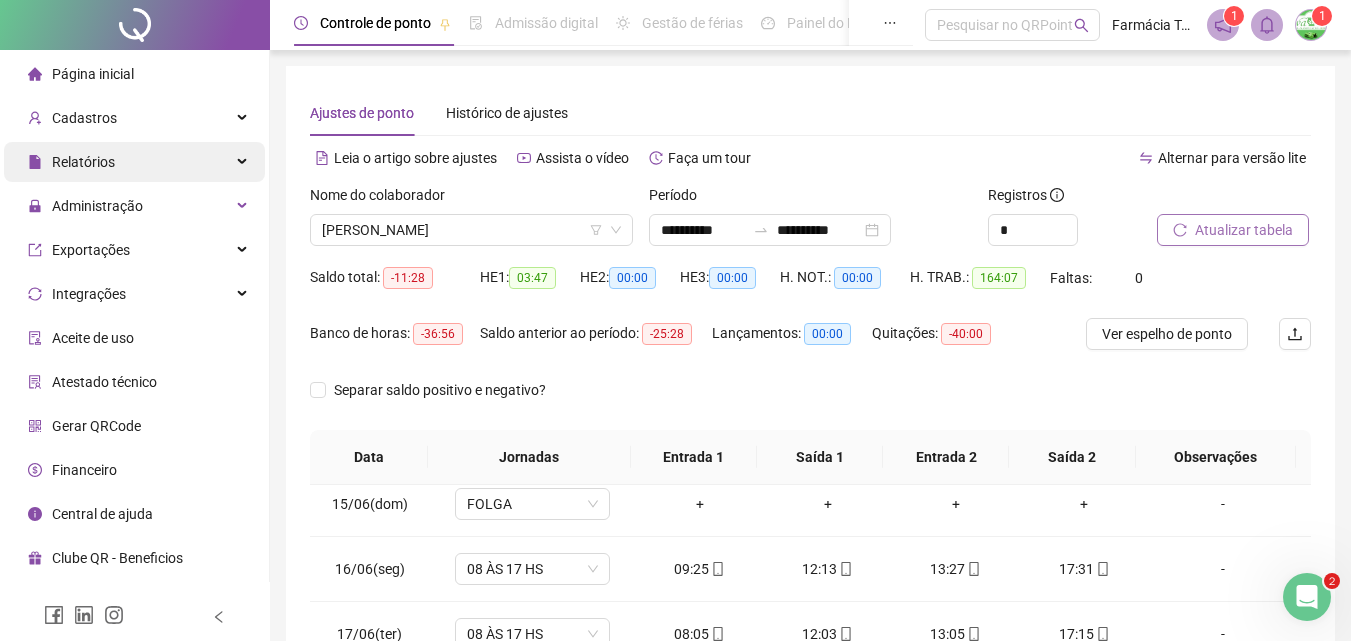 click on "Relatórios" at bounding box center (134, 162) 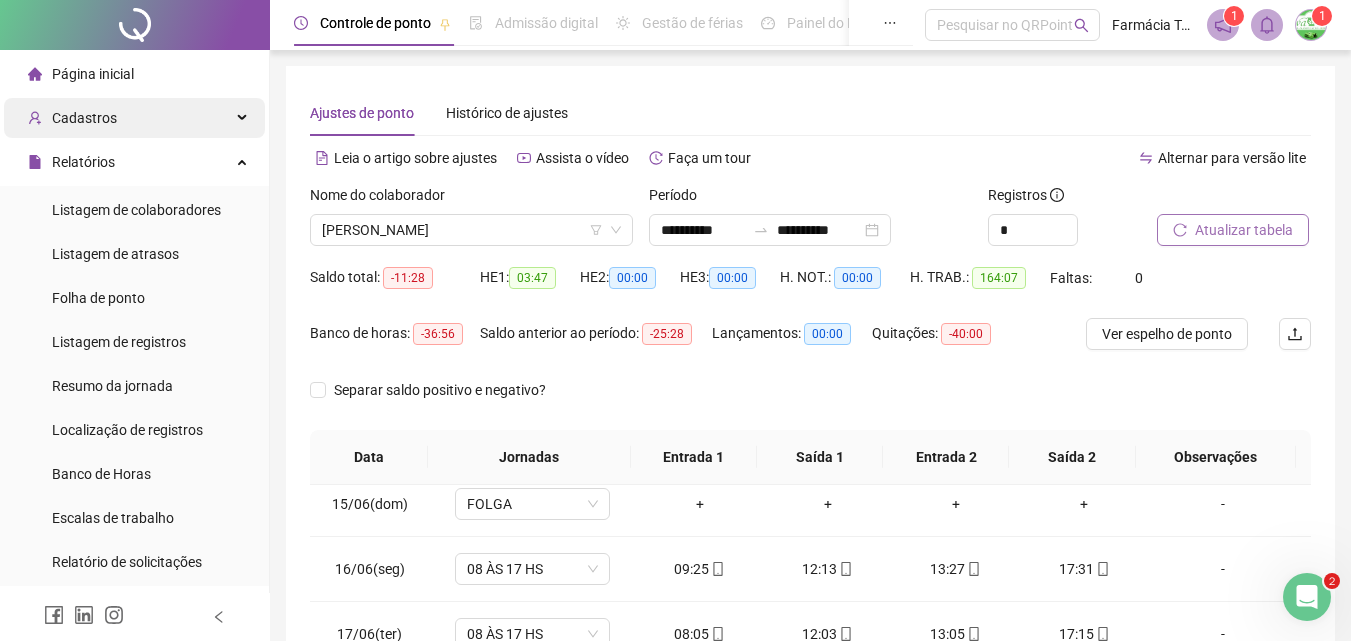 click on "Cadastros" at bounding box center (134, 118) 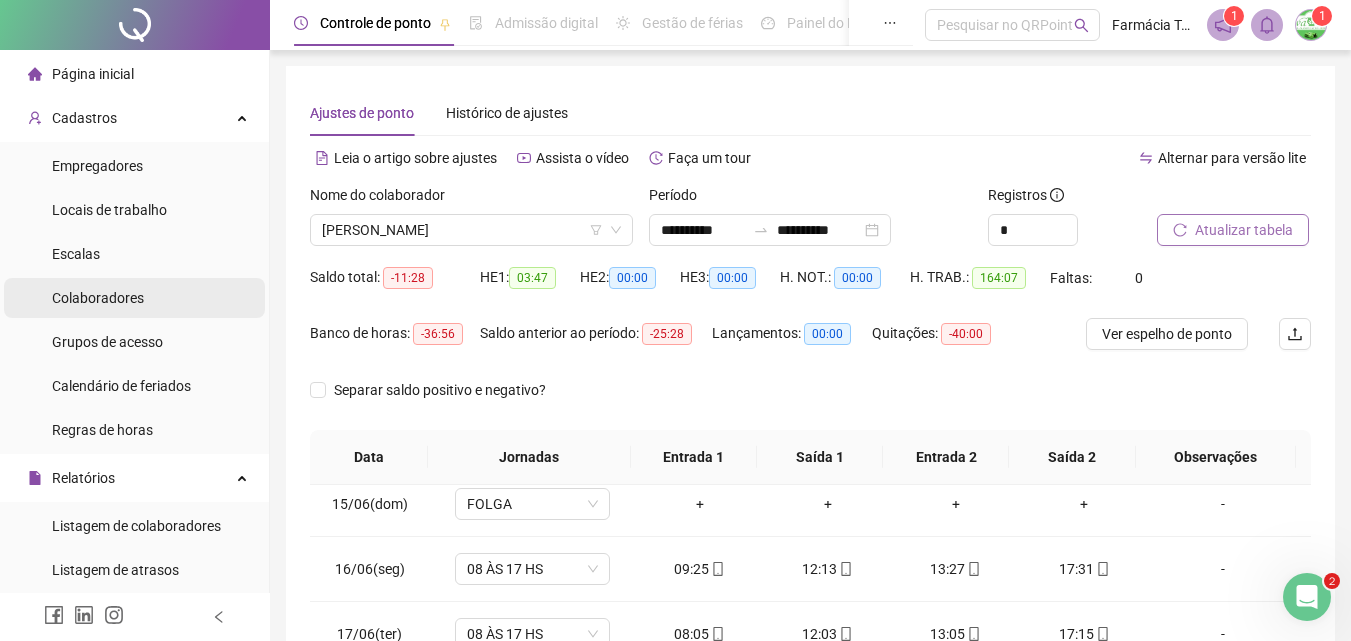 click on "Colaboradores" at bounding box center (98, 298) 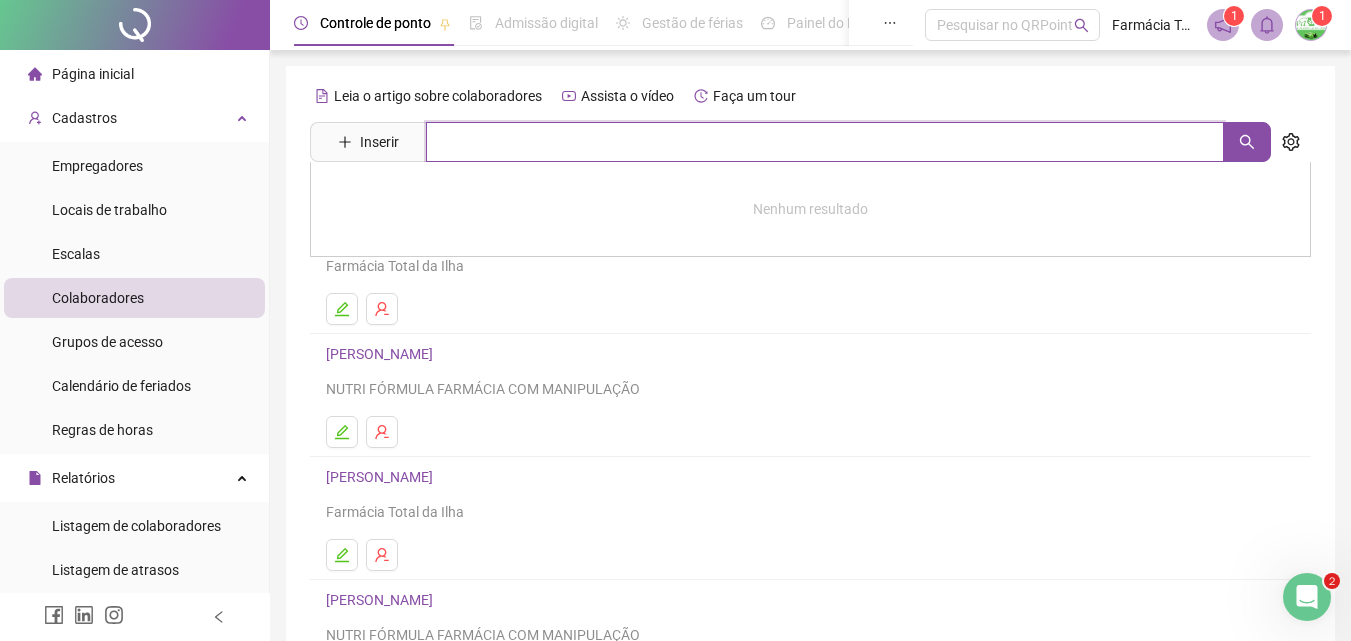 click at bounding box center [825, 142] 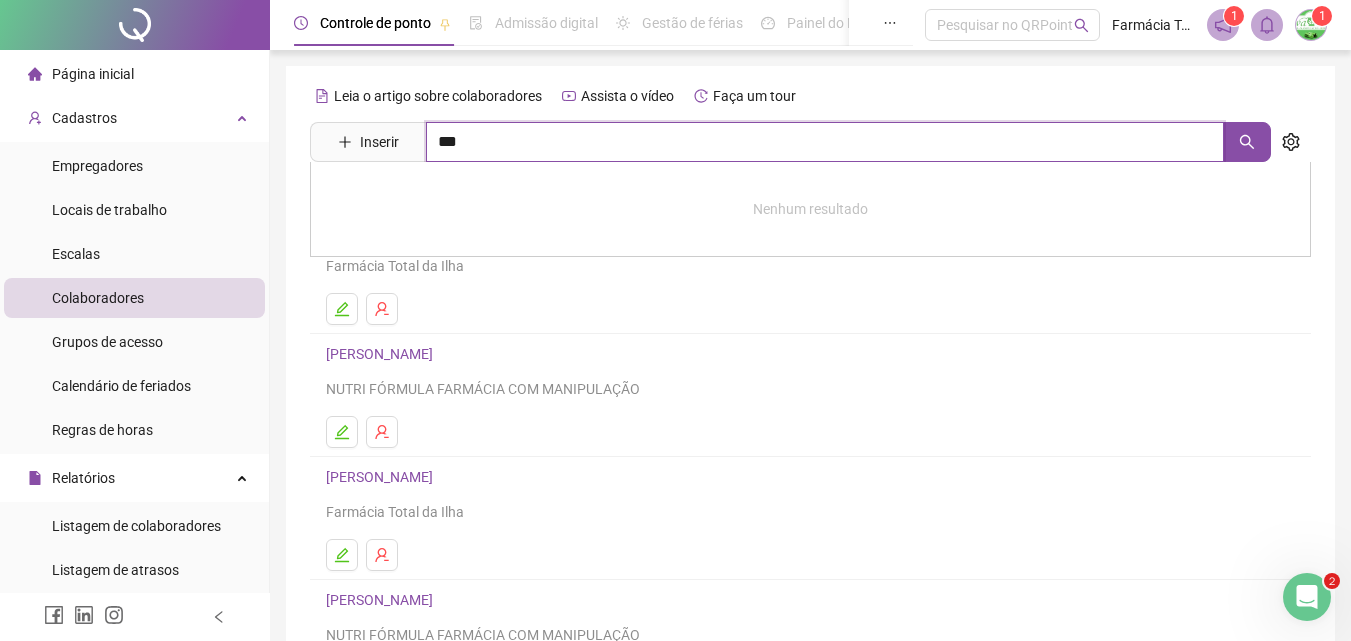 type on "***" 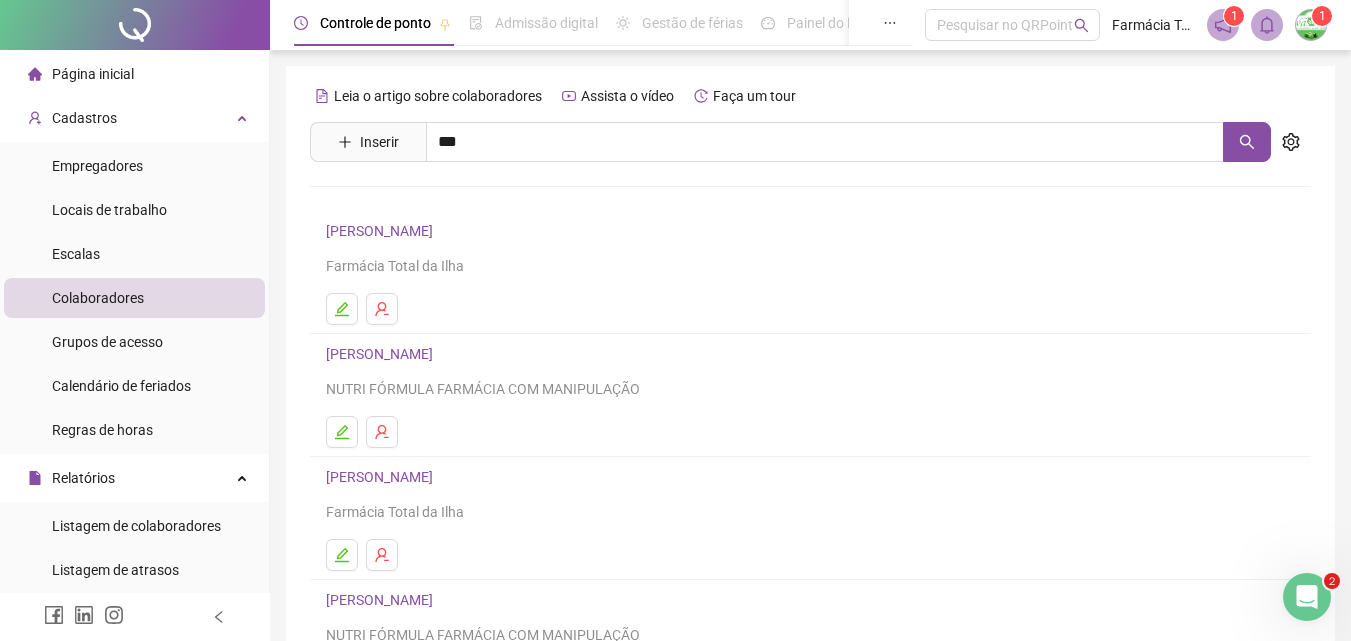 click on "[PERSON_NAME]" at bounding box center [400, 201] 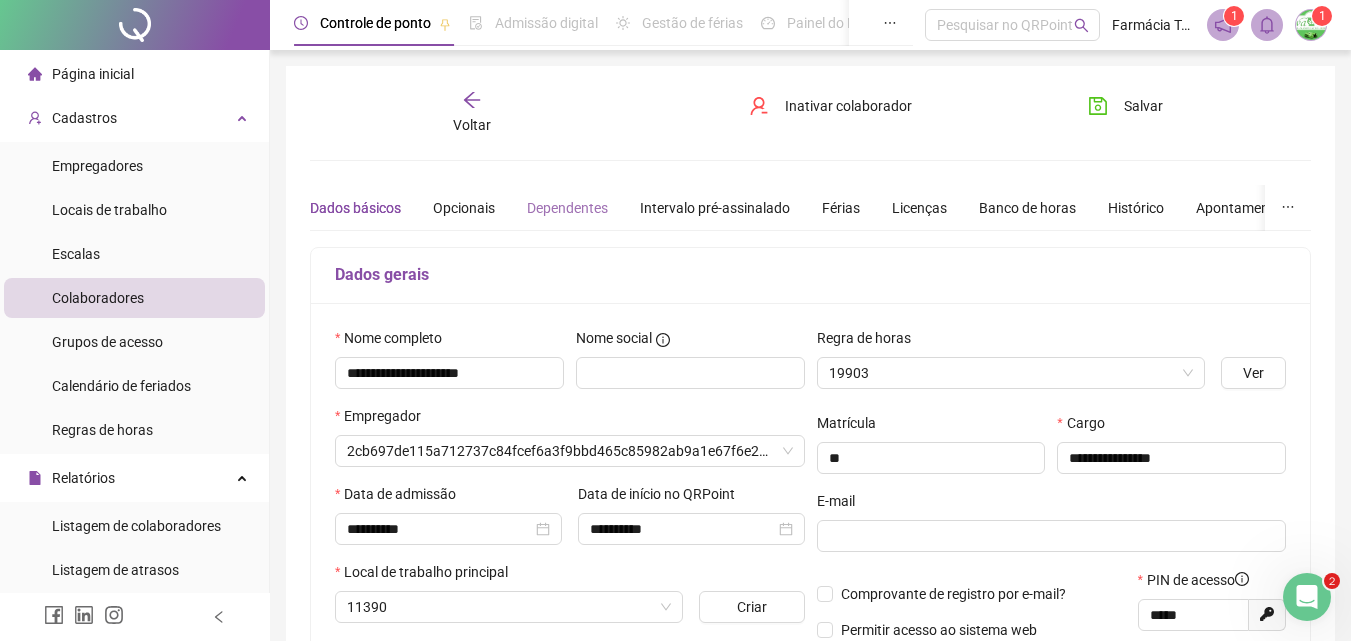 type on "**********" 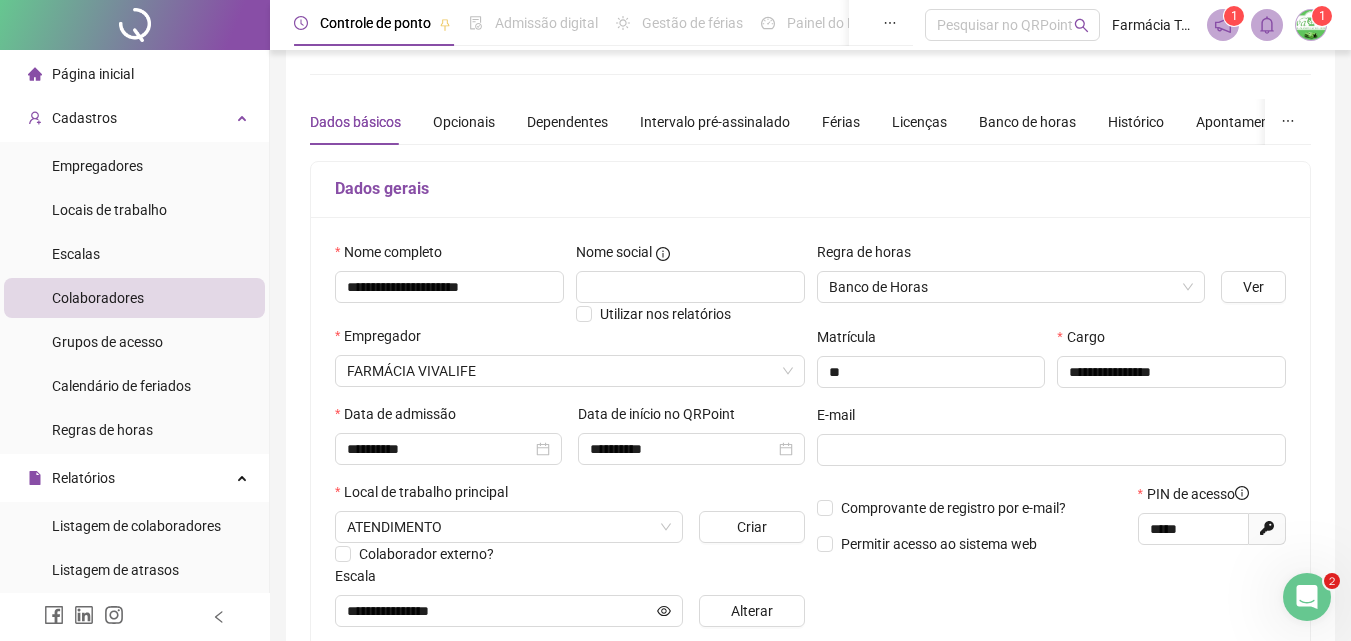 scroll, scrollTop: 0, scrollLeft: 0, axis: both 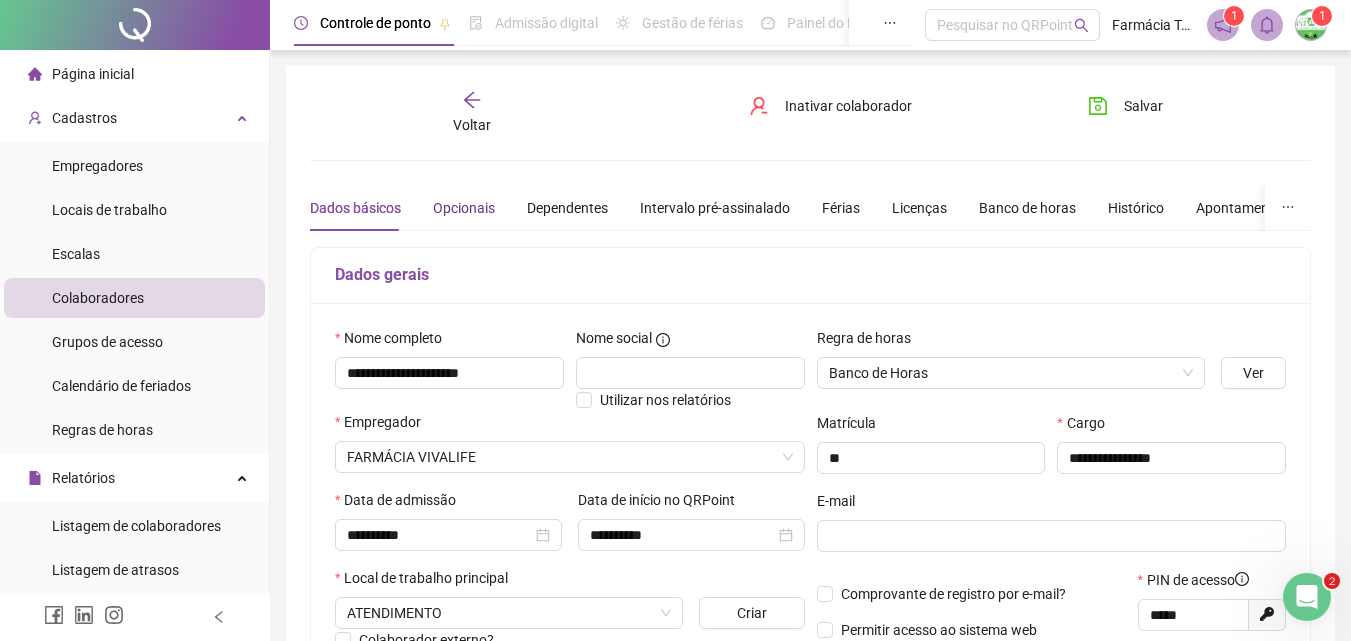 click on "Opcionais" at bounding box center [464, 208] 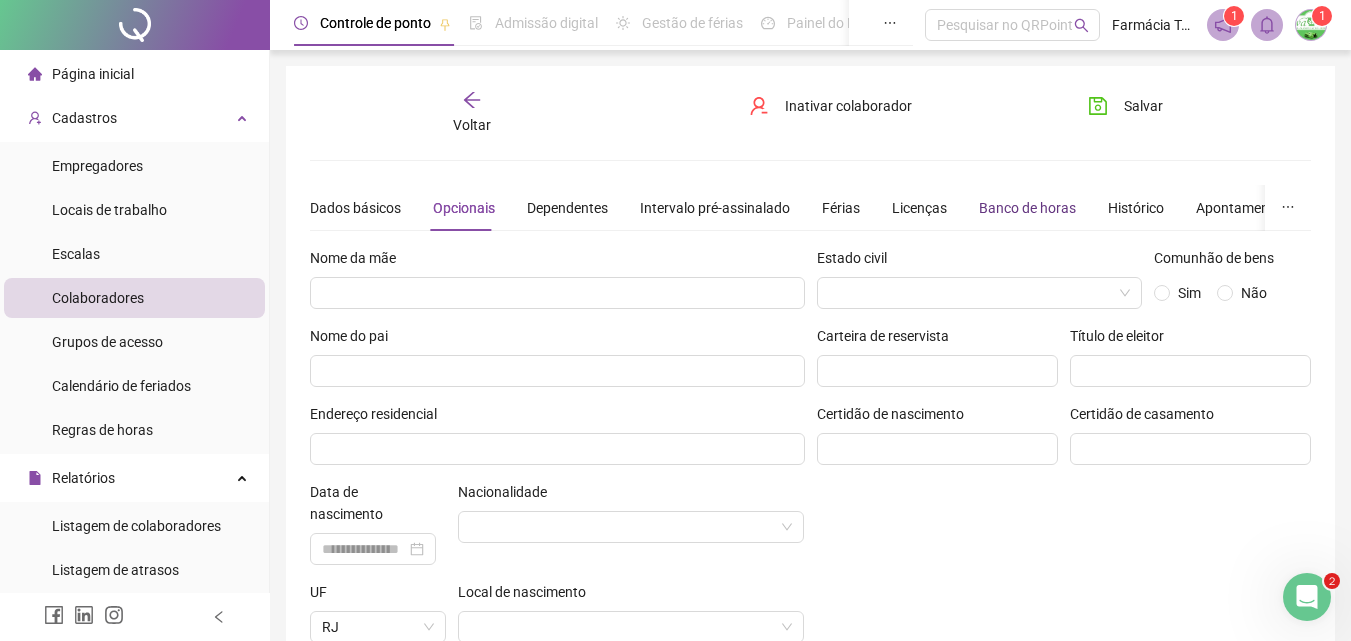 click on "Banco de horas" at bounding box center [1027, 208] 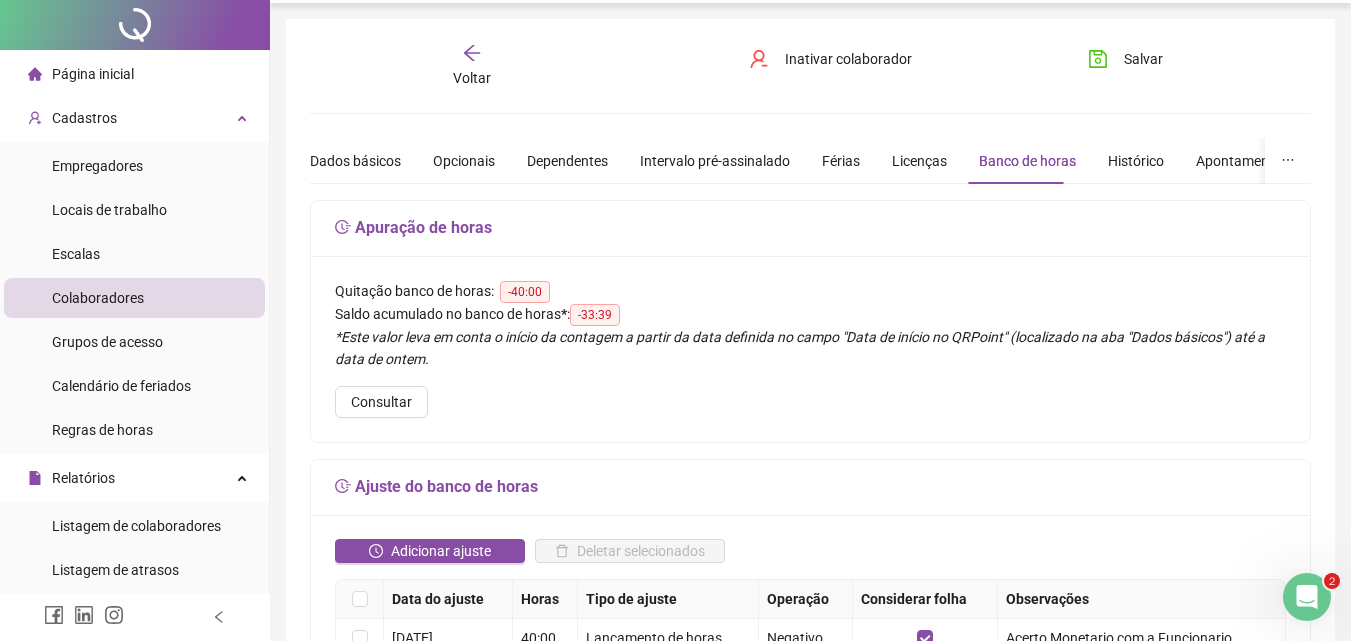 scroll, scrollTop: 0, scrollLeft: 0, axis: both 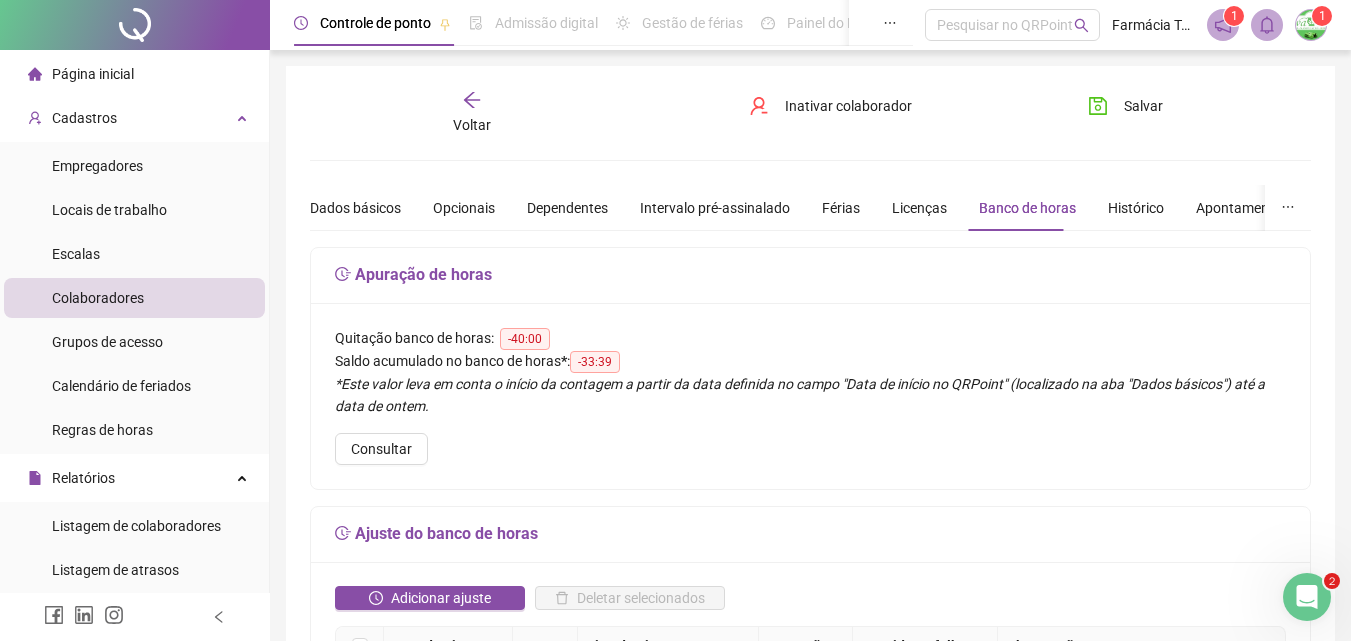 click on "Voltar" at bounding box center (472, 113) 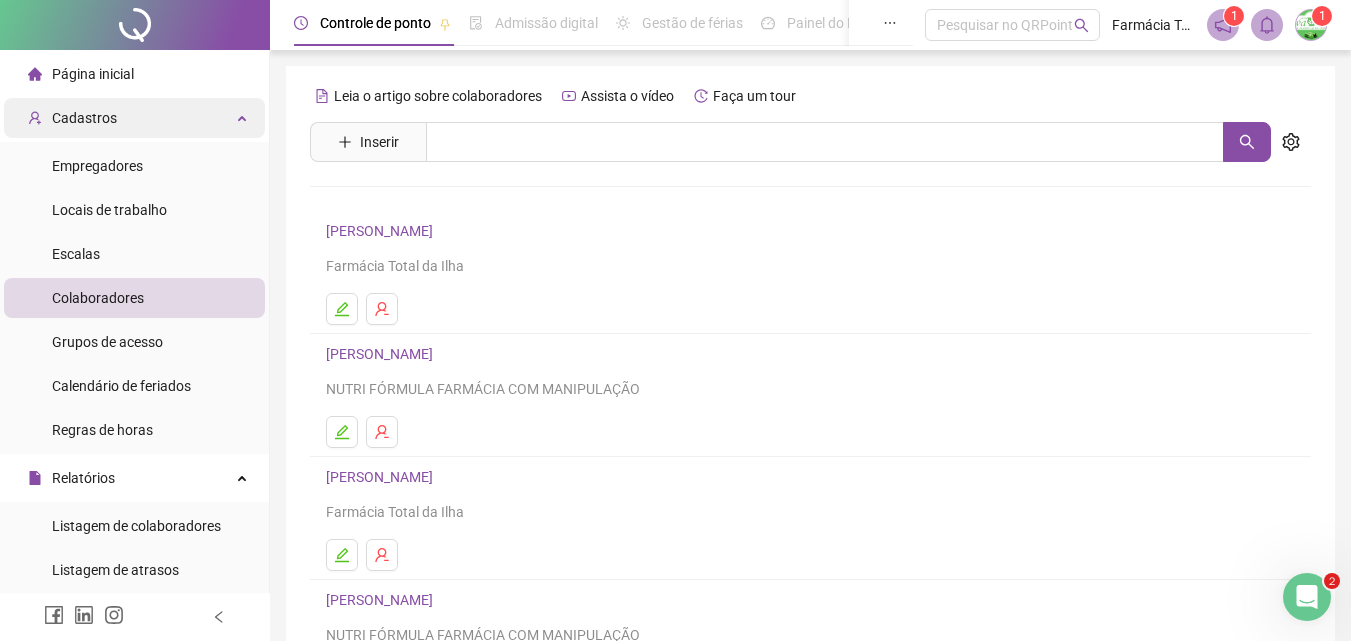 click on "Cadastros" at bounding box center (84, 118) 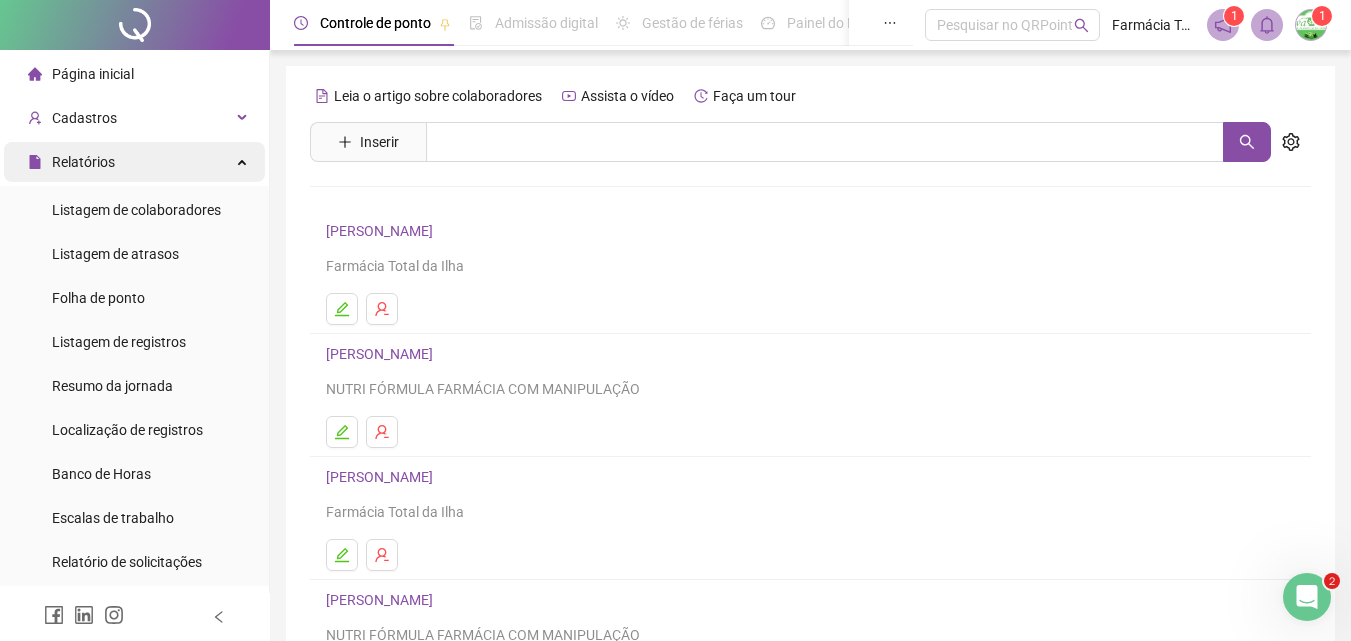 click on "Relatórios" at bounding box center [134, 162] 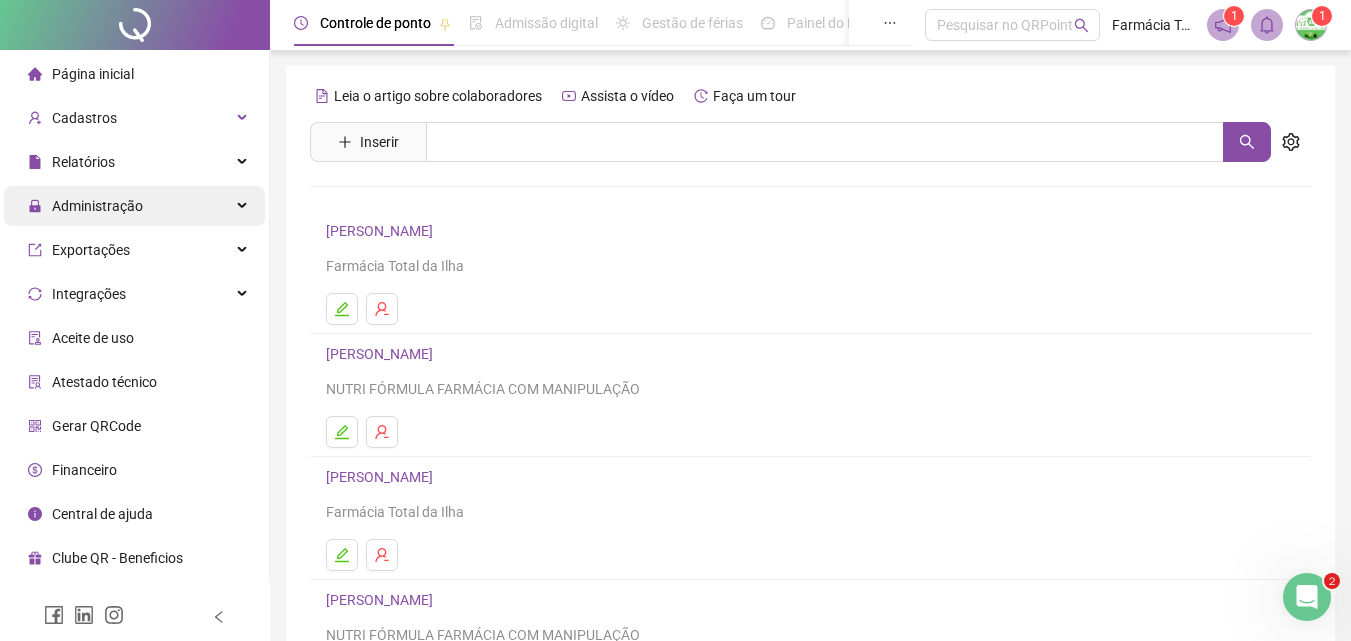 click on "Administração" at bounding box center [134, 206] 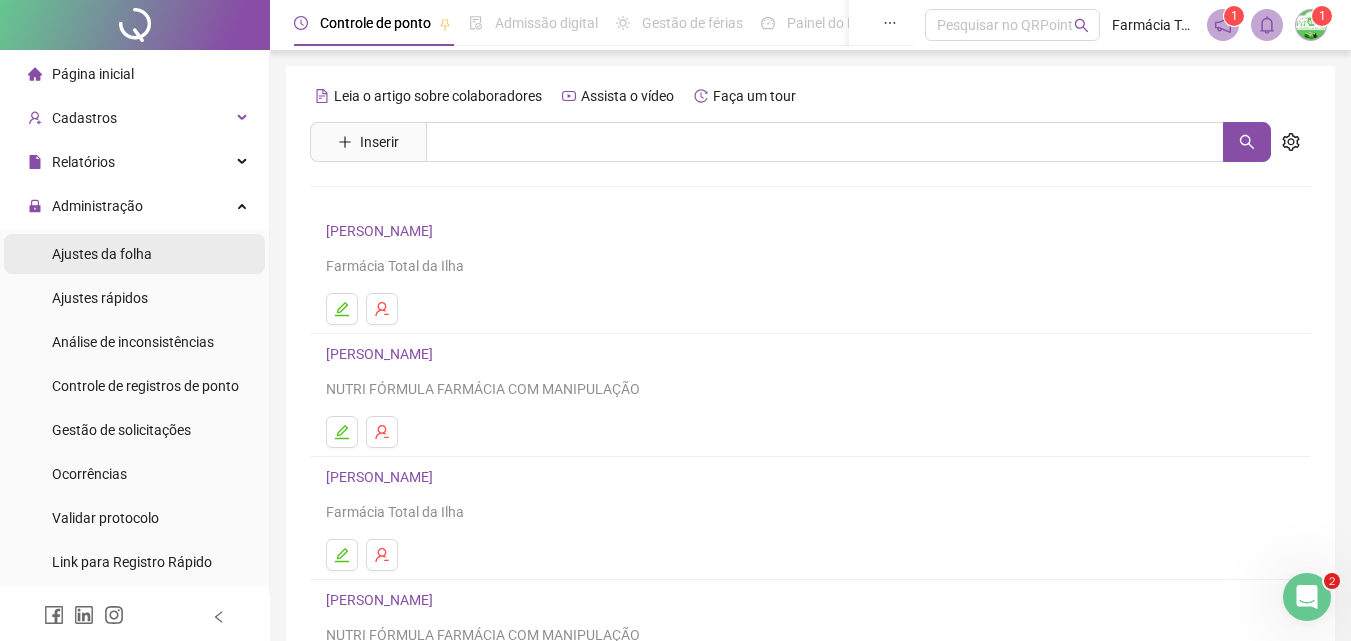 click on "Ajustes da folha" at bounding box center [102, 254] 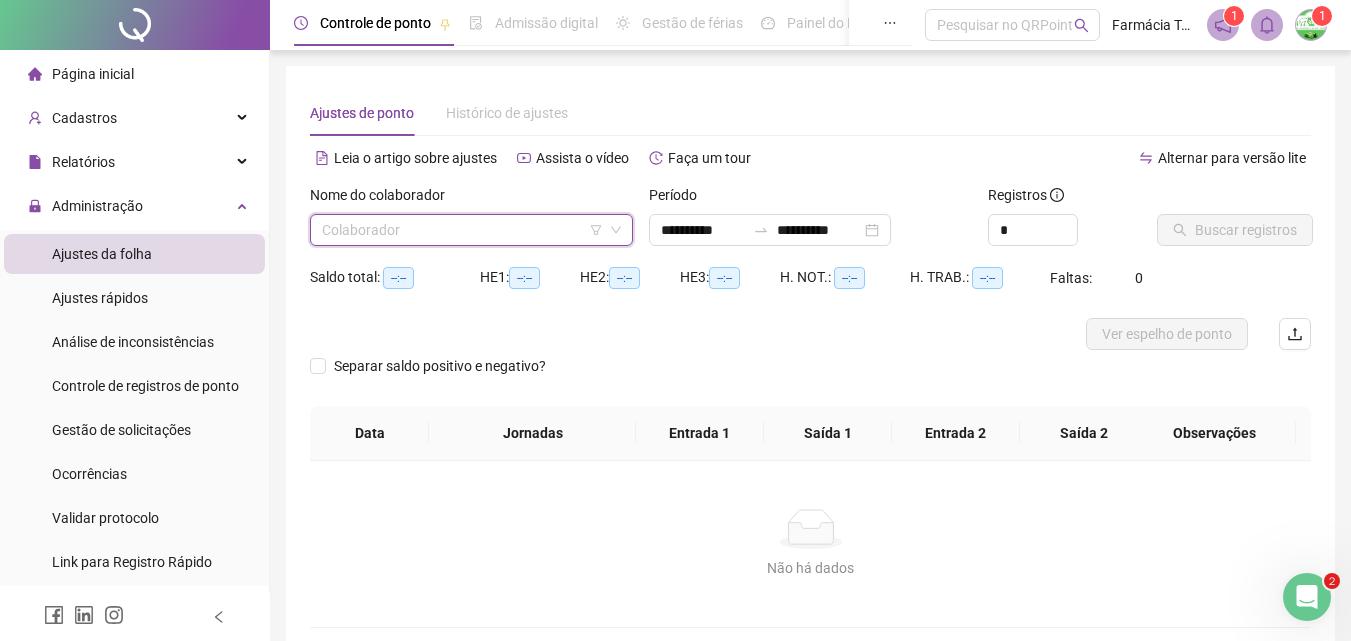 click at bounding box center (465, 230) 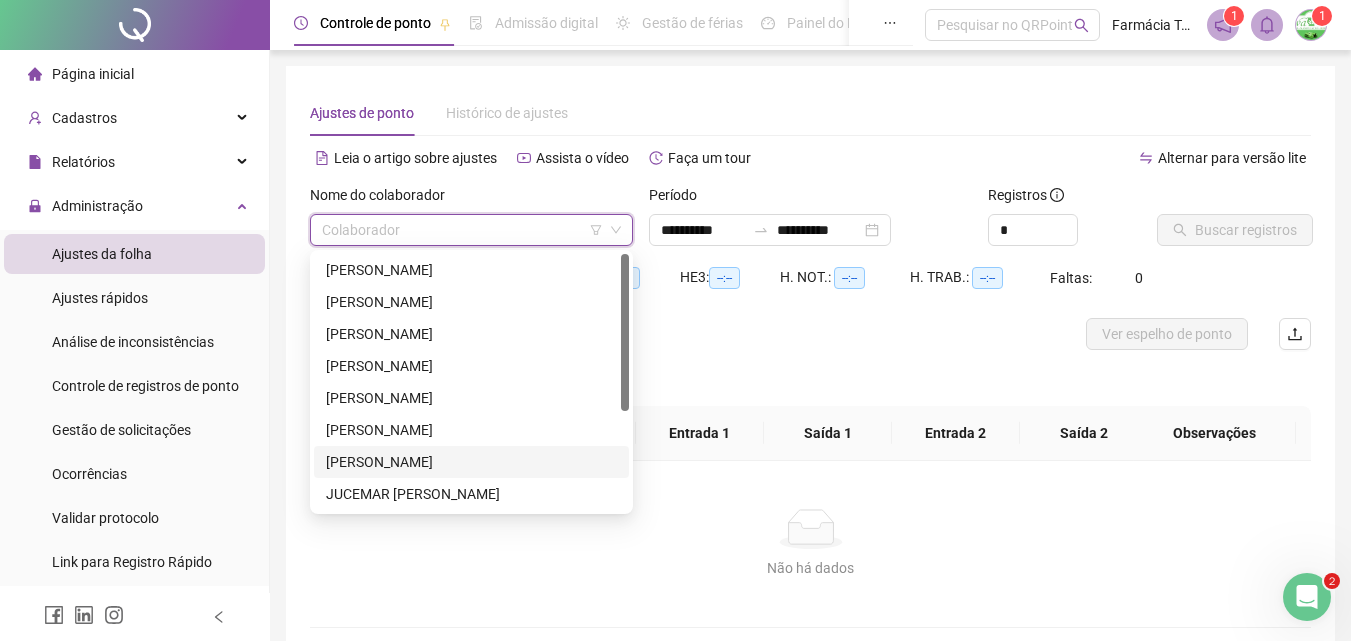 click on "[PERSON_NAME]" at bounding box center [471, 462] 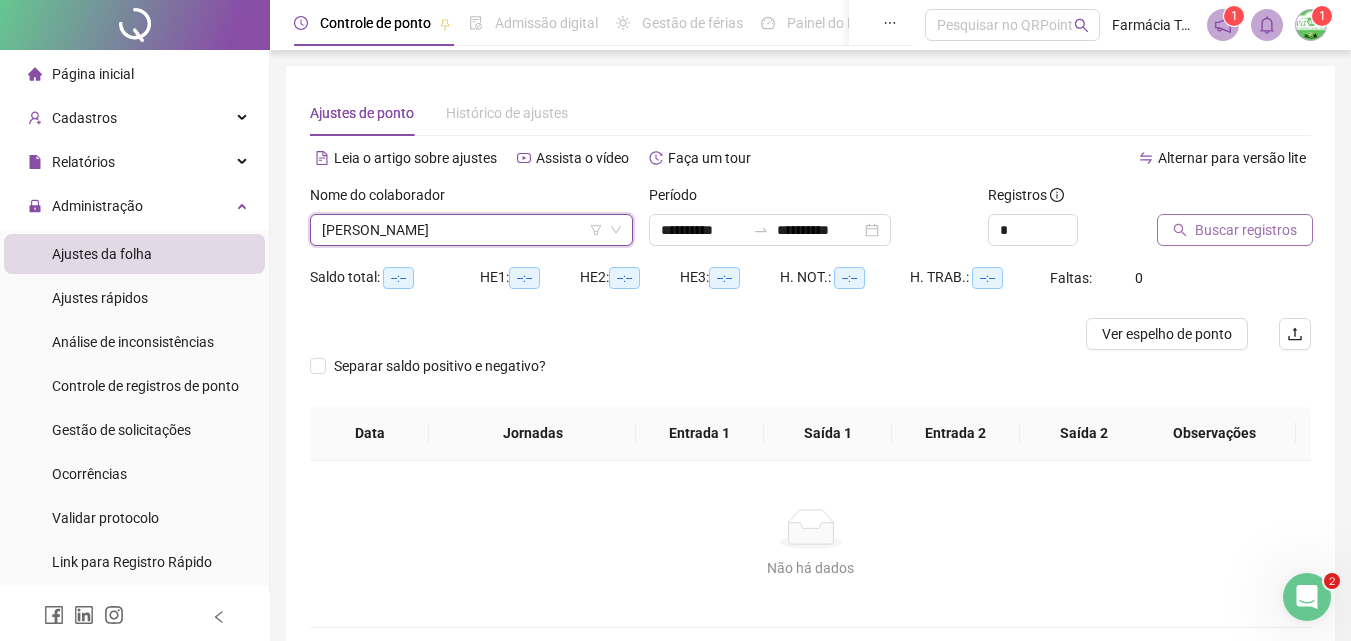 click on "Buscar registros" at bounding box center [1246, 230] 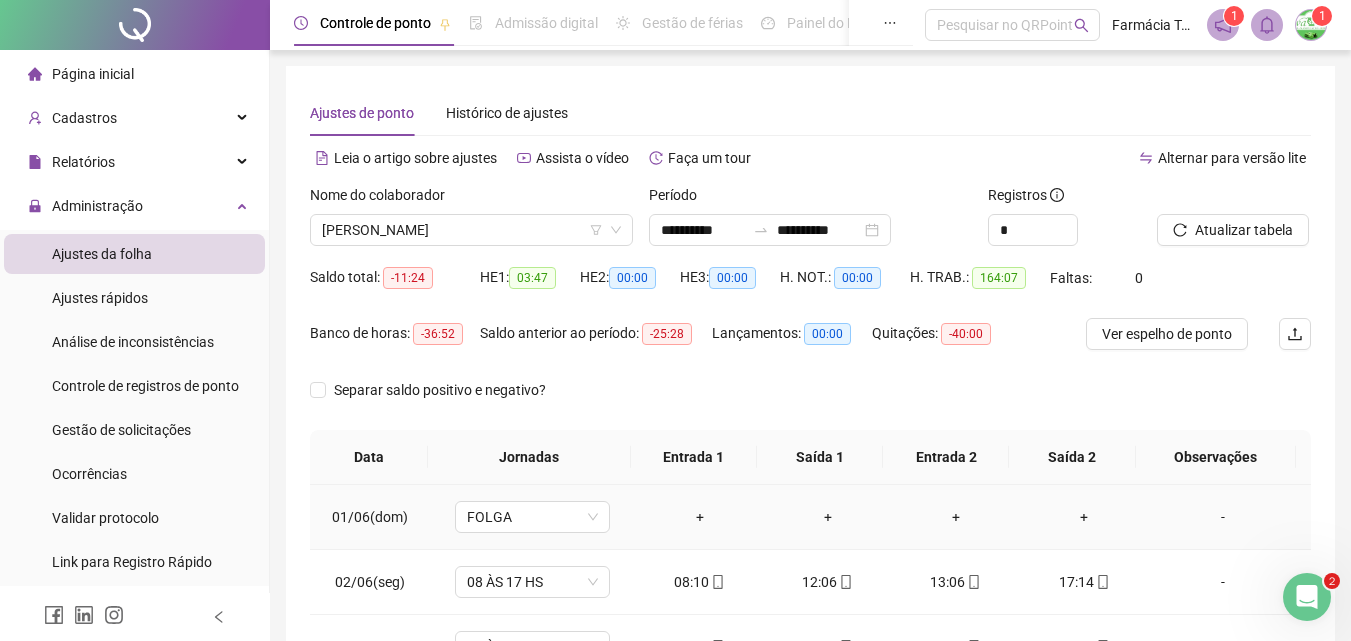 scroll, scrollTop: 381, scrollLeft: 0, axis: vertical 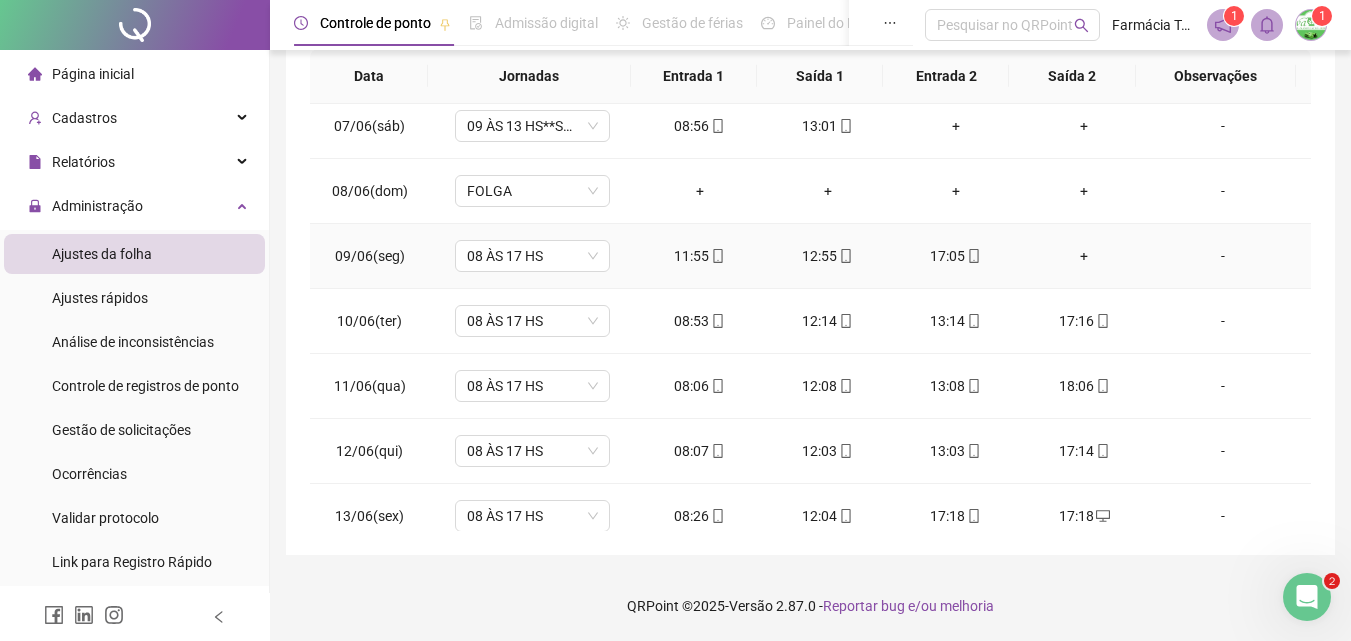 click on "+" at bounding box center [1084, 256] 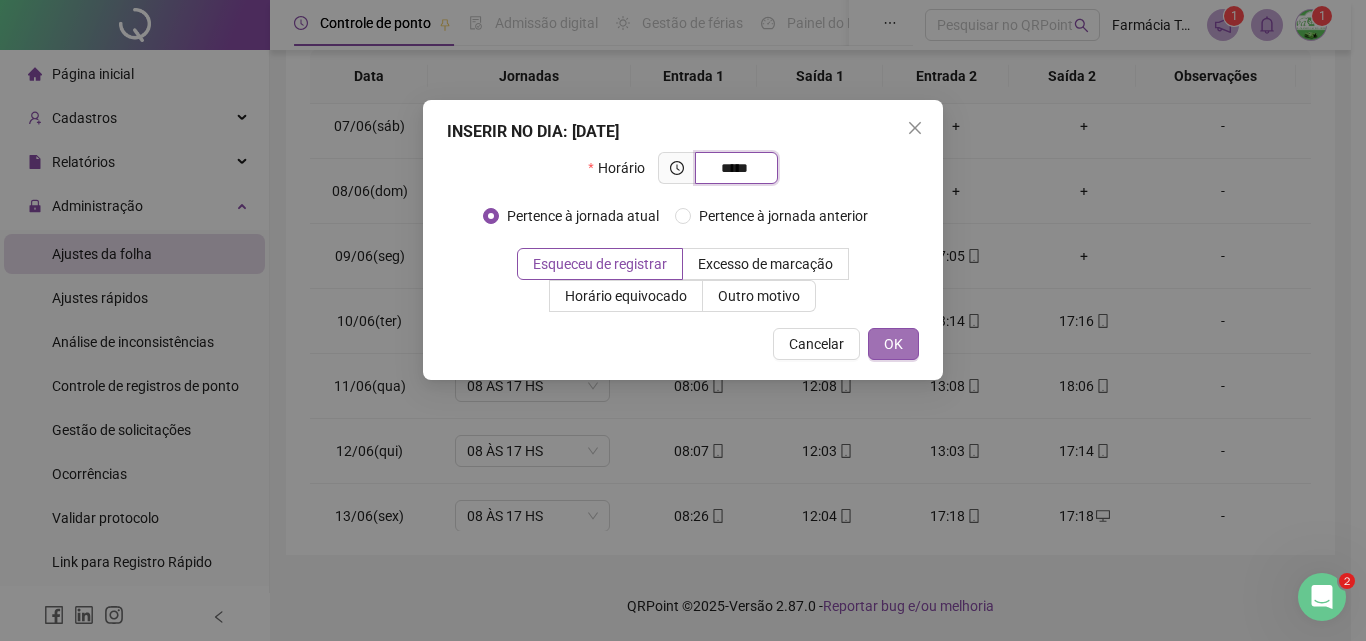 type on "*****" 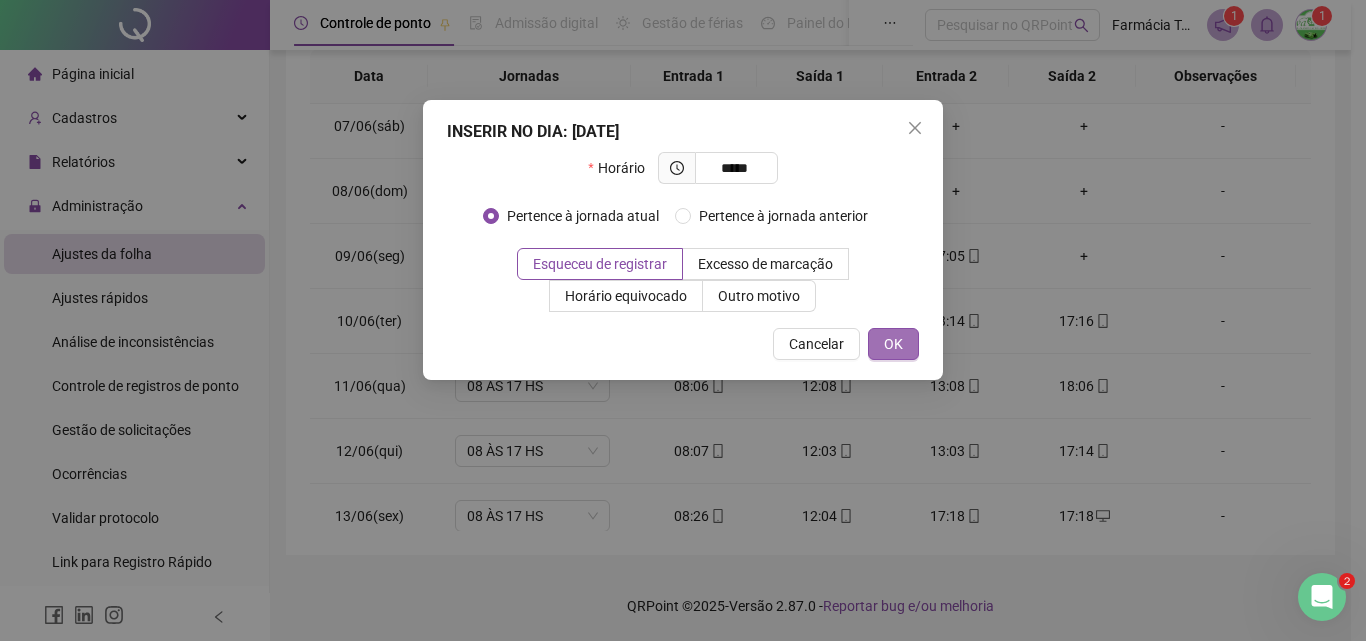 click on "OK" at bounding box center (893, 344) 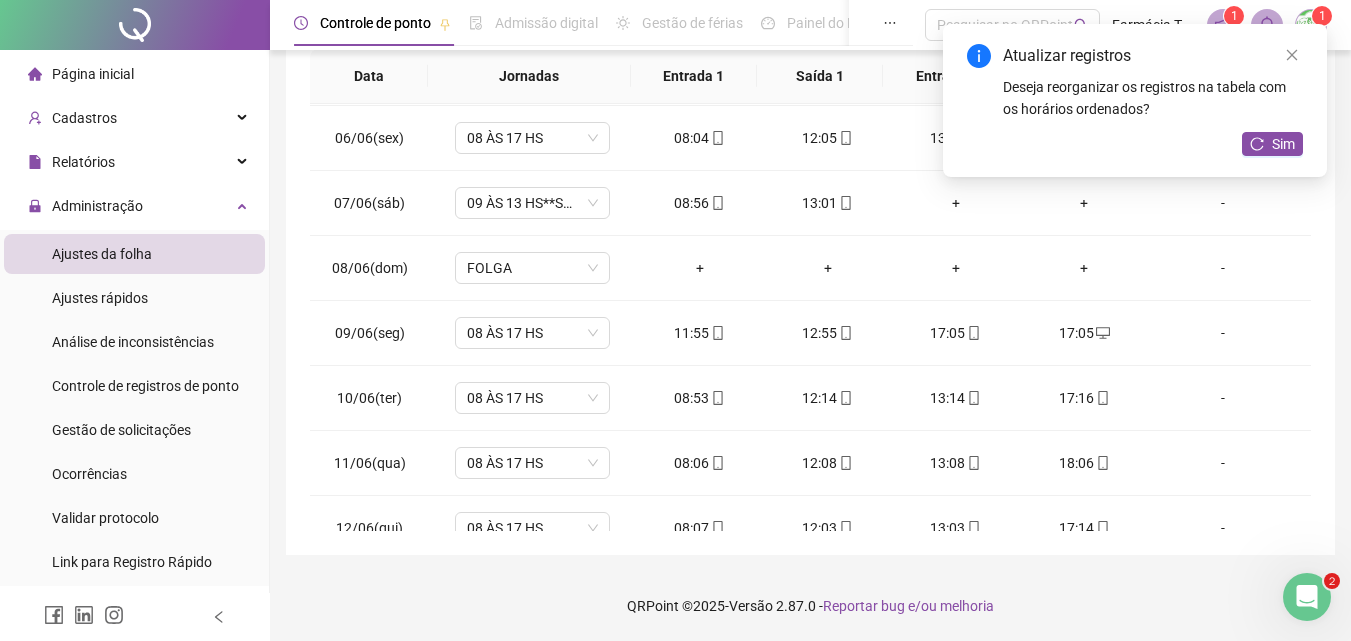 scroll, scrollTop: 0, scrollLeft: 0, axis: both 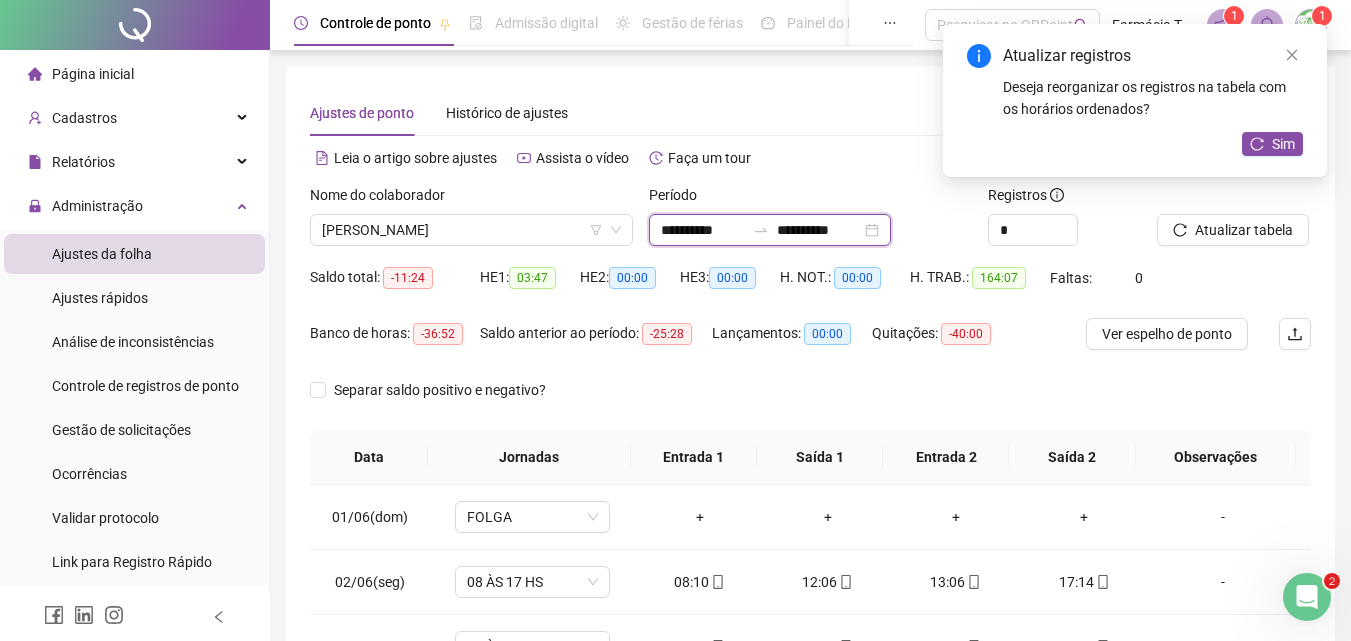 click on "**********" at bounding box center (703, 230) 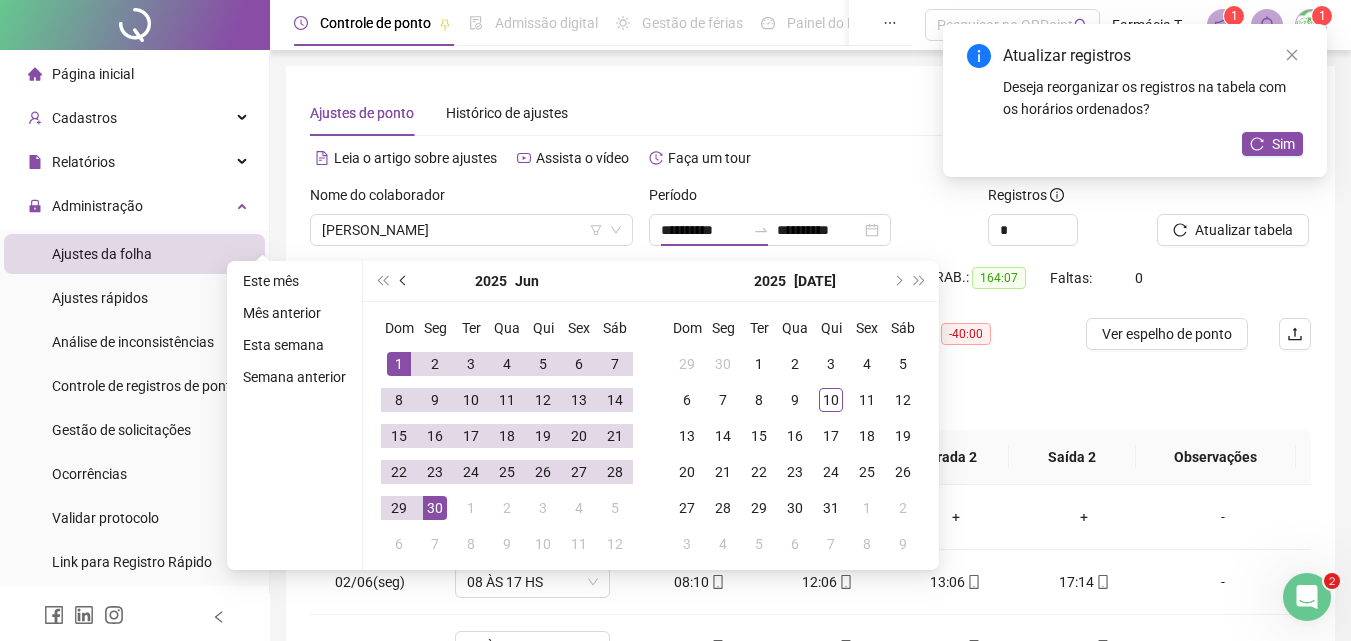 click at bounding box center [404, 281] 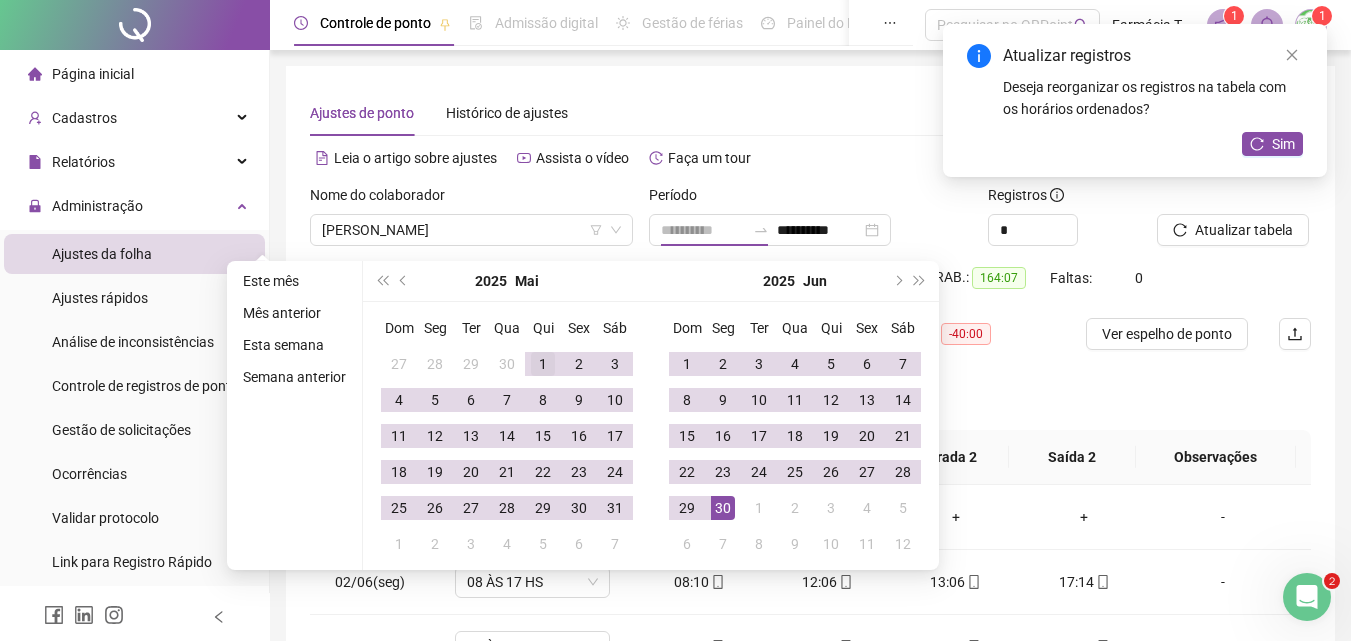 type on "**********" 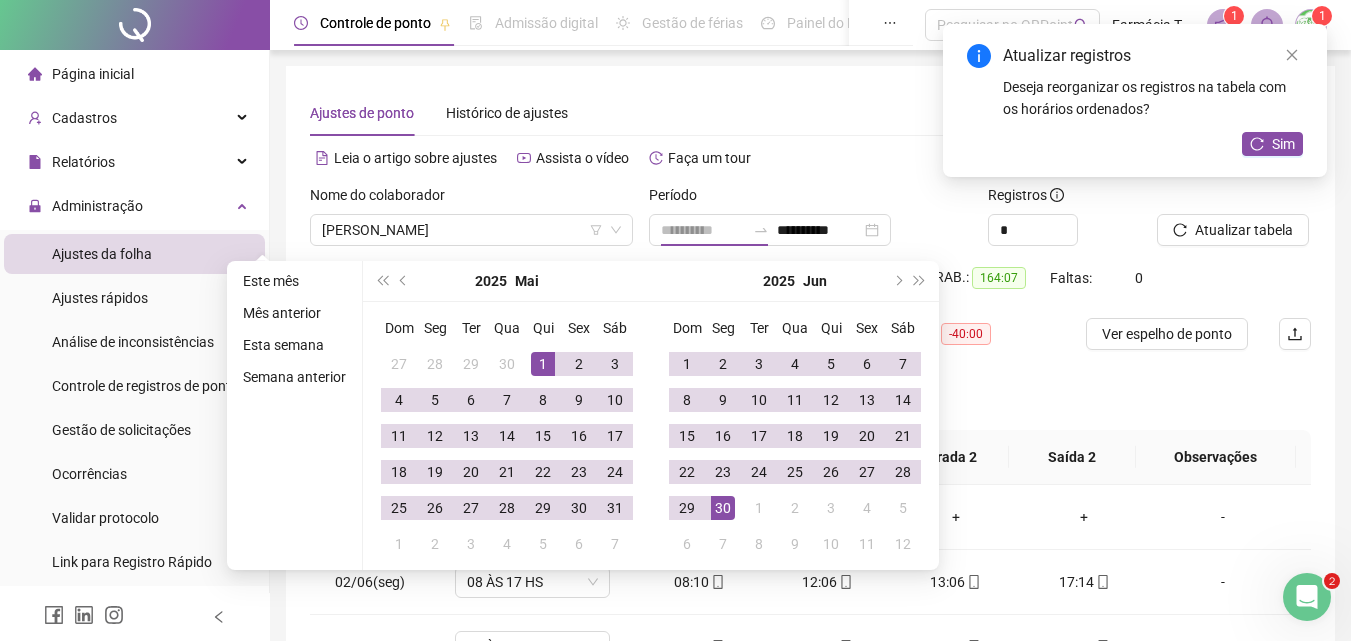 click on "1" at bounding box center [543, 364] 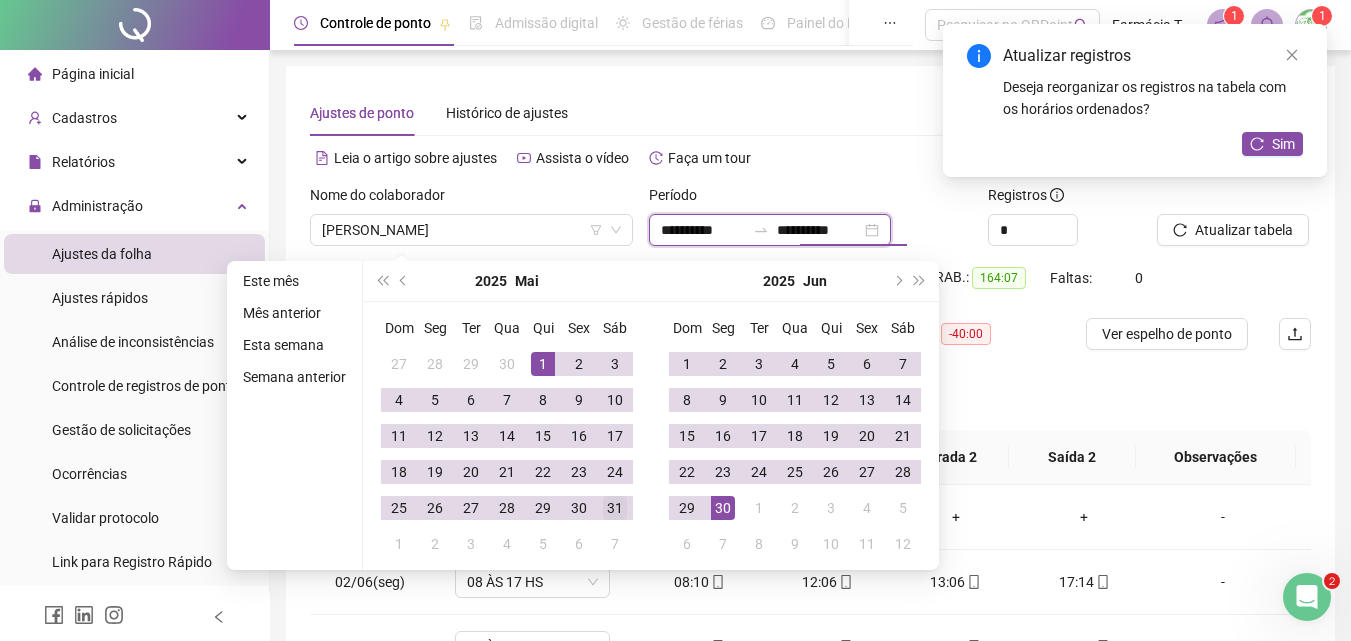 type on "**********" 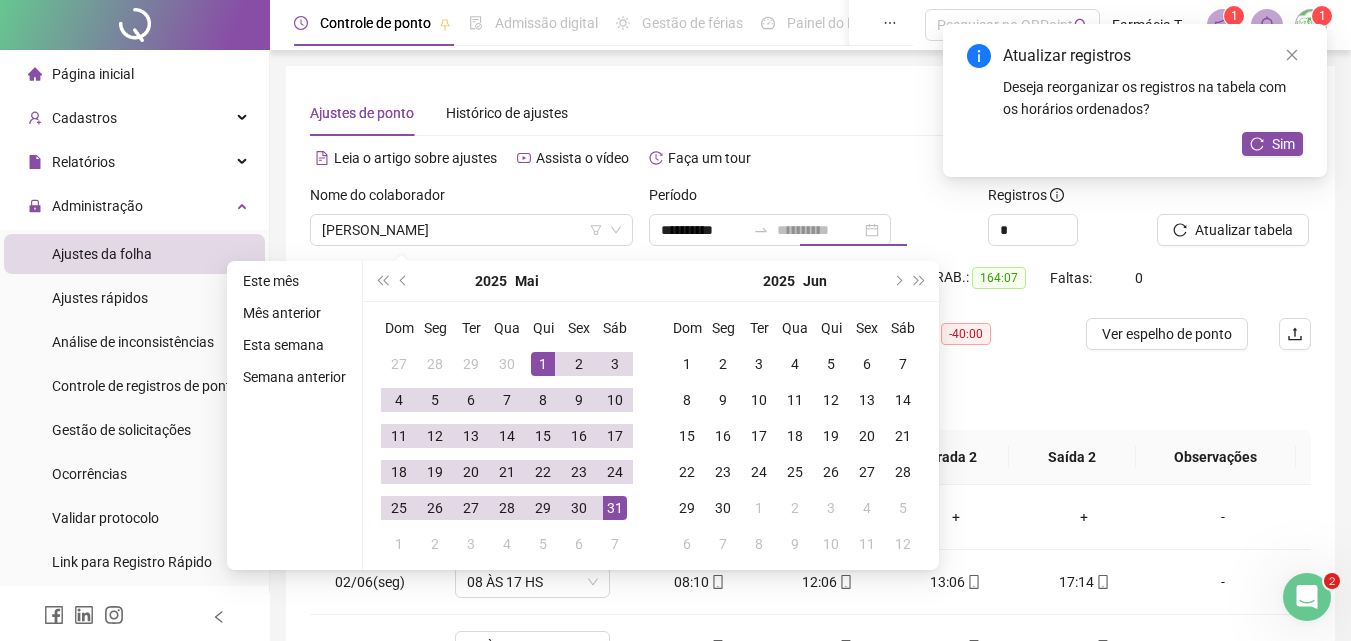click on "31" at bounding box center [615, 508] 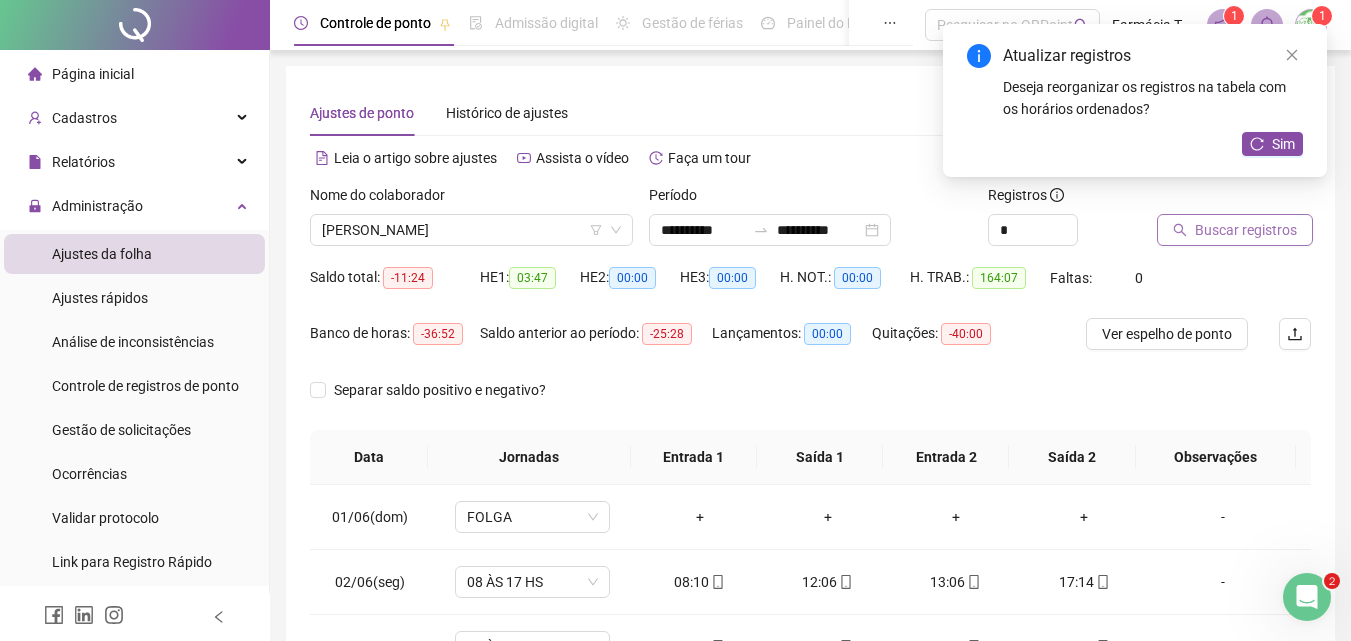 click on "Buscar registros" at bounding box center (1246, 230) 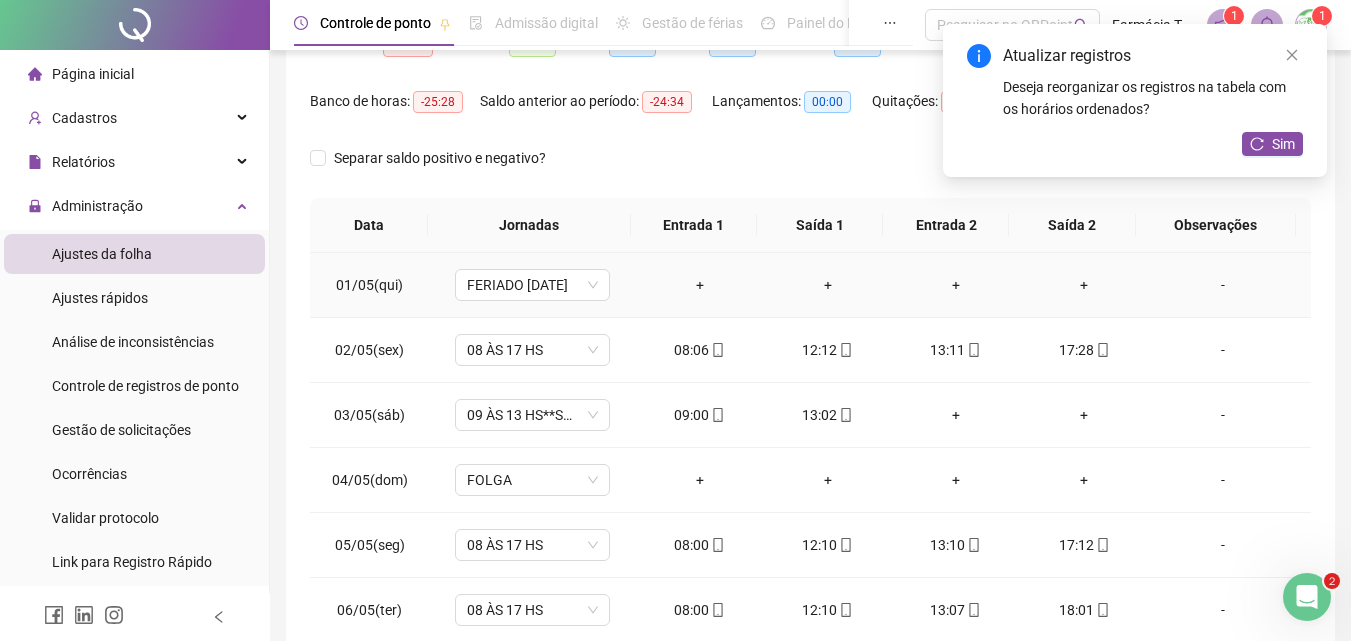 scroll, scrollTop: 381, scrollLeft: 0, axis: vertical 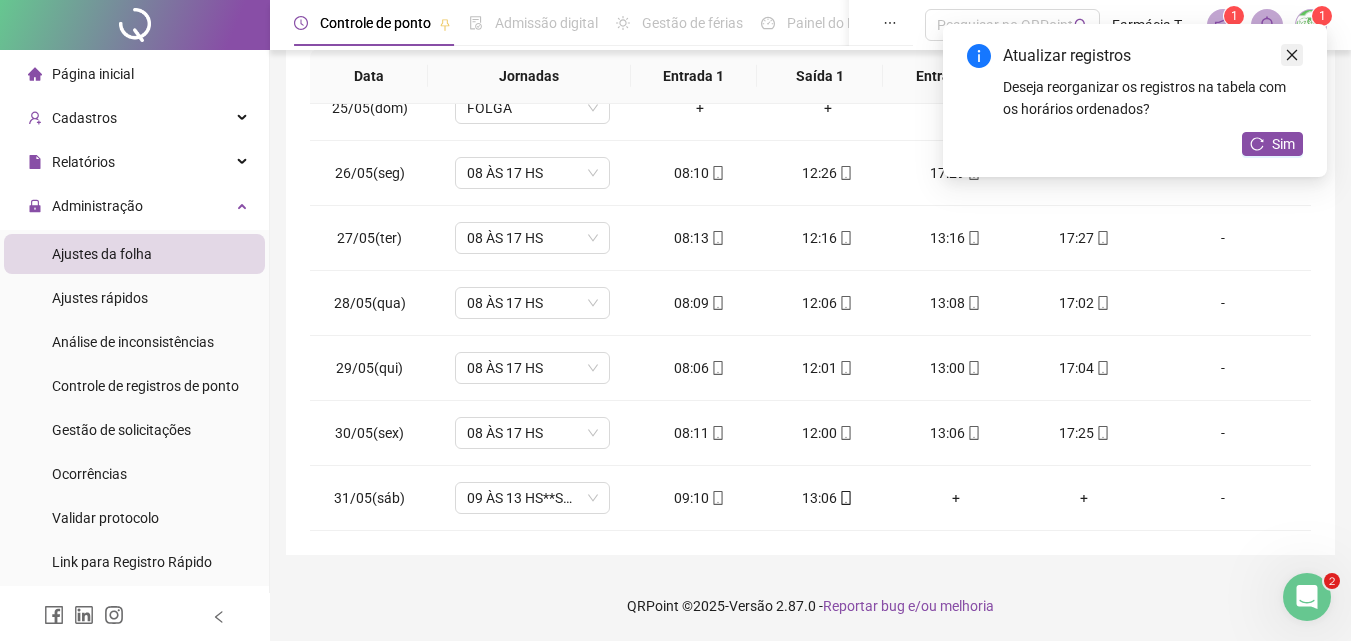click at bounding box center (1292, 55) 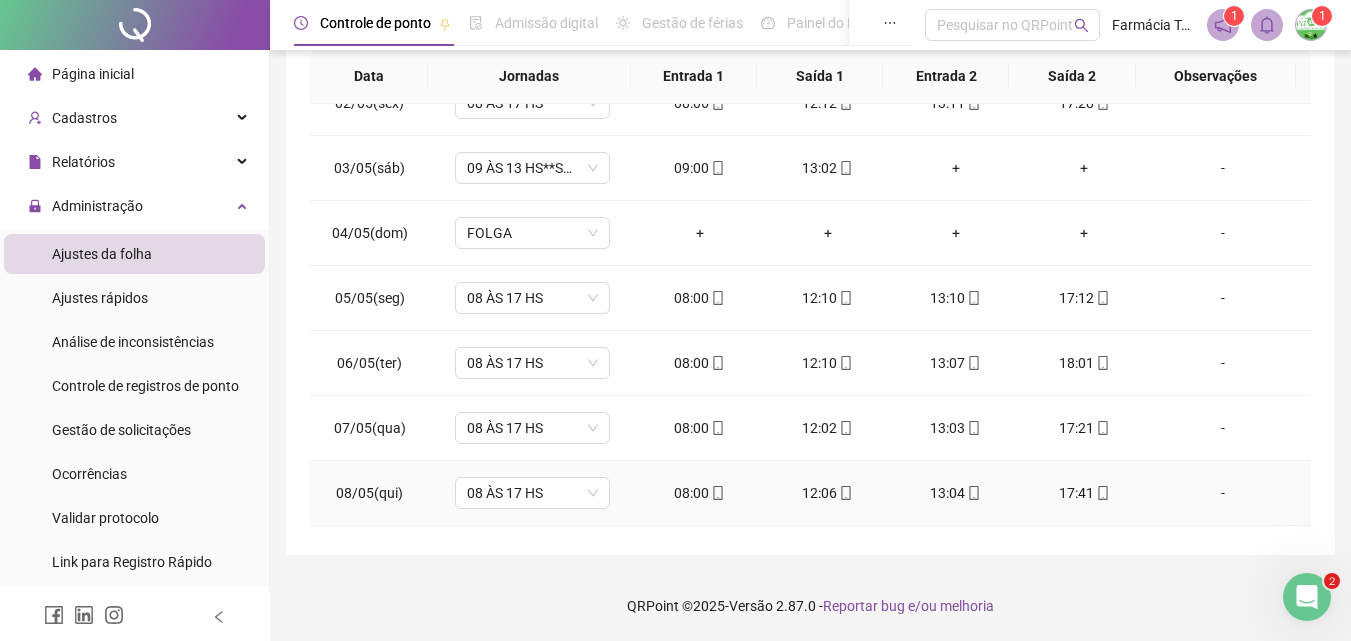 scroll, scrollTop: 0, scrollLeft: 0, axis: both 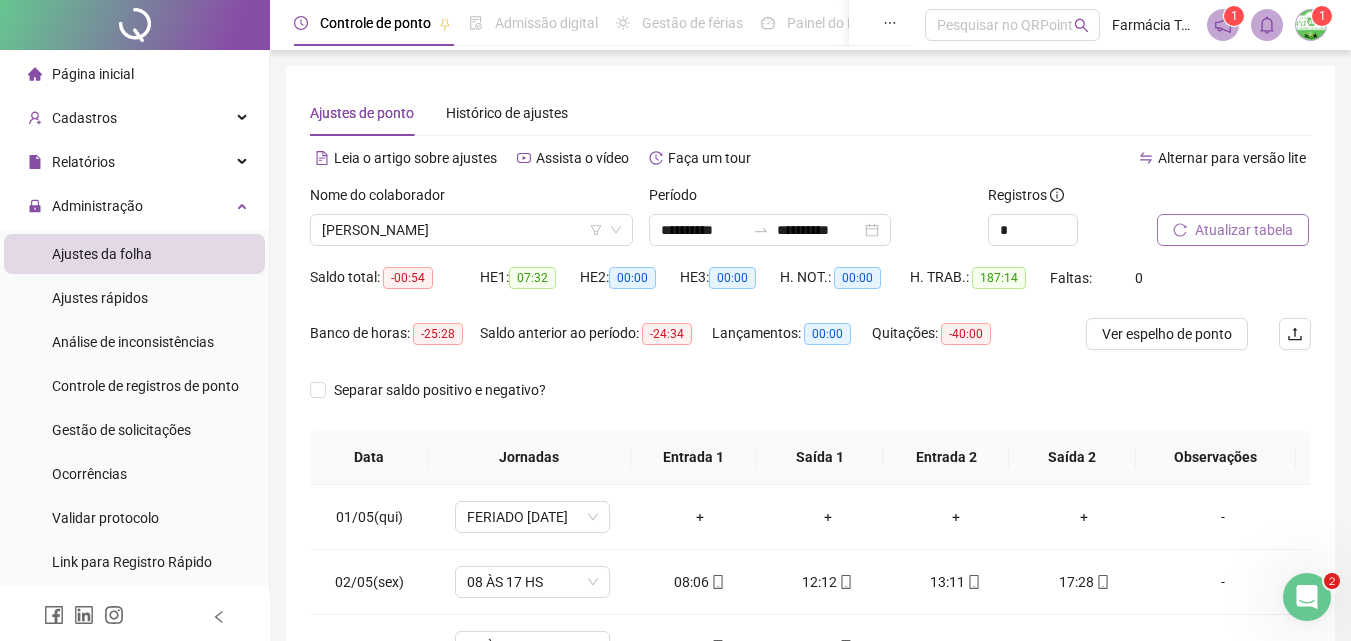click on "Página inicial" at bounding box center [134, 74] 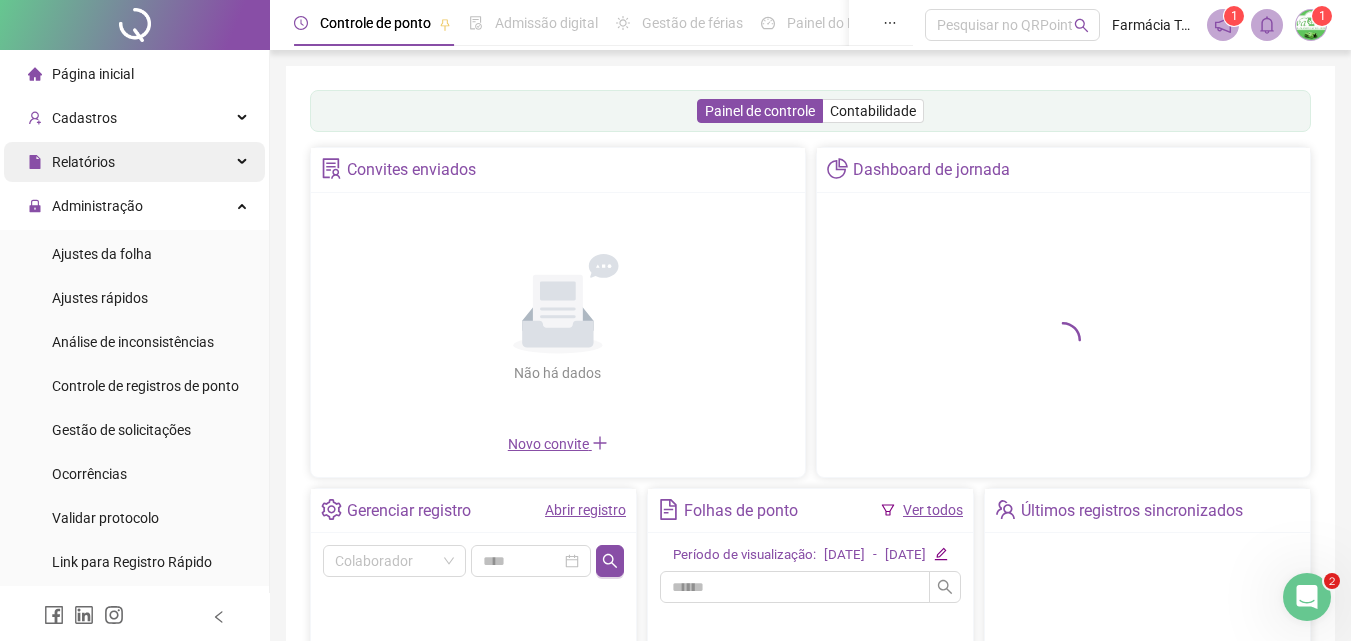 click on "Relatórios" at bounding box center [134, 162] 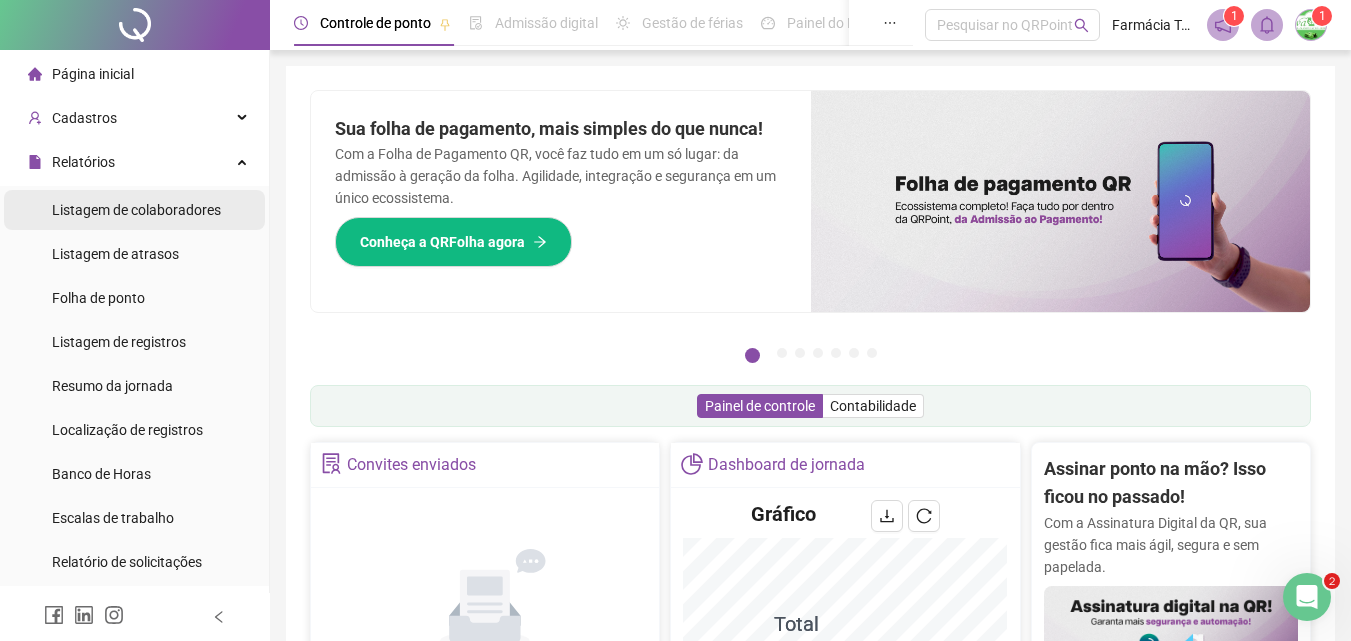 click on "Listagem de colaboradores" at bounding box center (136, 210) 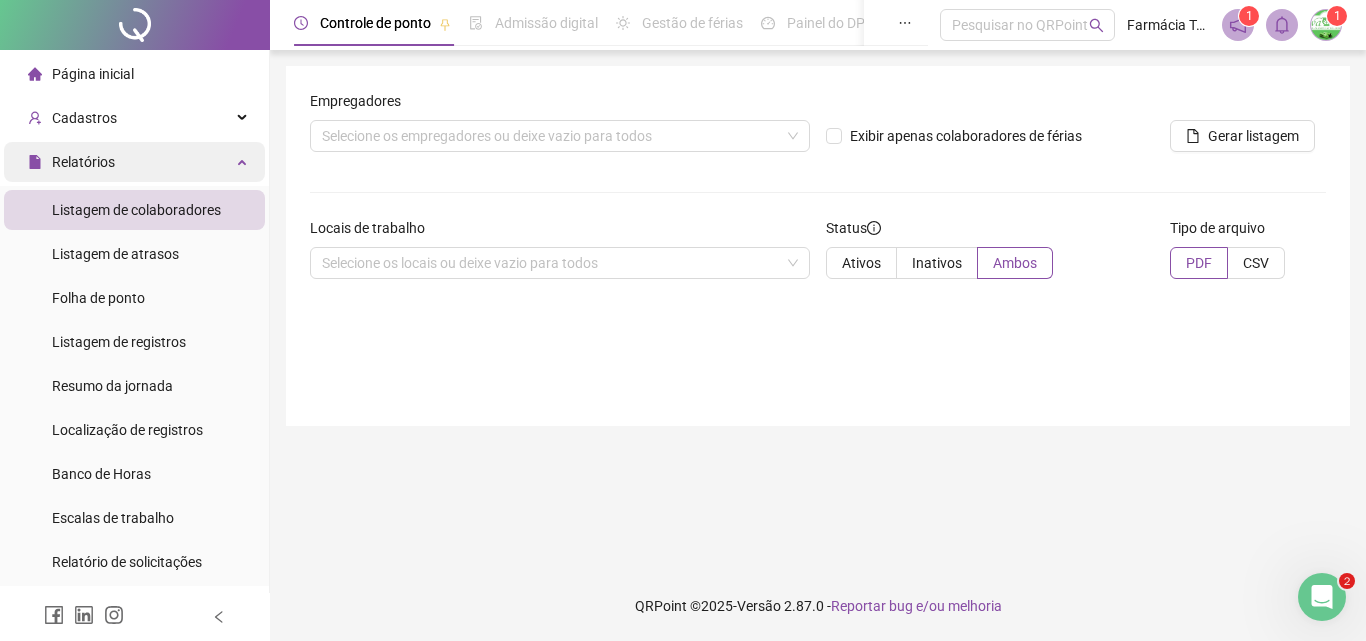 click on "Relatórios" at bounding box center (134, 162) 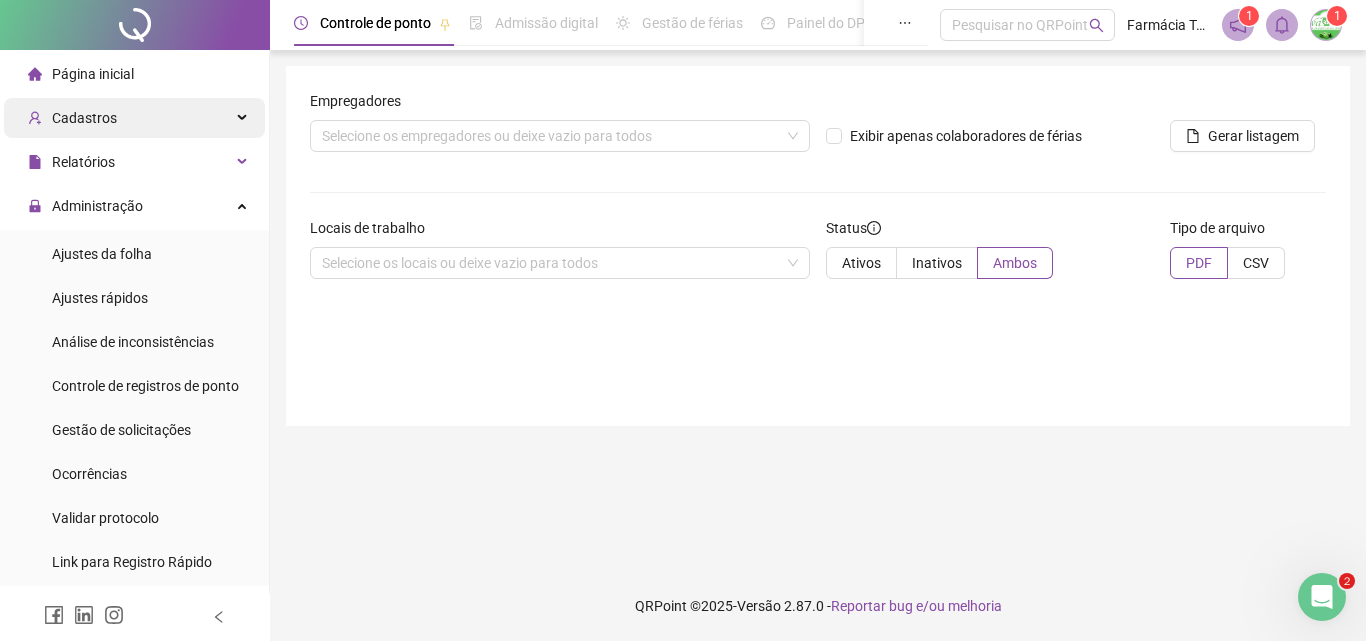 click on "Cadastros" at bounding box center [134, 118] 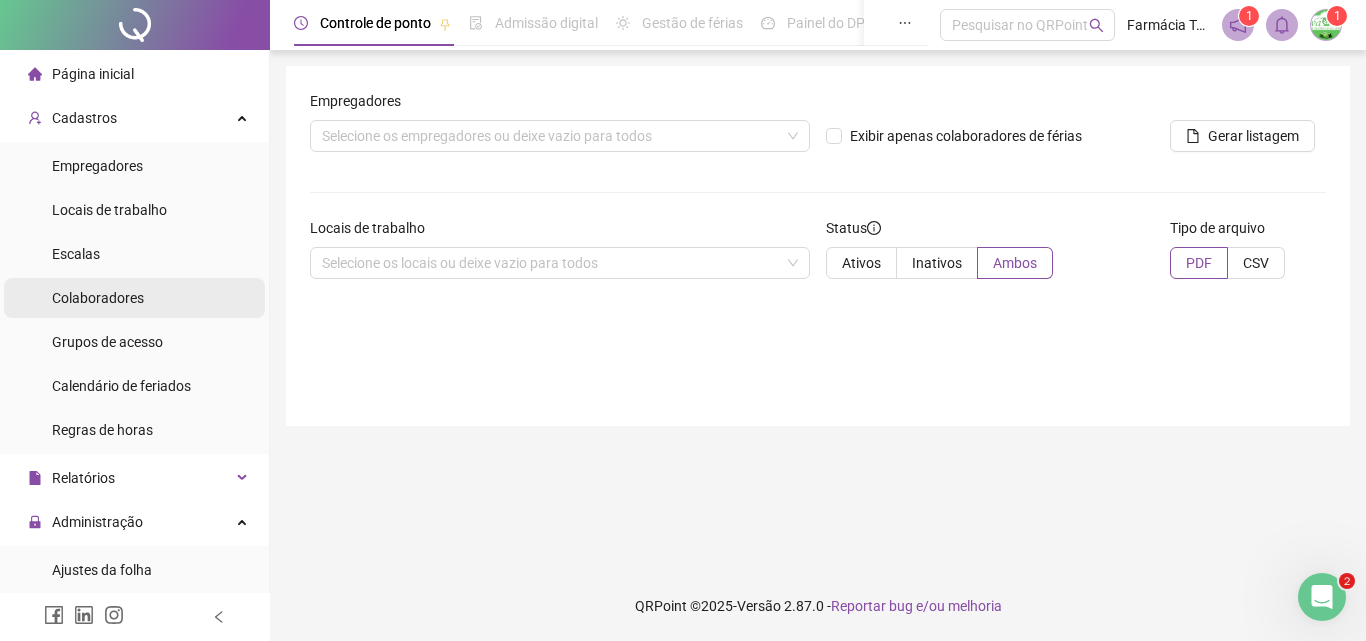 click on "Colaboradores" at bounding box center (98, 298) 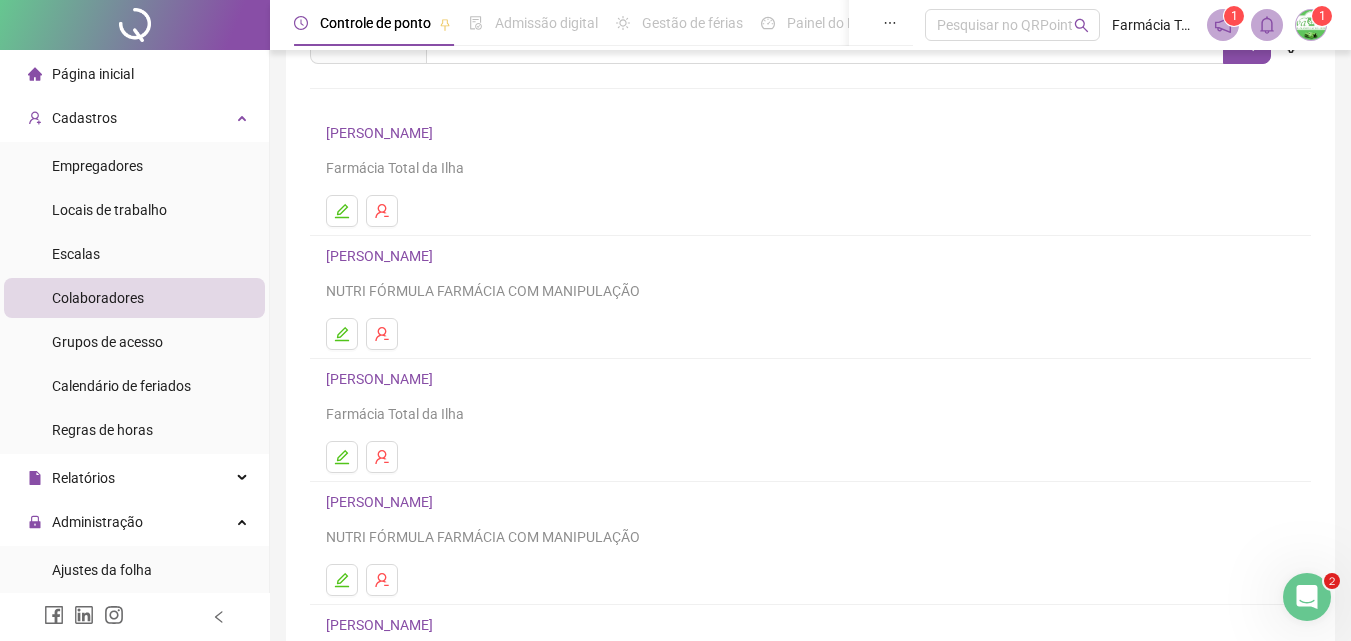 scroll, scrollTop: 300, scrollLeft: 0, axis: vertical 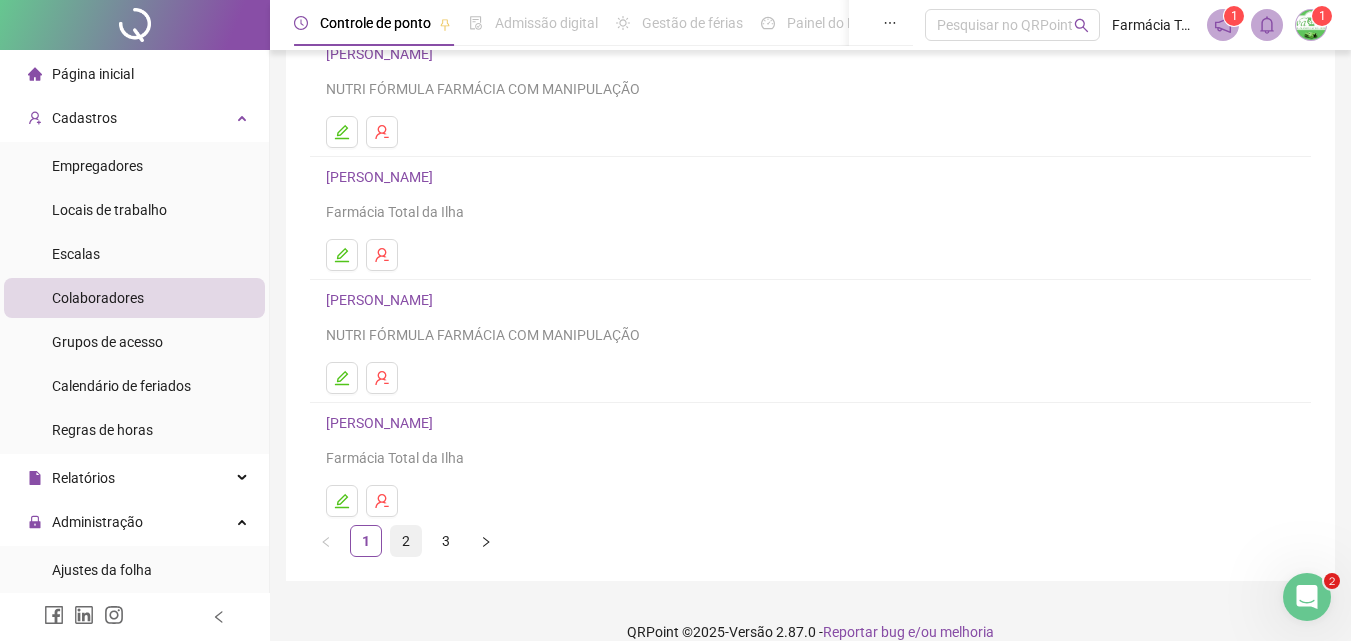click on "2" at bounding box center (406, 541) 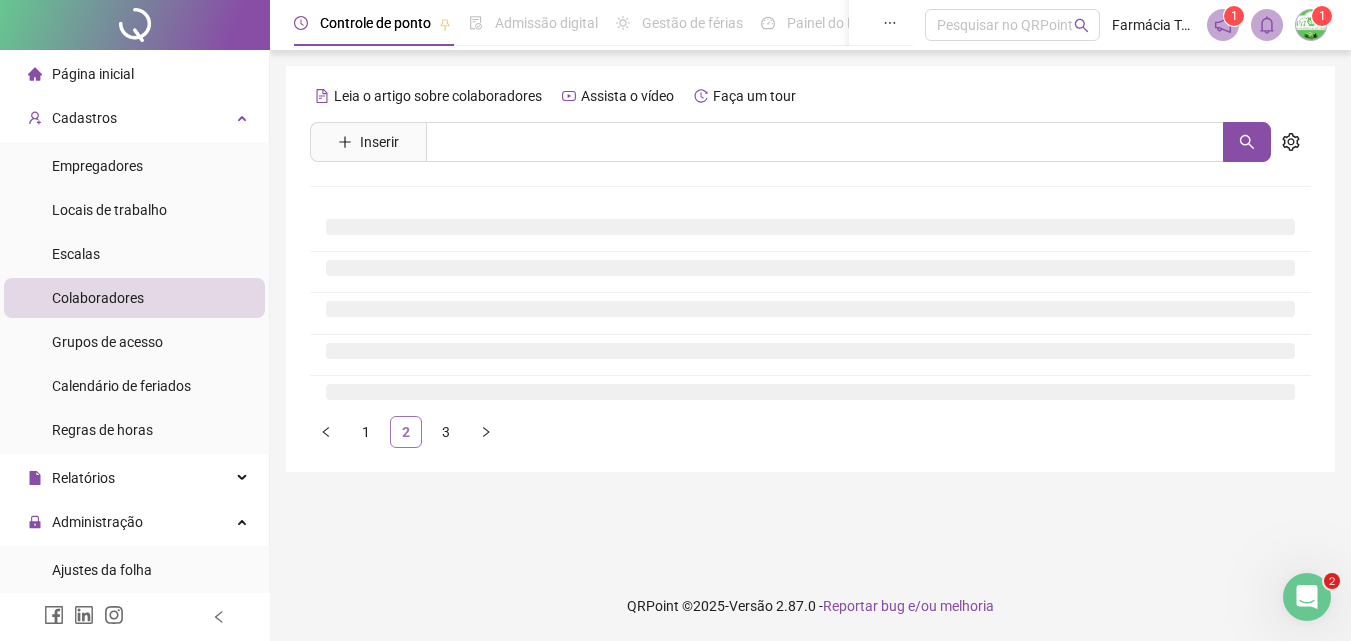 scroll, scrollTop: 0, scrollLeft: 0, axis: both 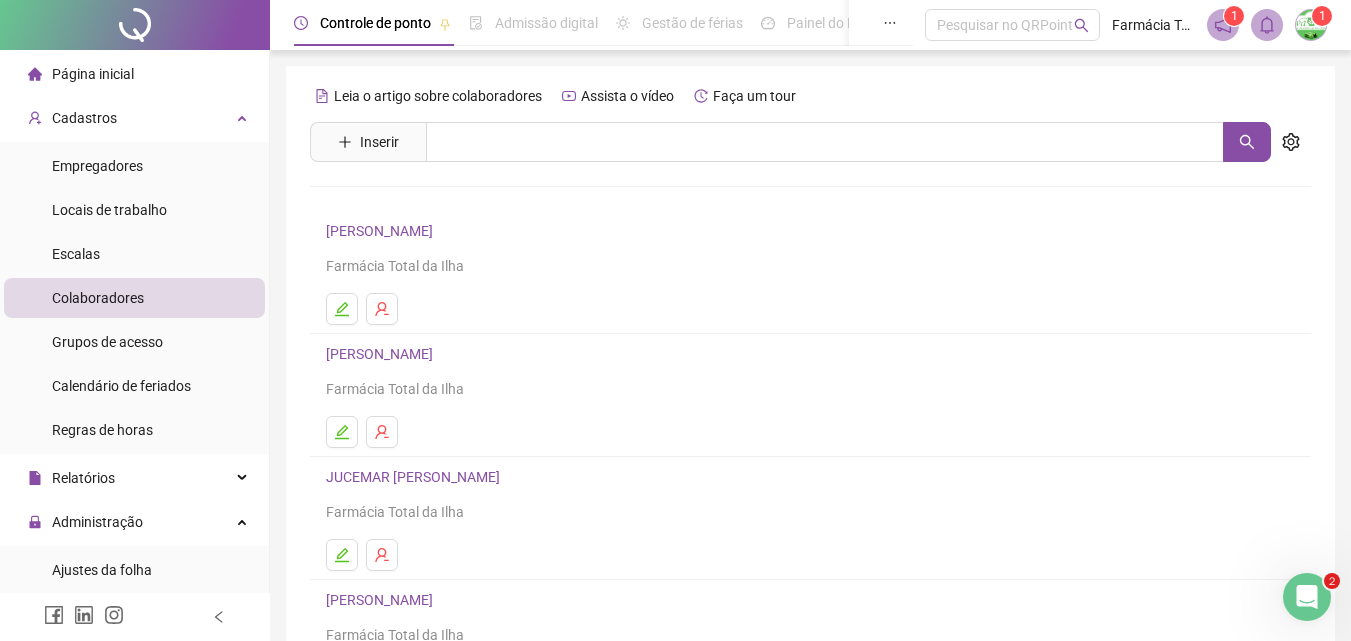 click on "[PERSON_NAME]" at bounding box center (382, 354) 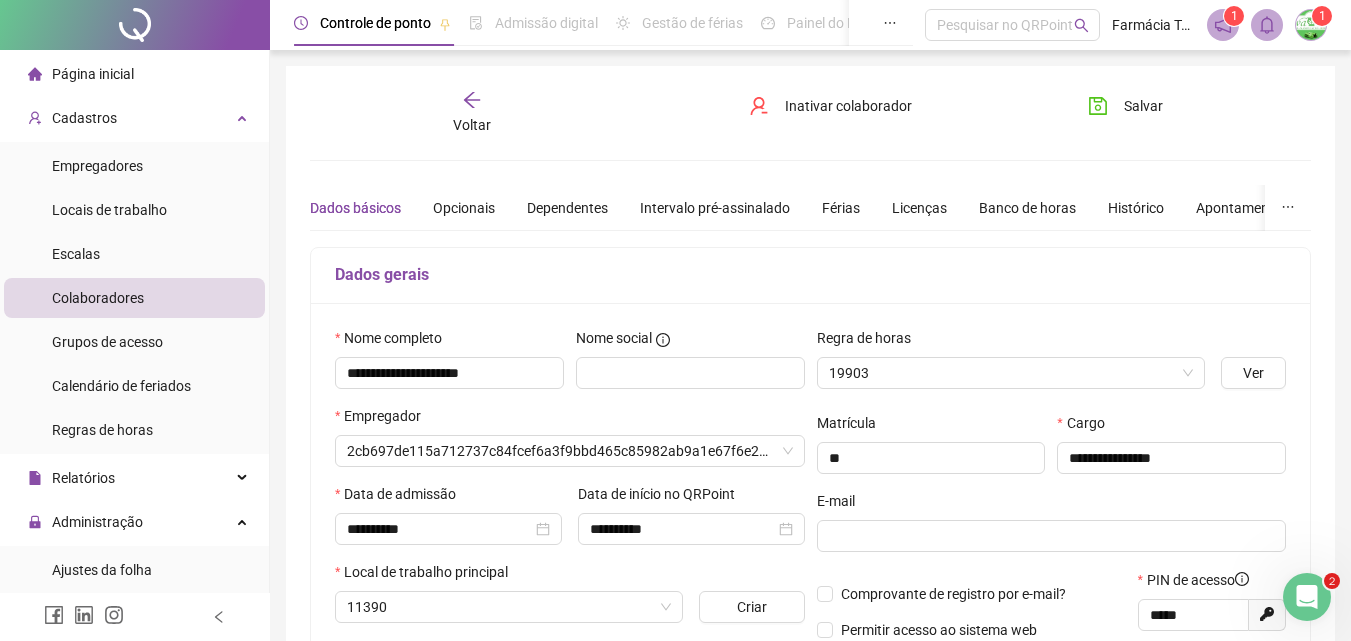 type on "**********" 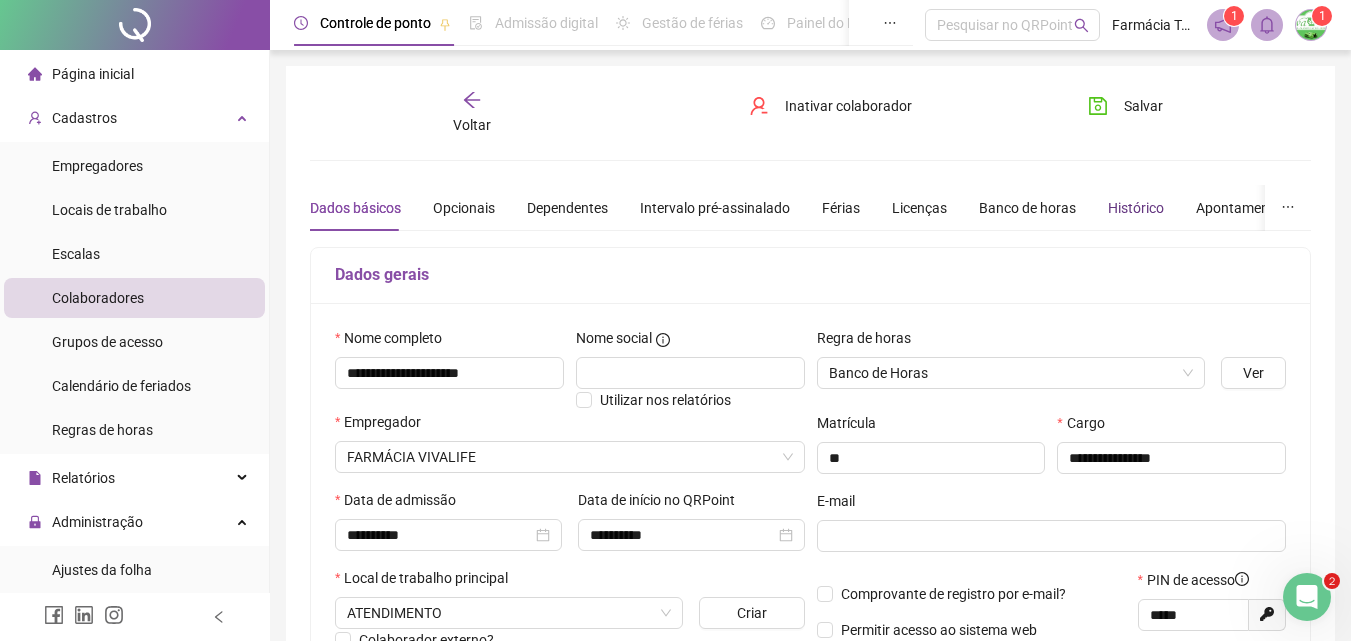 click on "Histórico" at bounding box center [1136, 208] 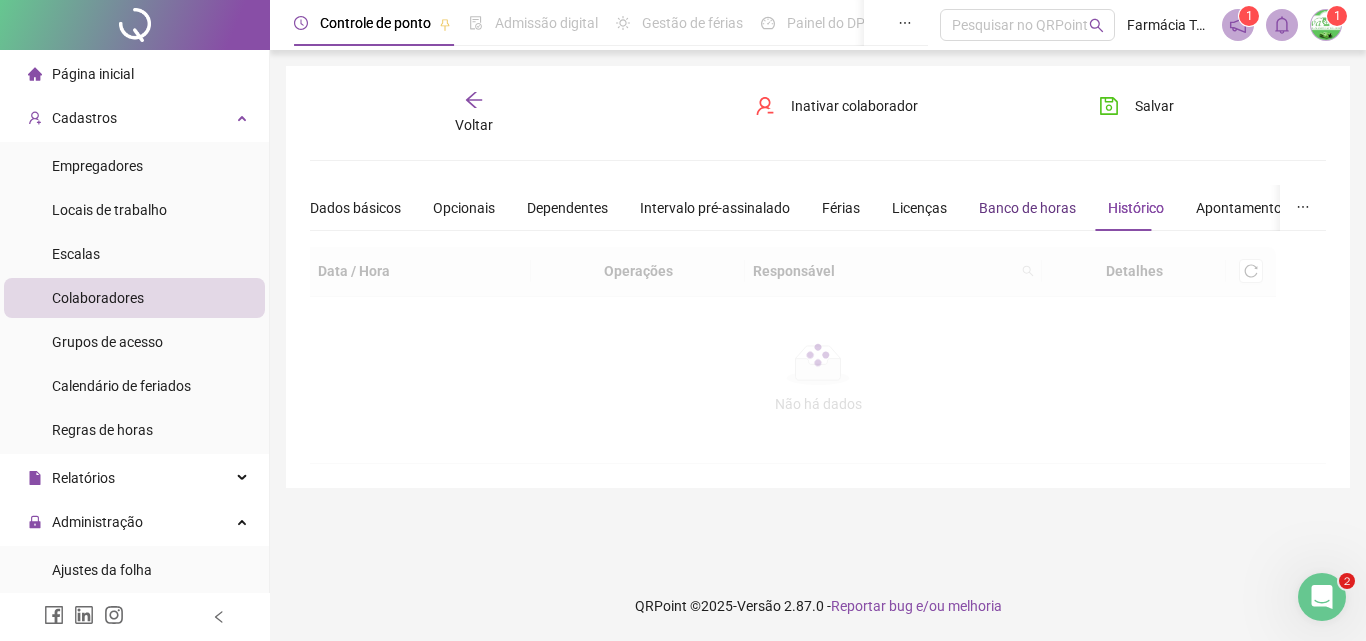 click on "Banco de horas" at bounding box center (1027, 208) 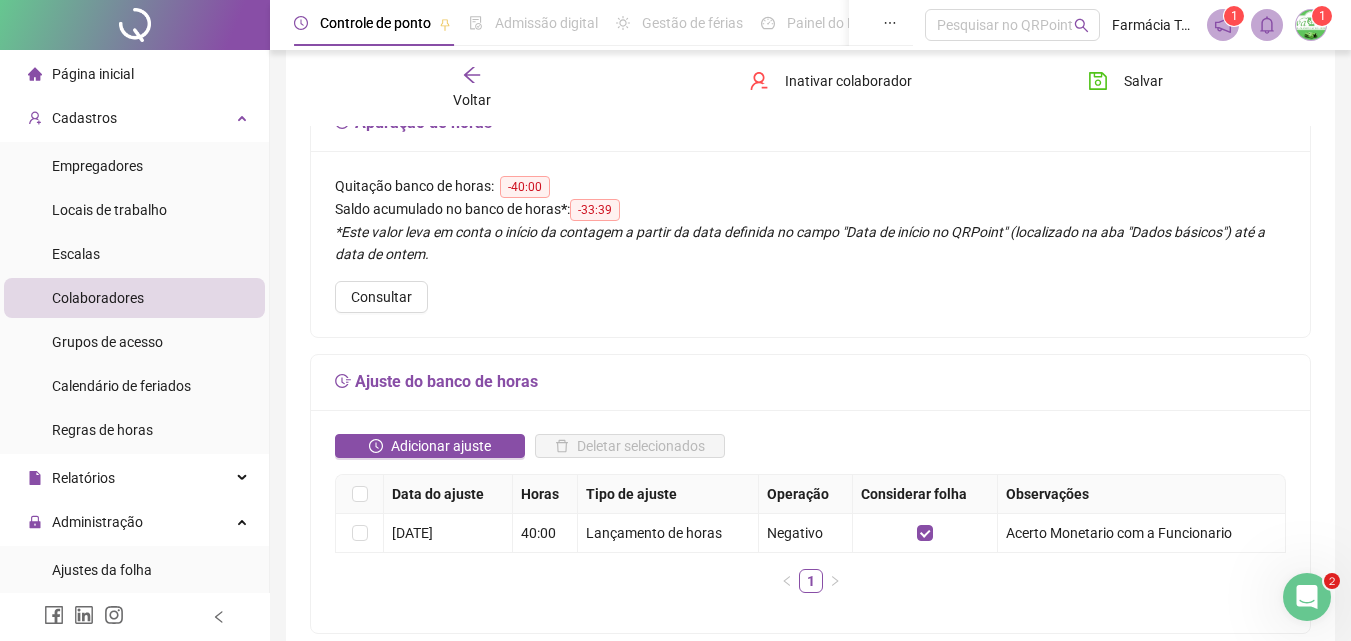 scroll, scrollTop: 0, scrollLeft: 0, axis: both 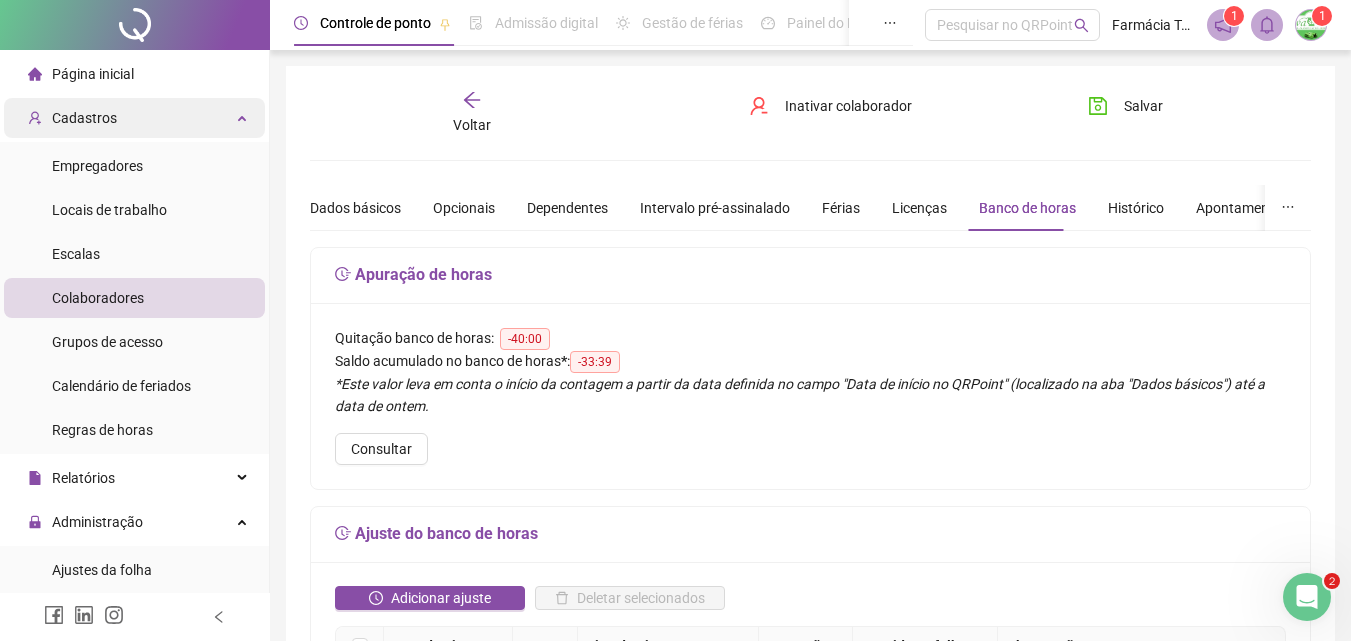 click on "Cadastros" at bounding box center (134, 118) 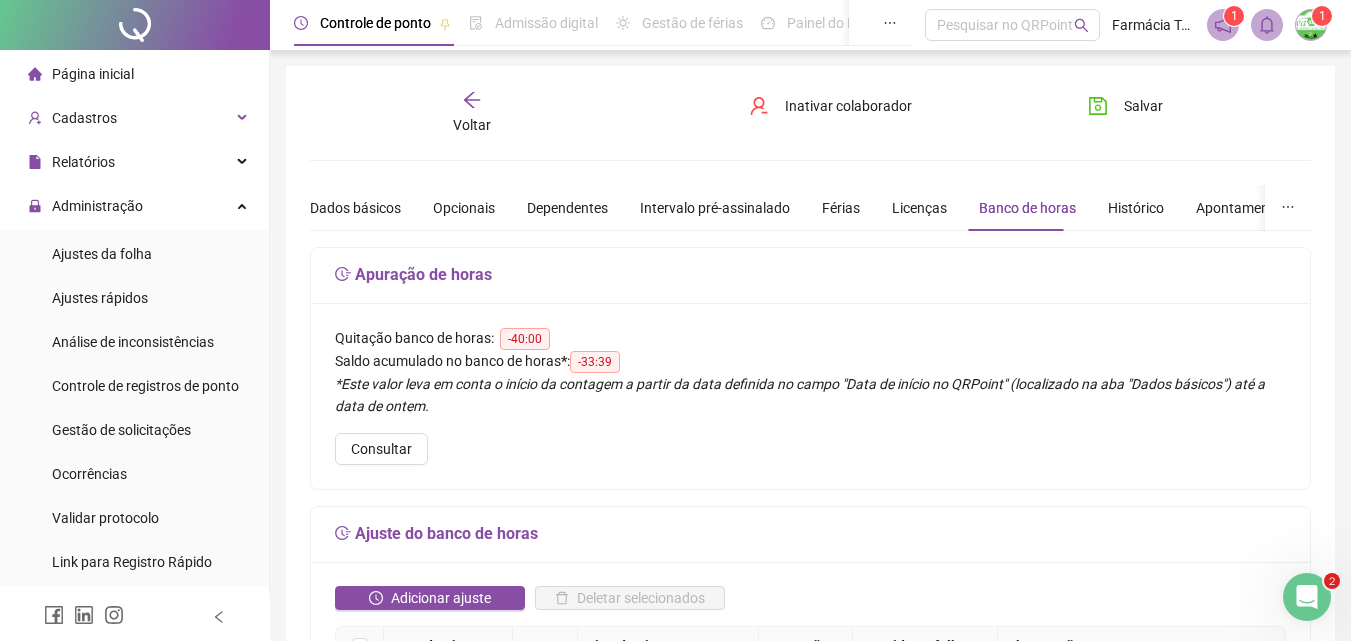 click on "Página inicial" at bounding box center [93, 74] 